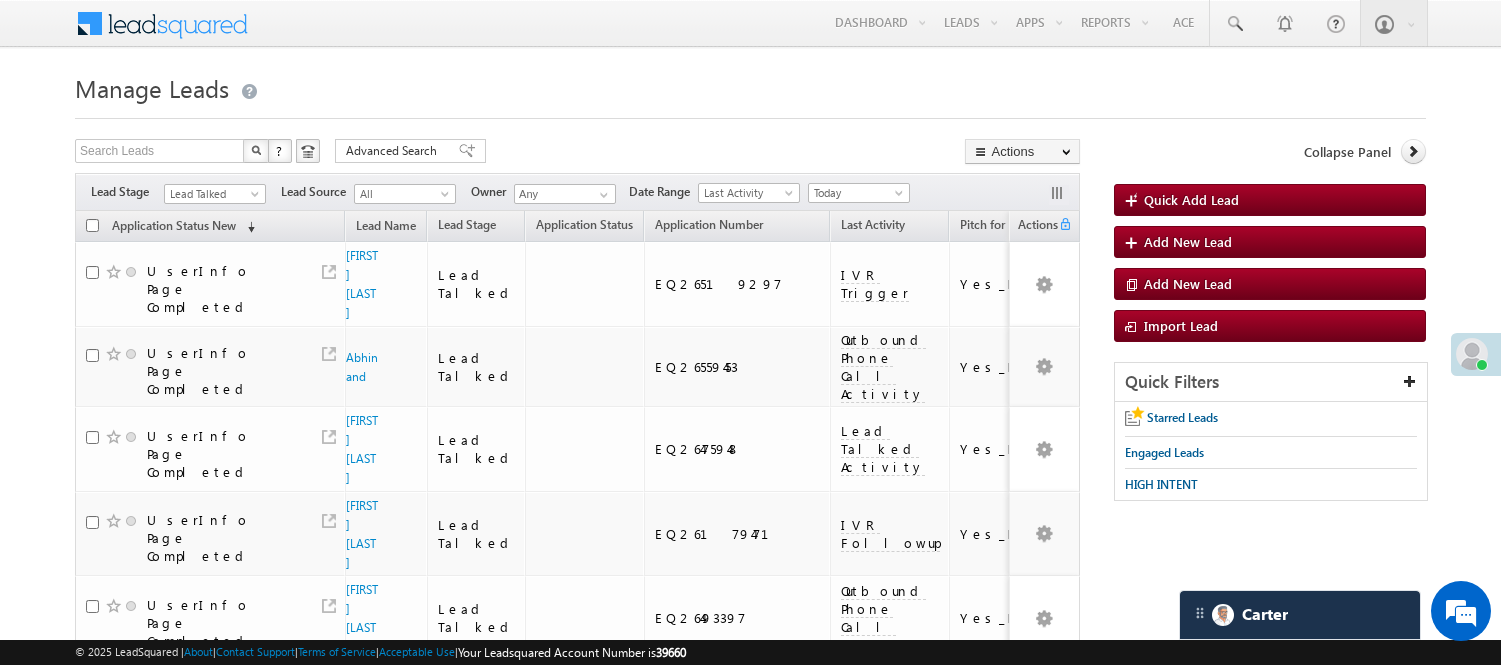 scroll, scrollTop: 1348, scrollLeft: 0, axis: vertical 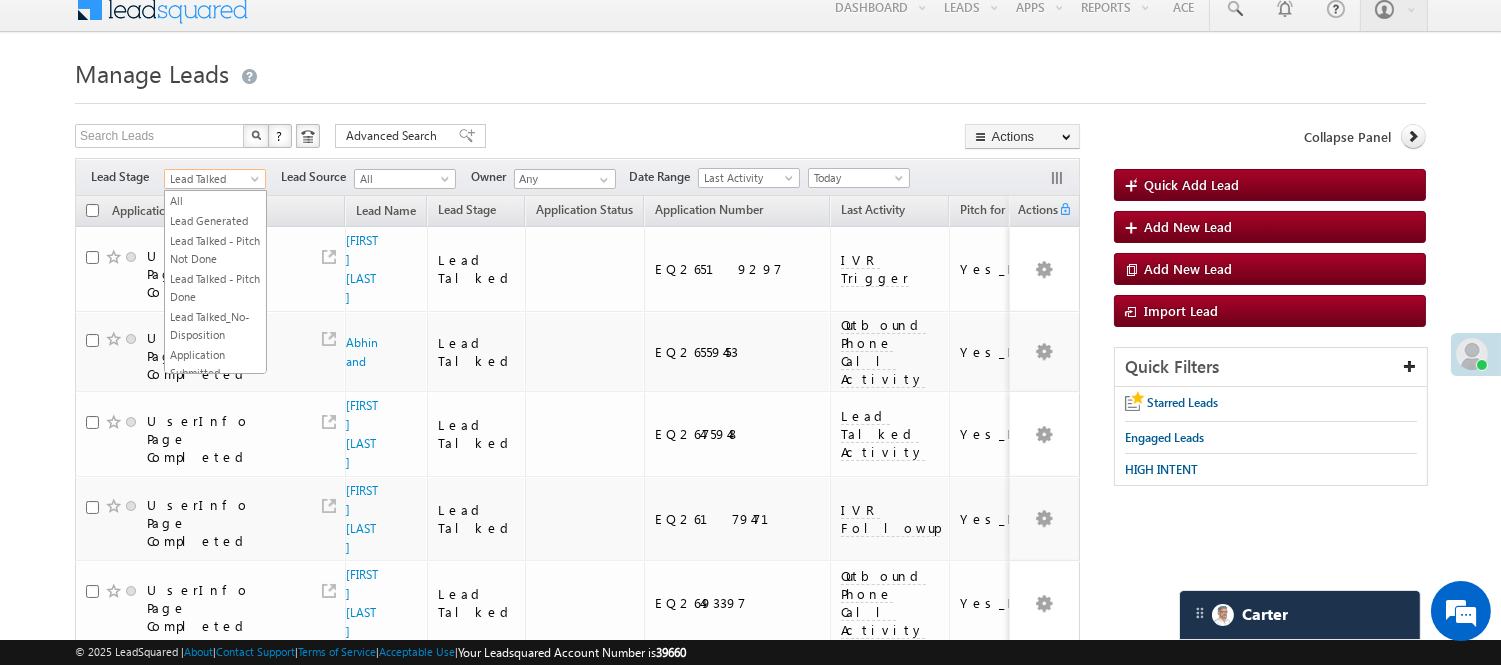 click on "Lead Talked" at bounding box center [212, 179] 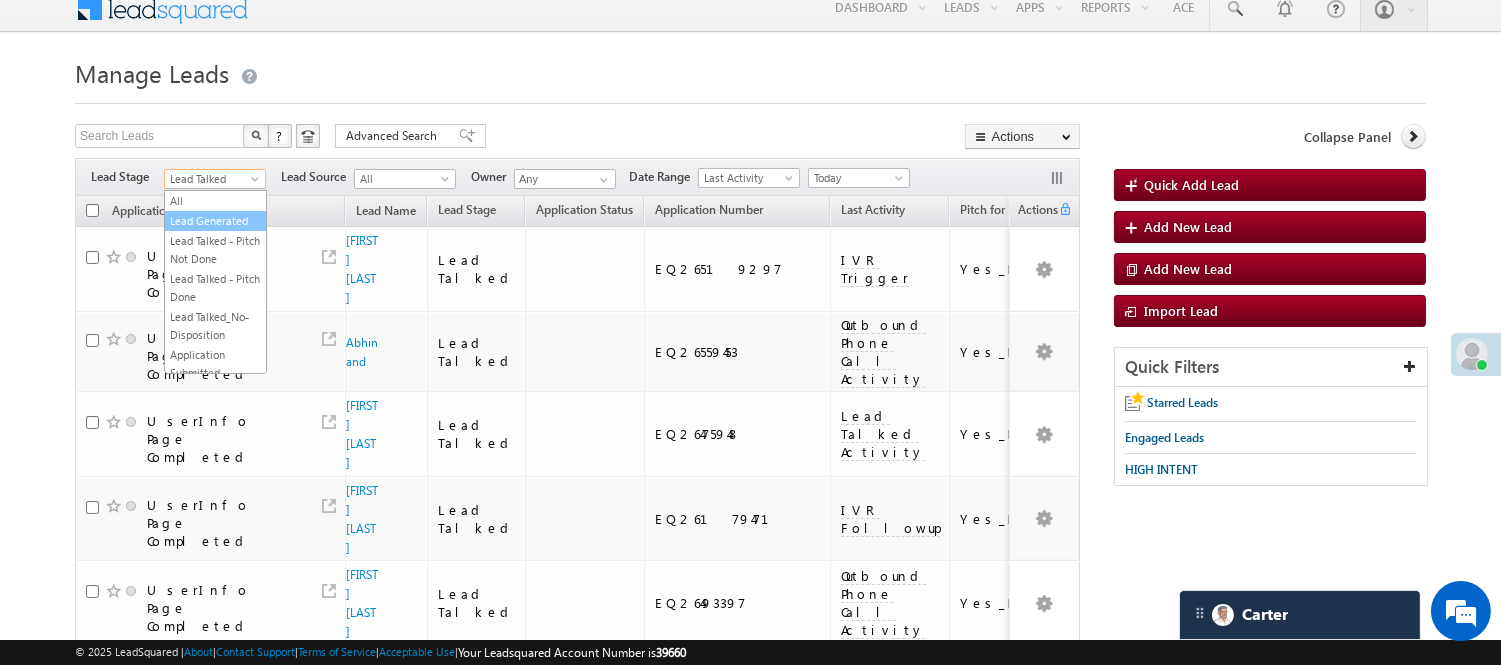 click on "Lead Generated" at bounding box center [215, 221] 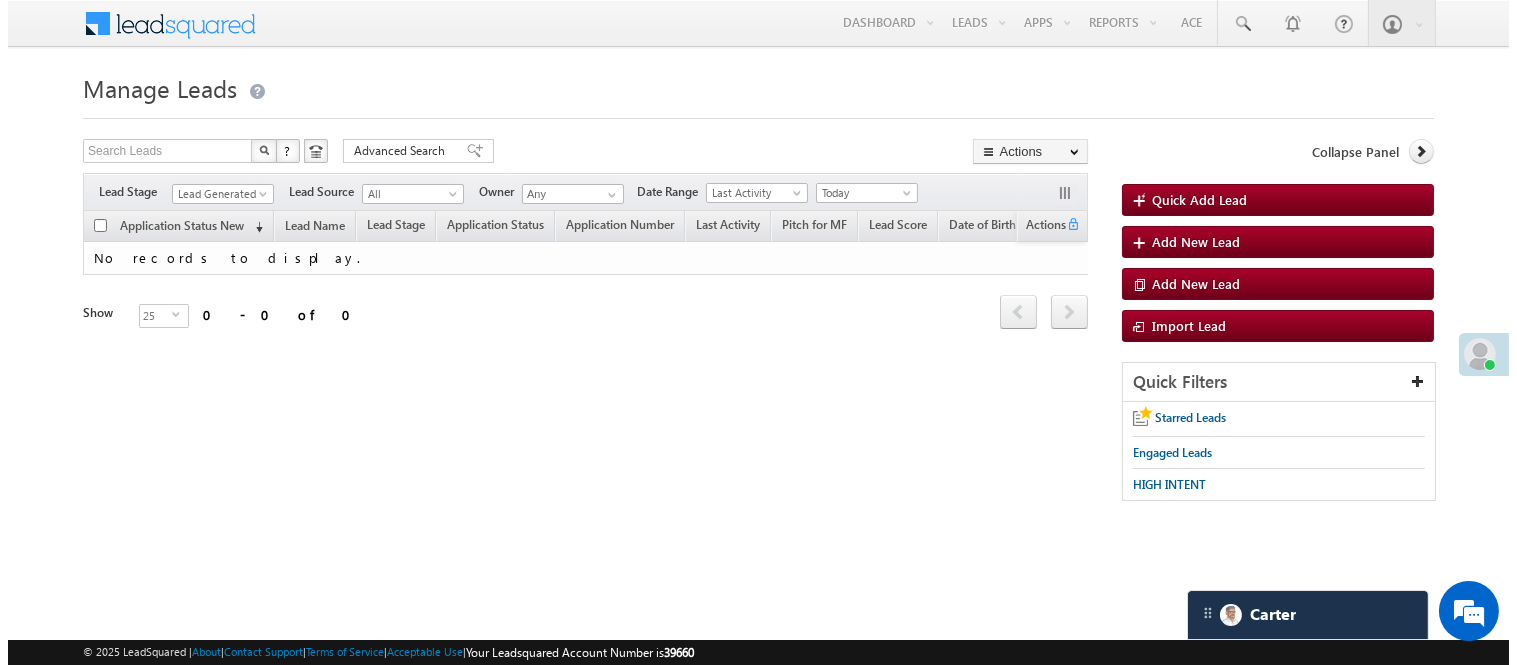 scroll, scrollTop: 0, scrollLeft: 0, axis: both 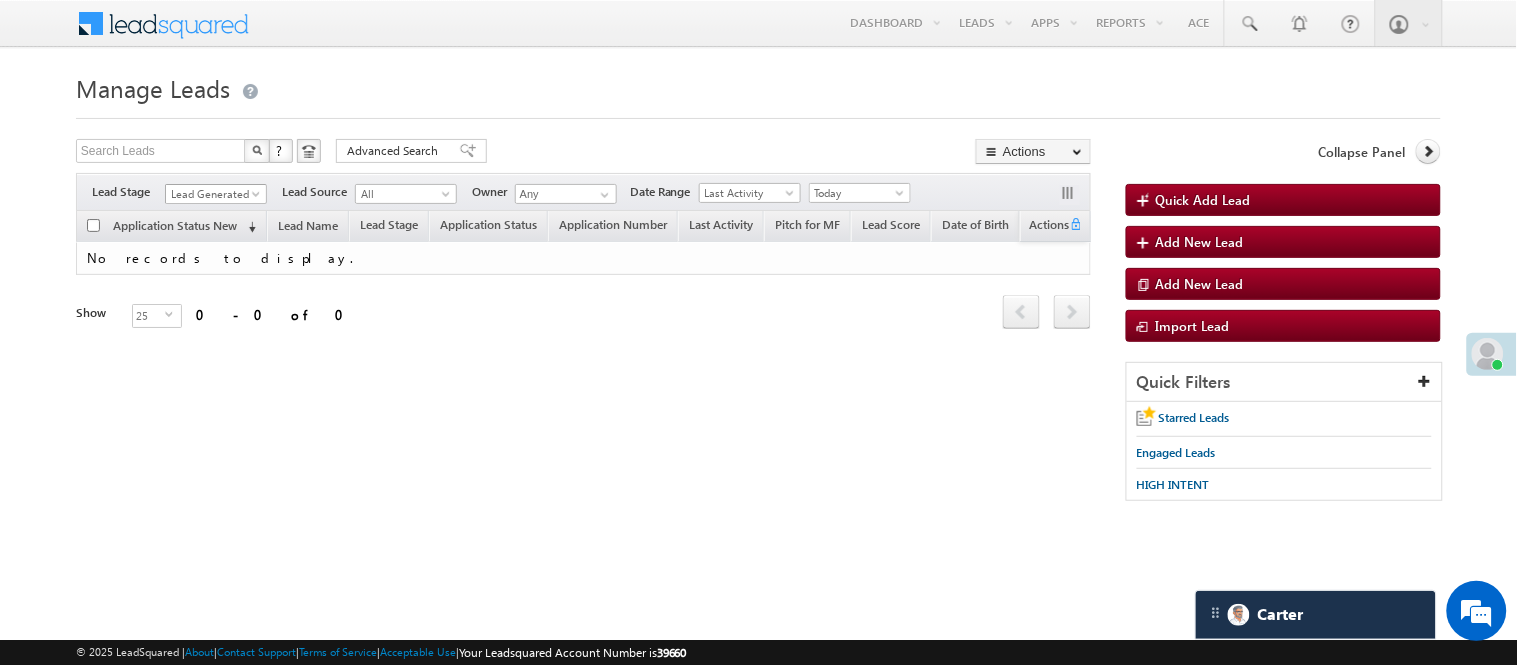 click on "Lead Generated" at bounding box center [213, 194] 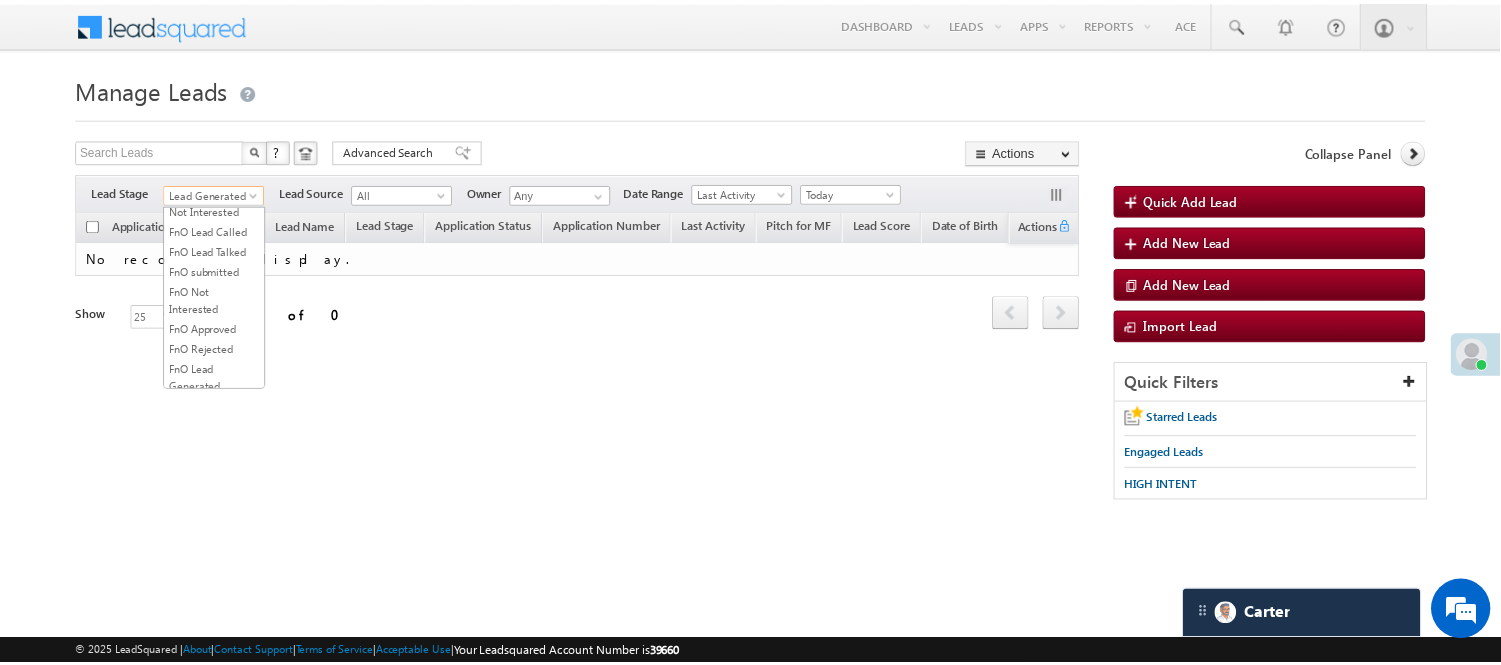 scroll, scrollTop: 444, scrollLeft: 0, axis: vertical 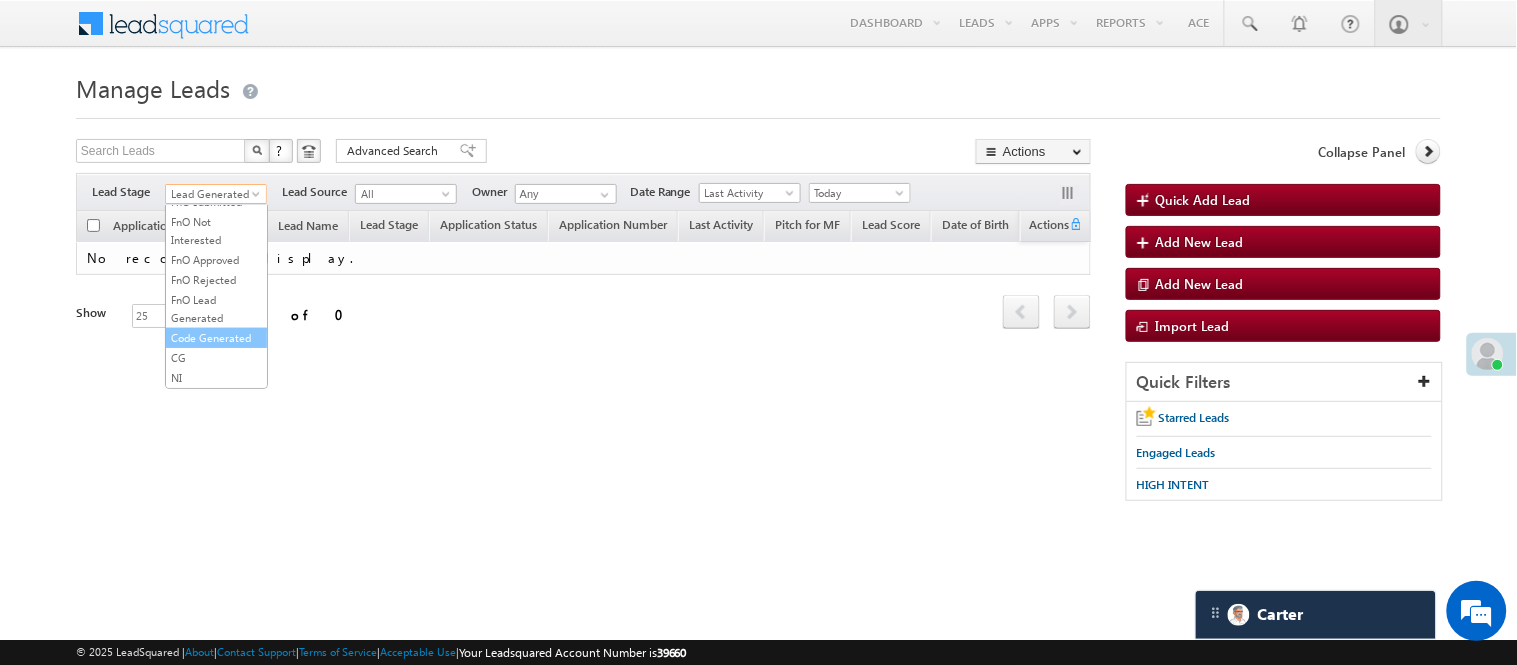 click on "Code Generated" at bounding box center [216, 338] 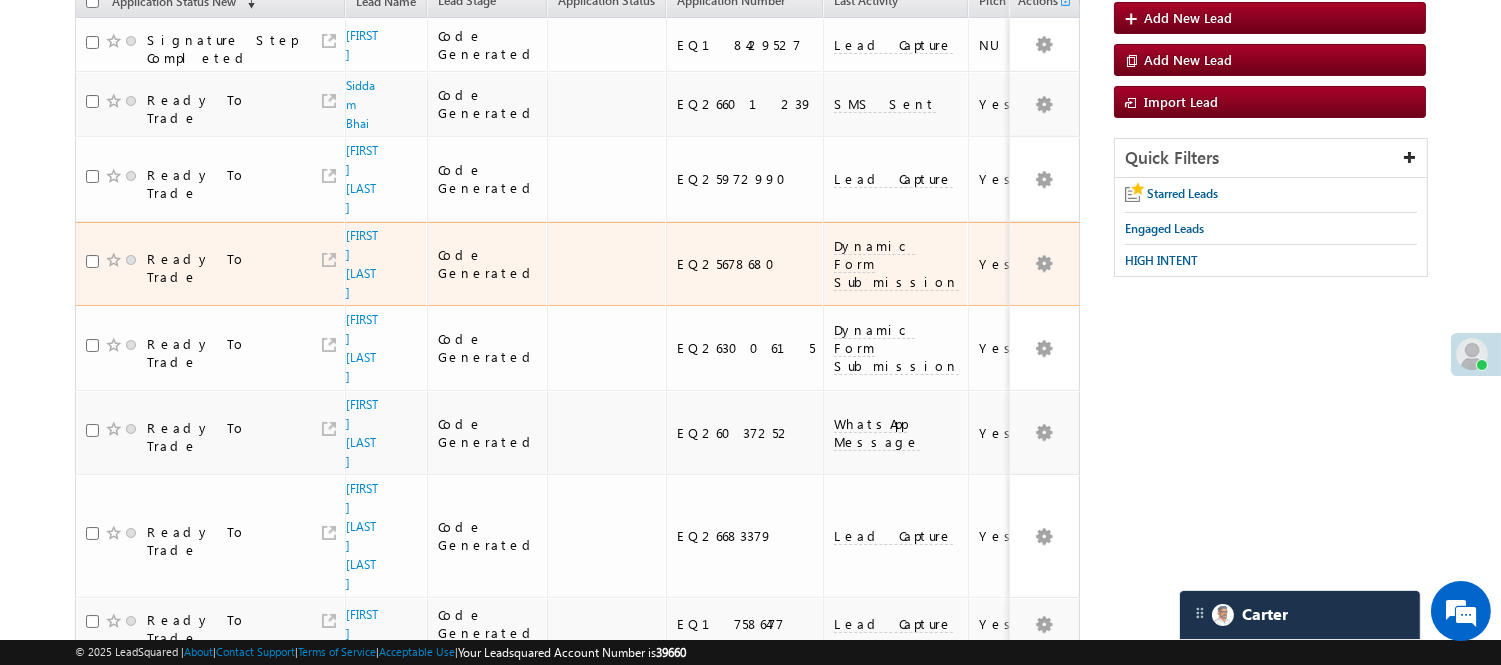 scroll, scrollTop: 0, scrollLeft: 0, axis: both 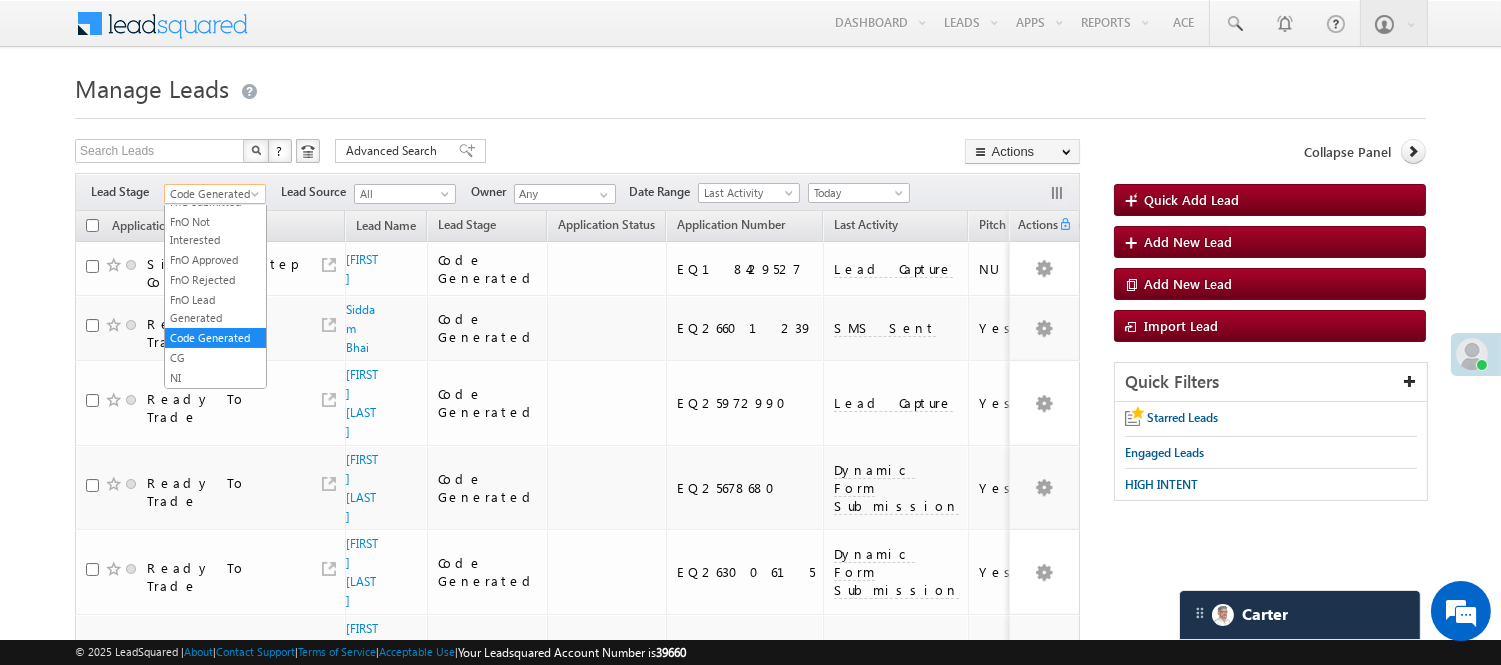 click on "Code Generated" at bounding box center [212, 194] 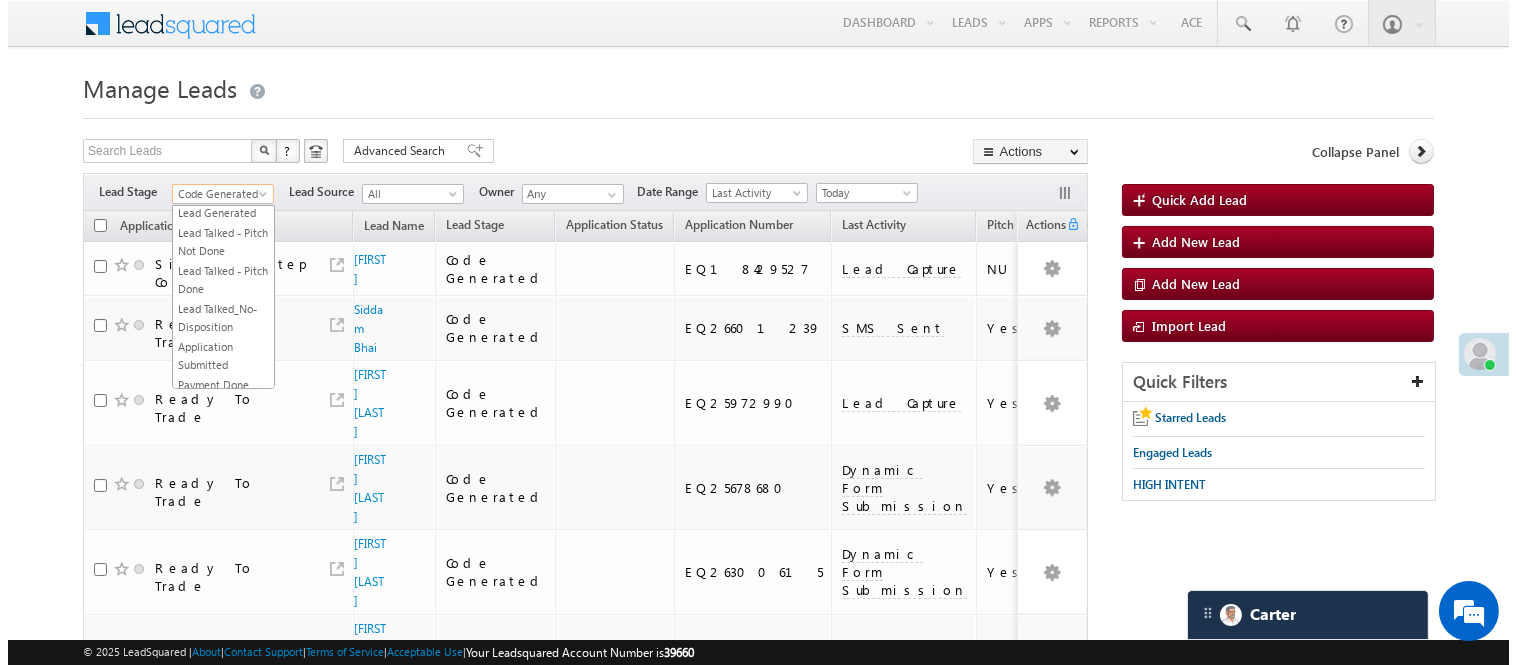 scroll, scrollTop: 0, scrollLeft: 0, axis: both 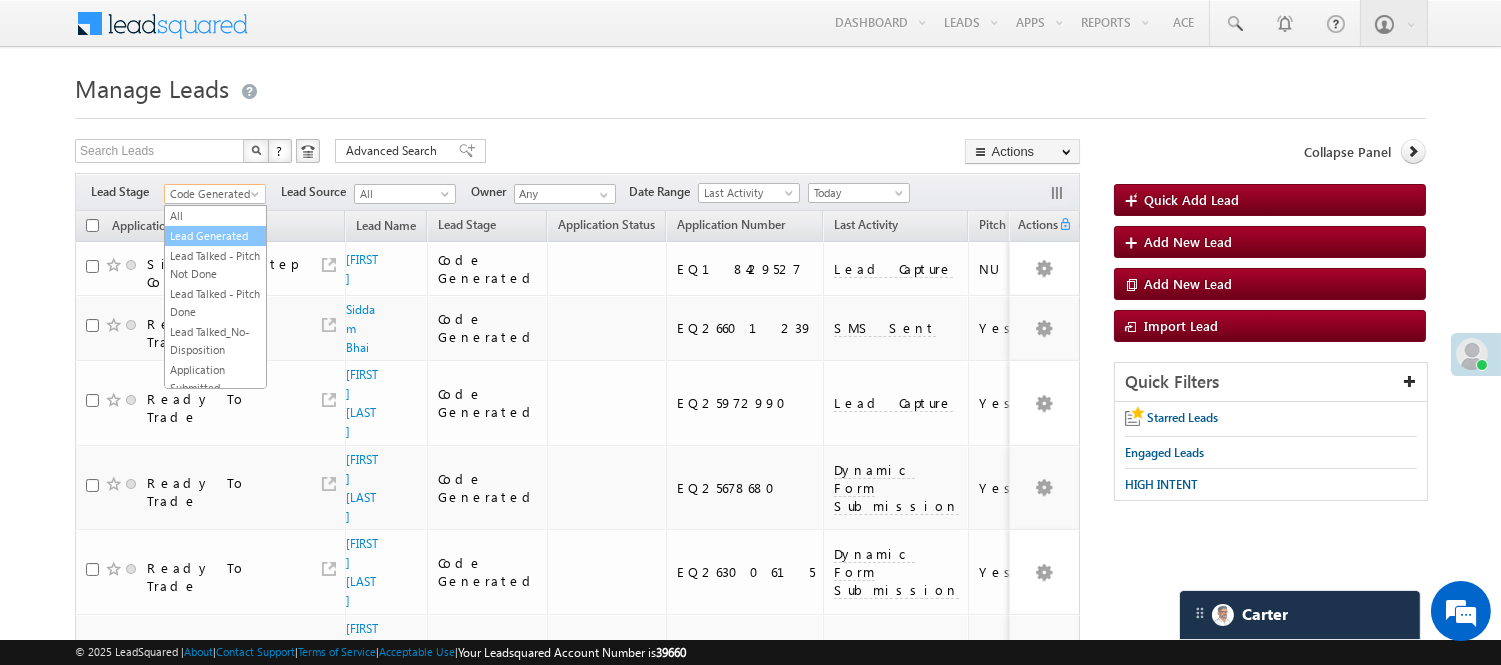 click on "Lead Generated" at bounding box center [215, 236] 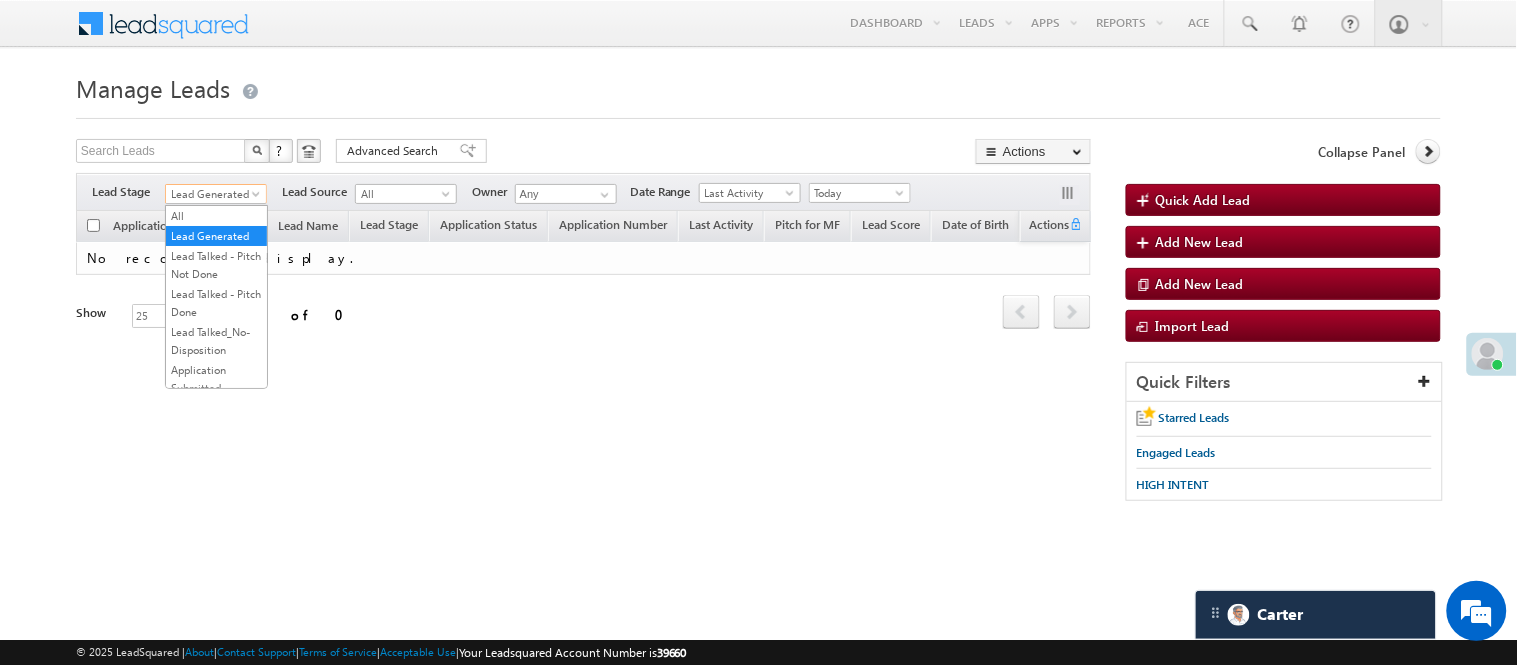 click on "Lead Generated" at bounding box center [213, 194] 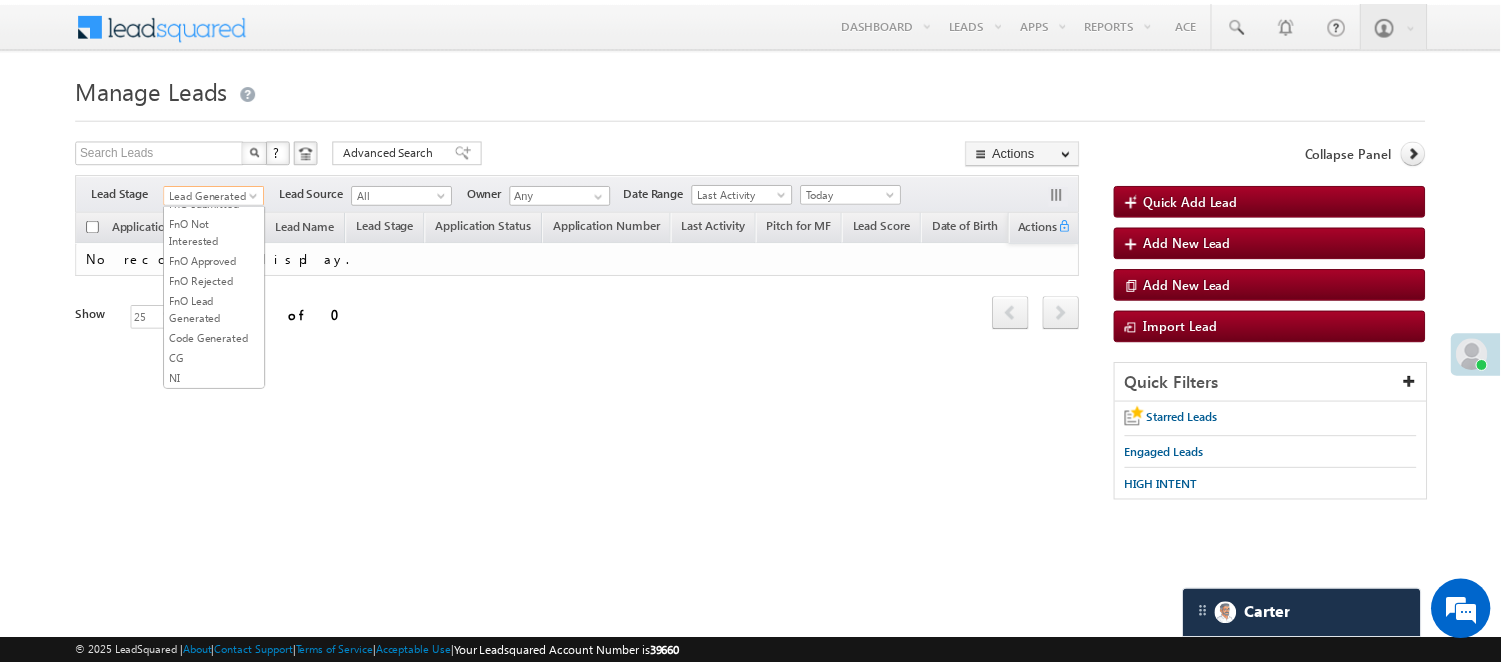 scroll, scrollTop: 496, scrollLeft: 0, axis: vertical 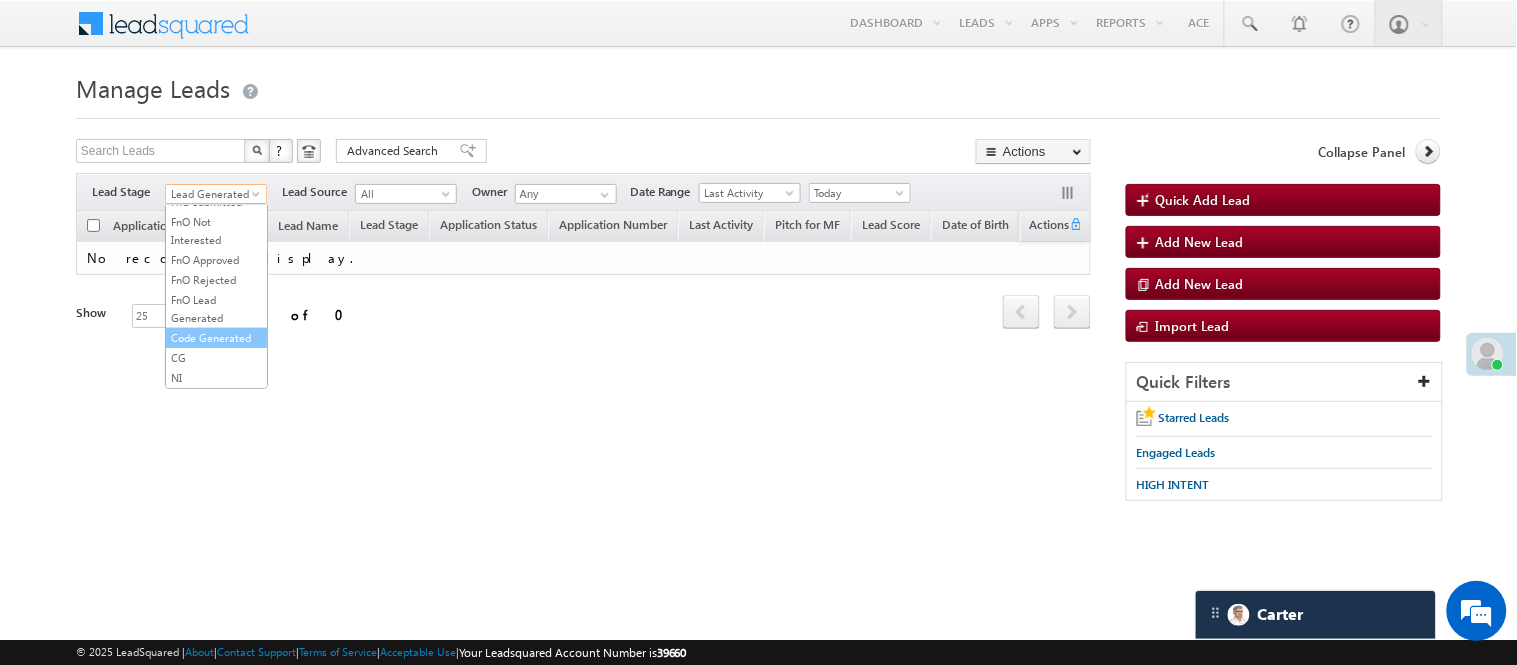 click on "Code Generated" at bounding box center (216, 338) 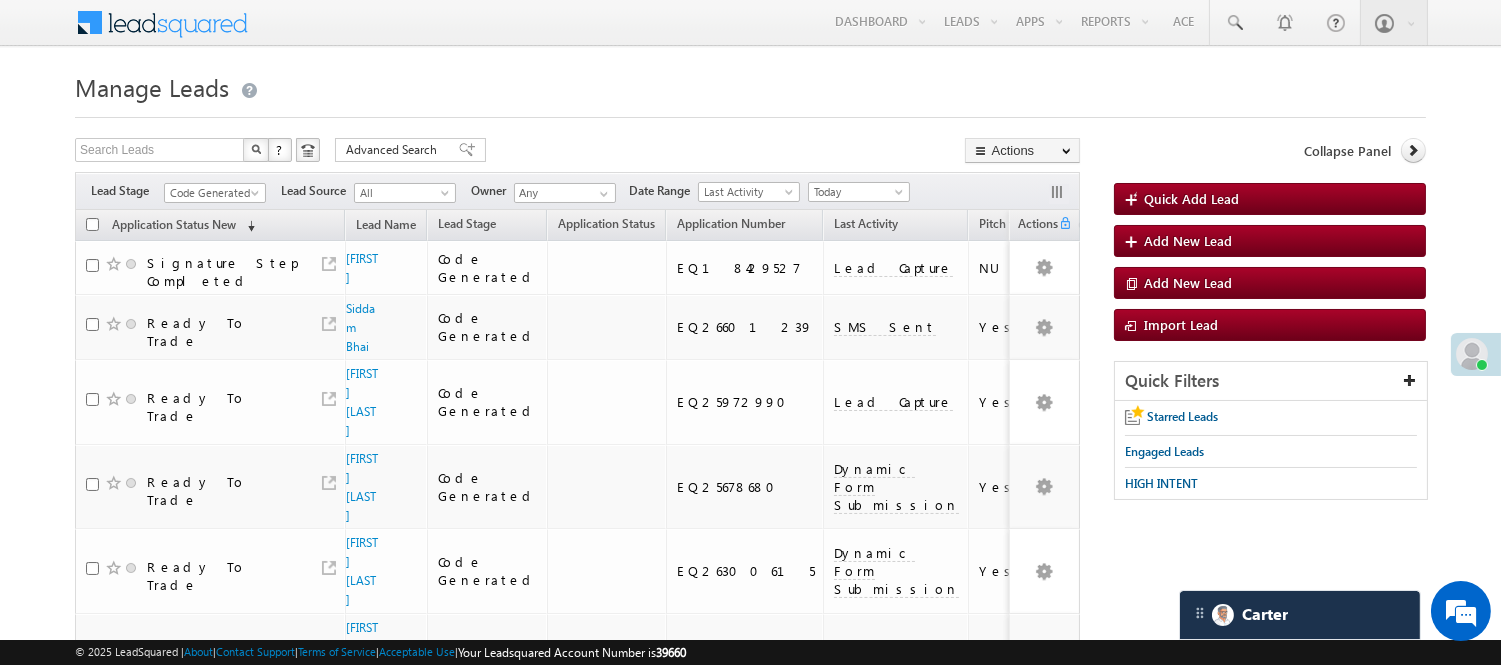 scroll, scrollTop: 0, scrollLeft: 0, axis: both 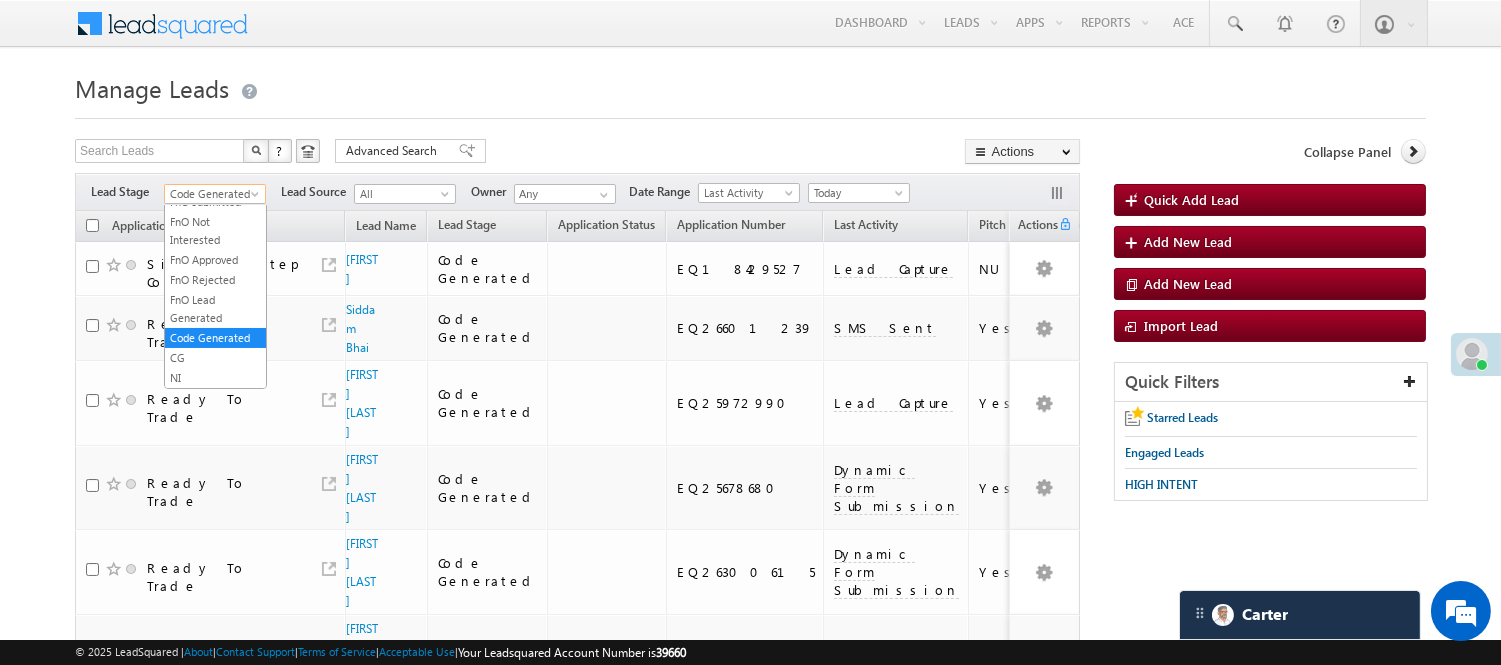 click on "Code Generated" at bounding box center (215, 194) 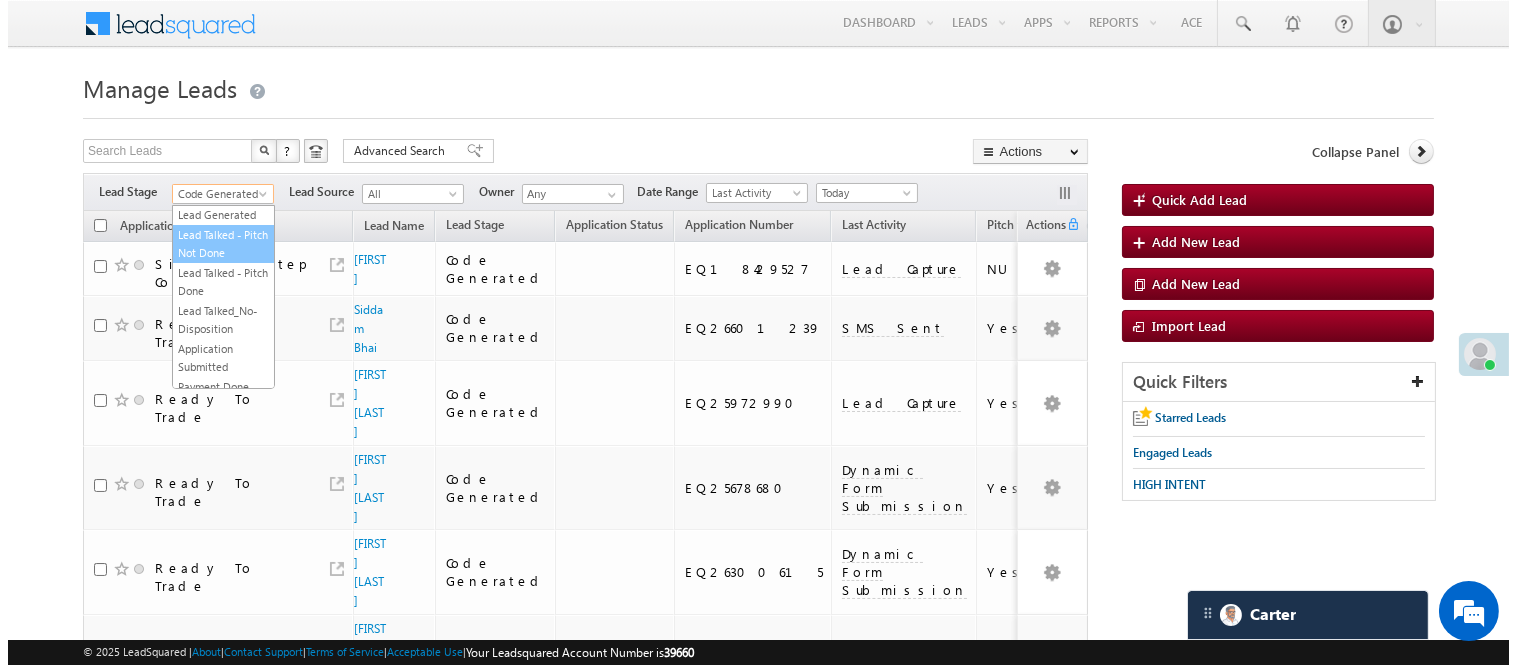 scroll, scrollTop: 0, scrollLeft: 0, axis: both 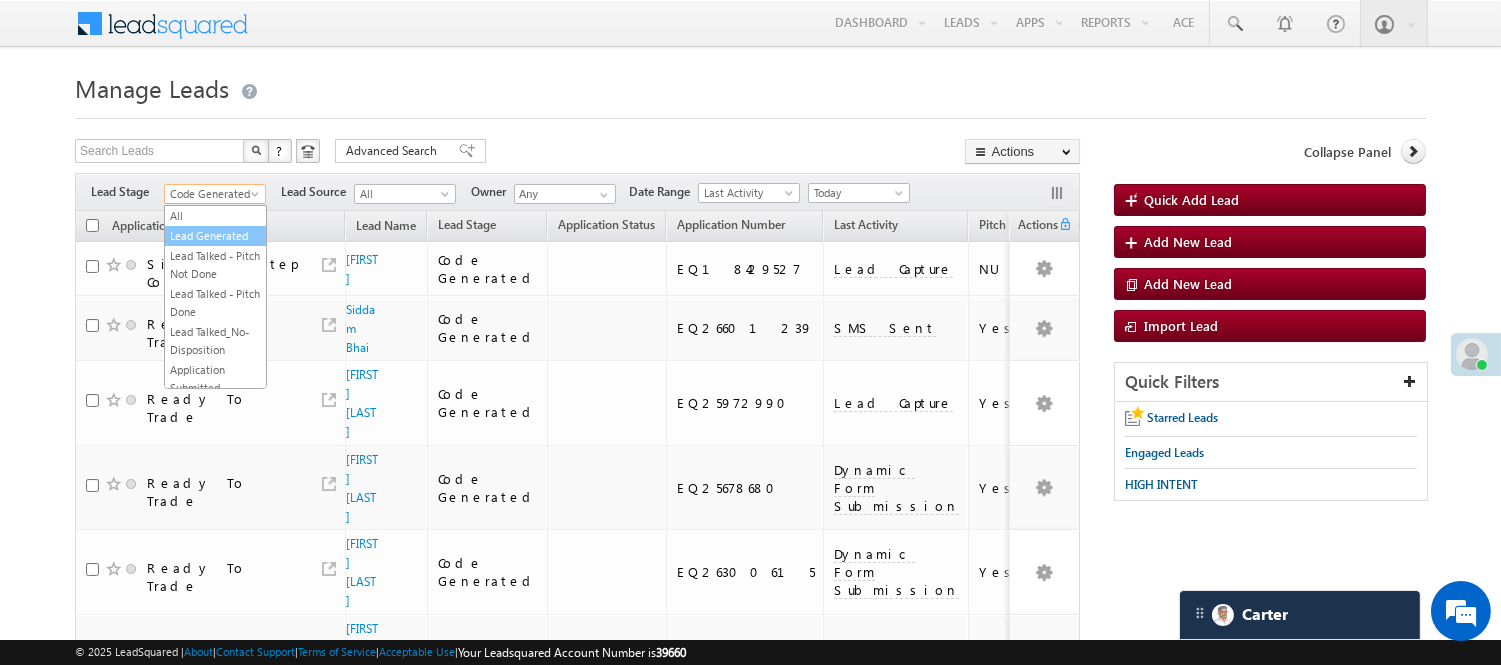 click on "Lead Generated" at bounding box center (215, 236) 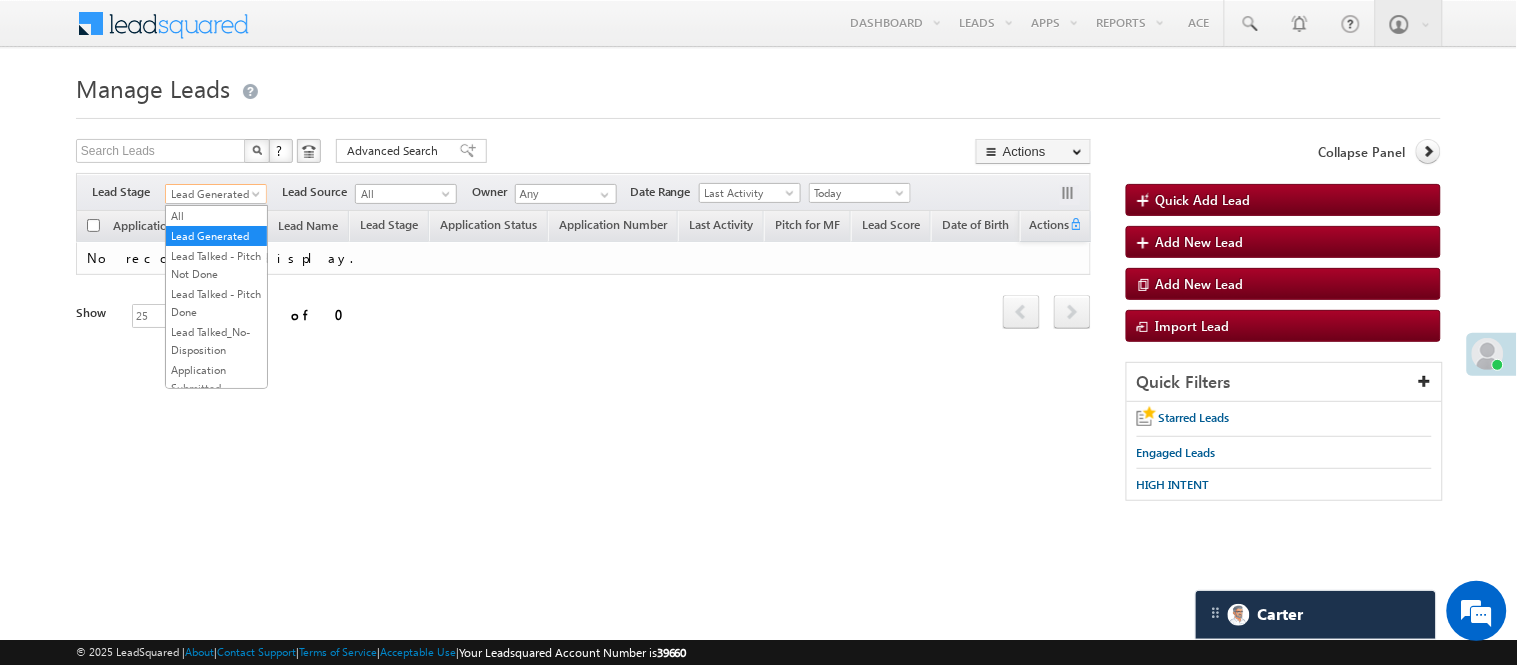click on "Lead Generated" at bounding box center [213, 194] 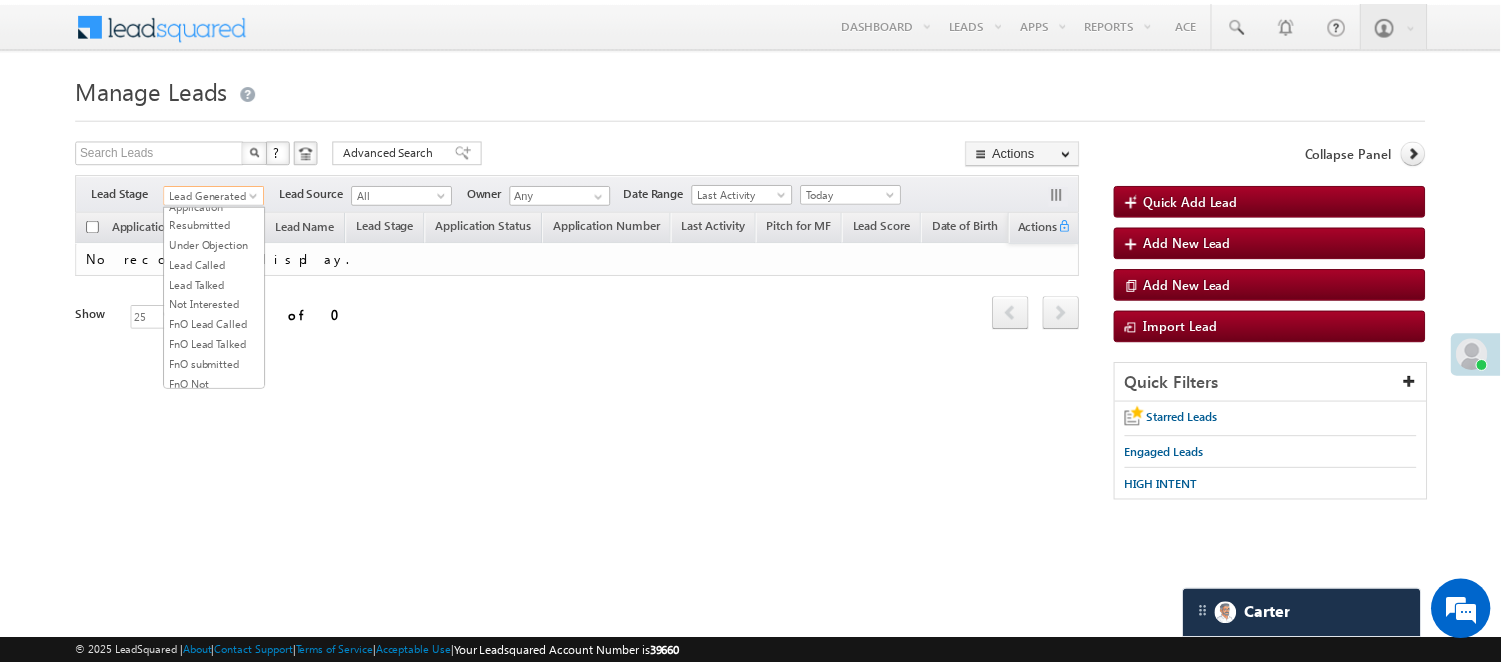 scroll, scrollTop: 444, scrollLeft: 0, axis: vertical 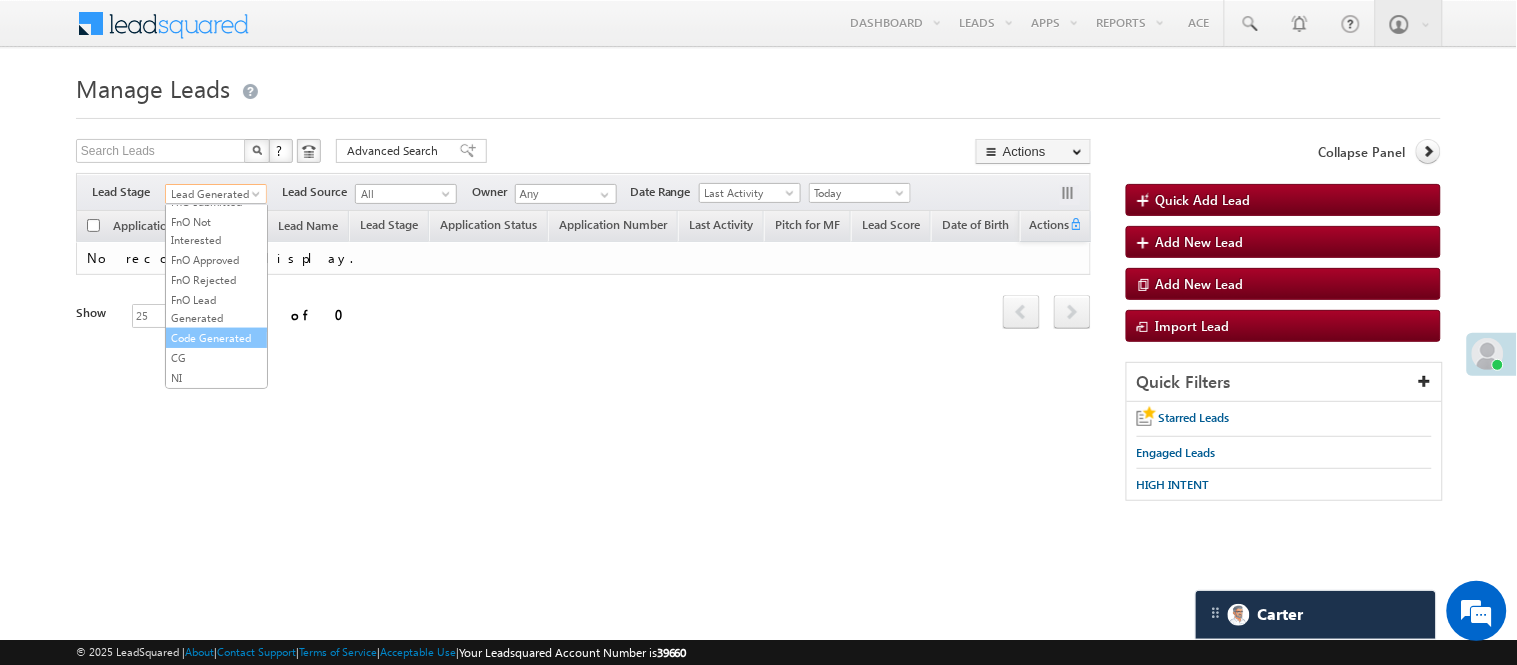 click on "Code Generated" at bounding box center (216, 338) 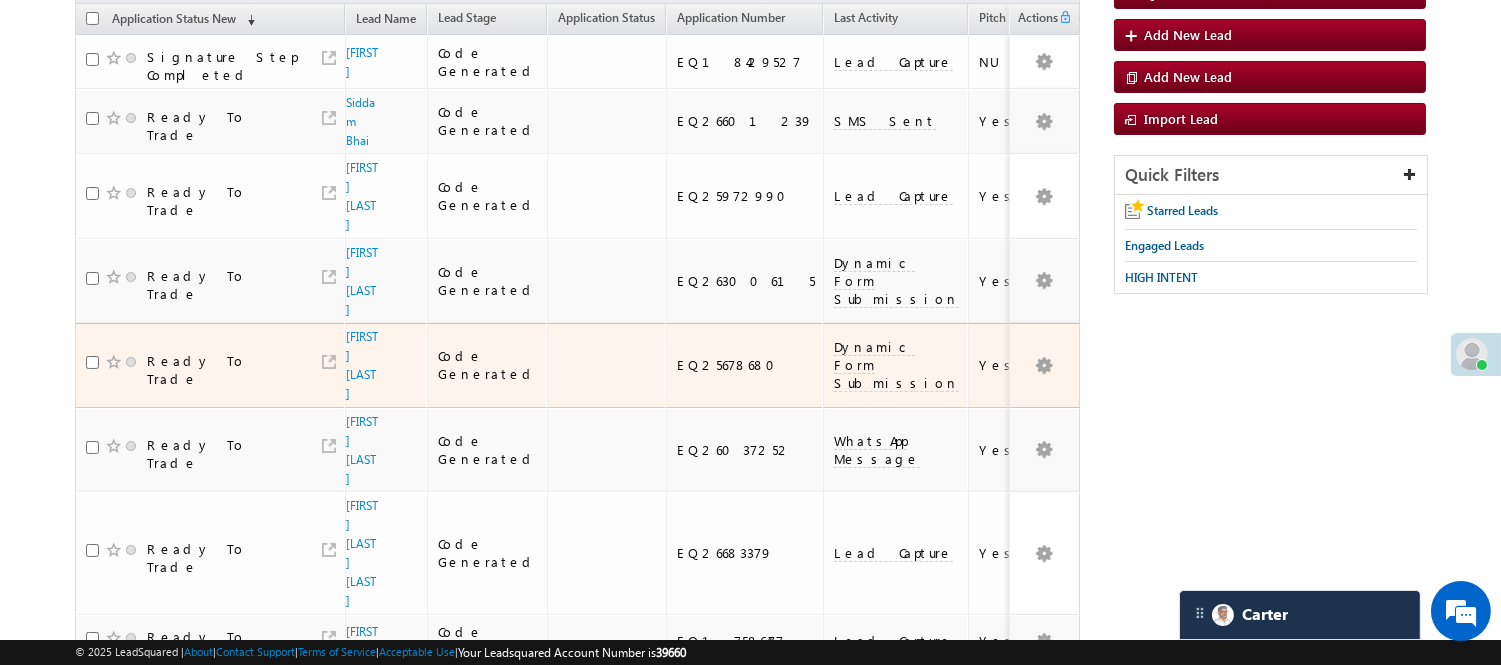 scroll, scrollTop: 0, scrollLeft: 0, axis: both 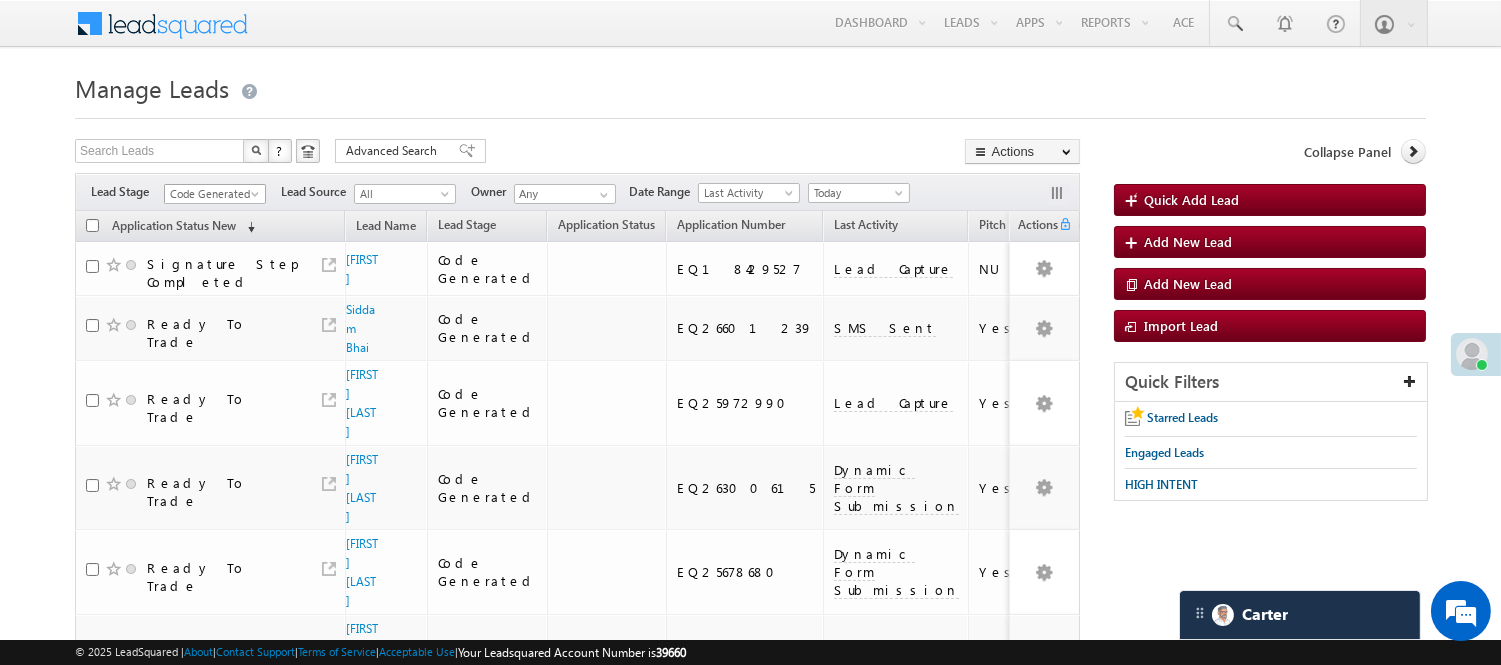 click on "Code Generated" at bounding box center (212, 194) 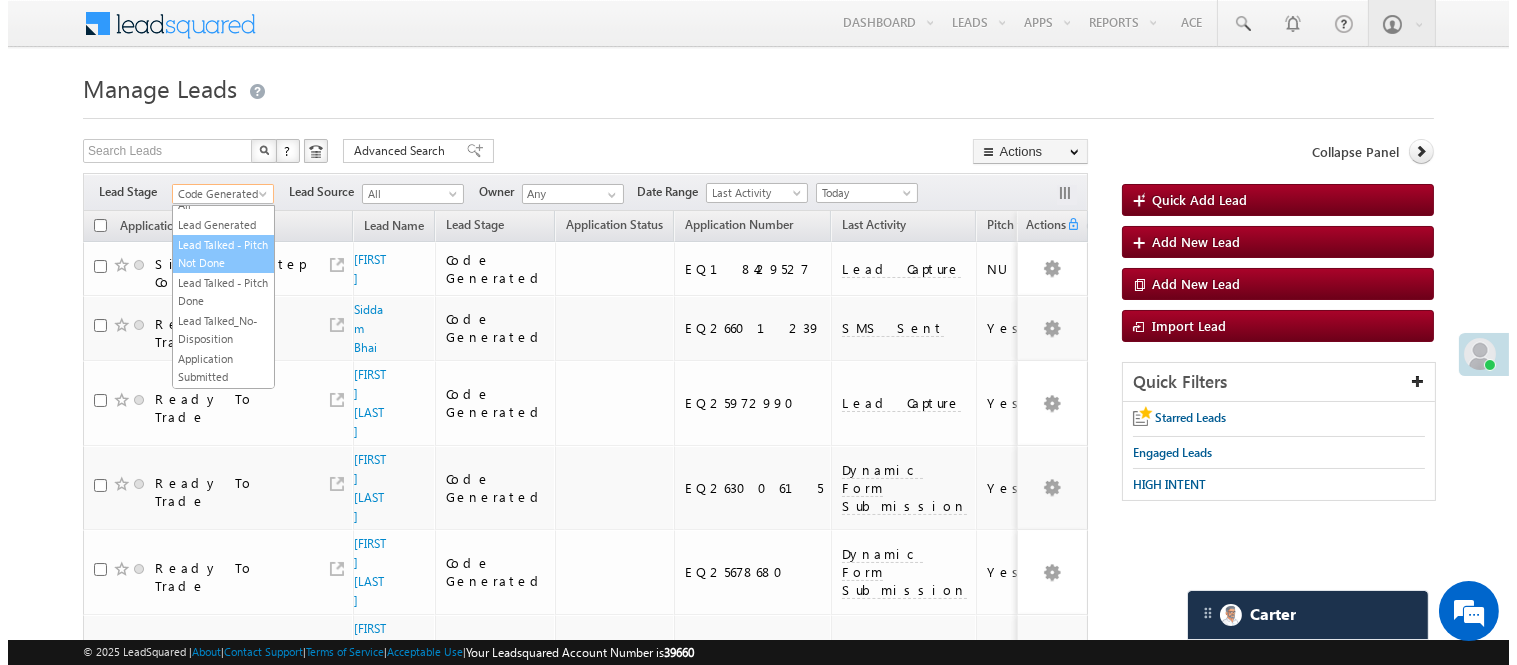 scroll, scrollTop: 0, scrollLeft: 0, axis: both 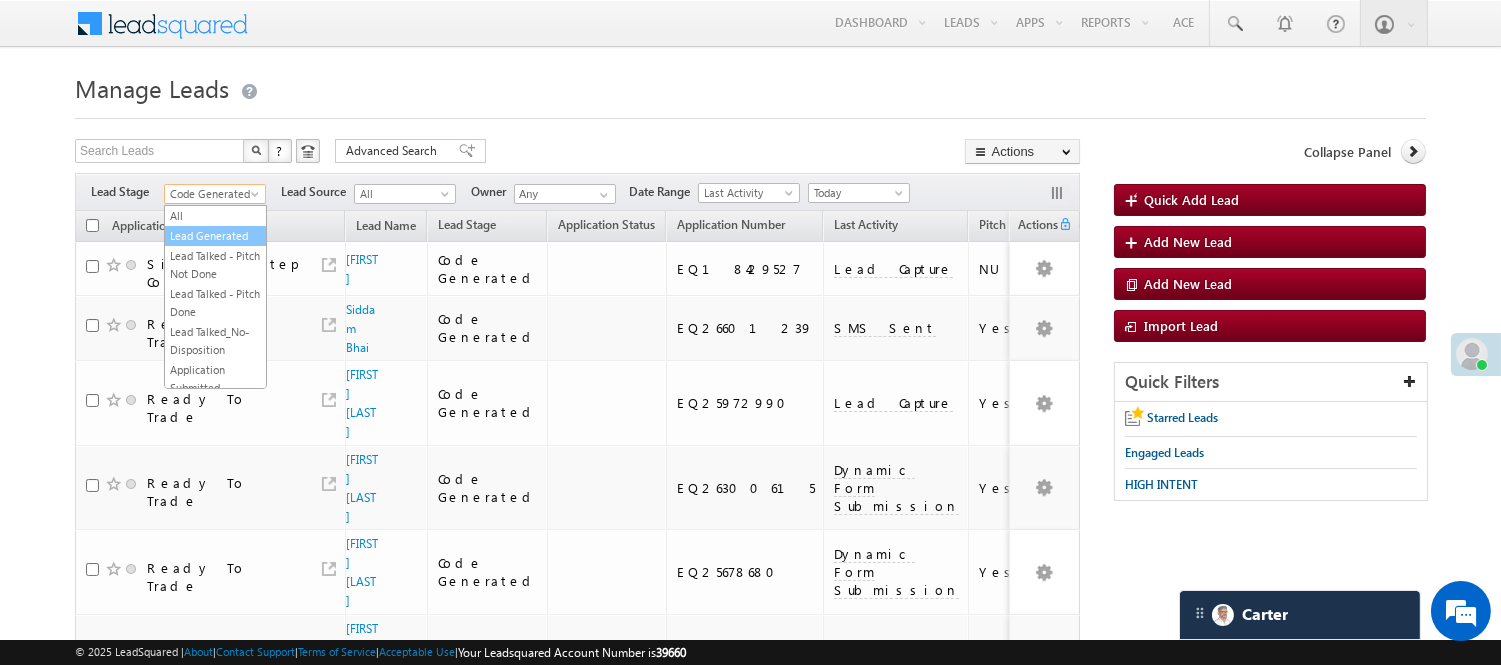 click on "Lead Generated" at bounding box center (215, 236) 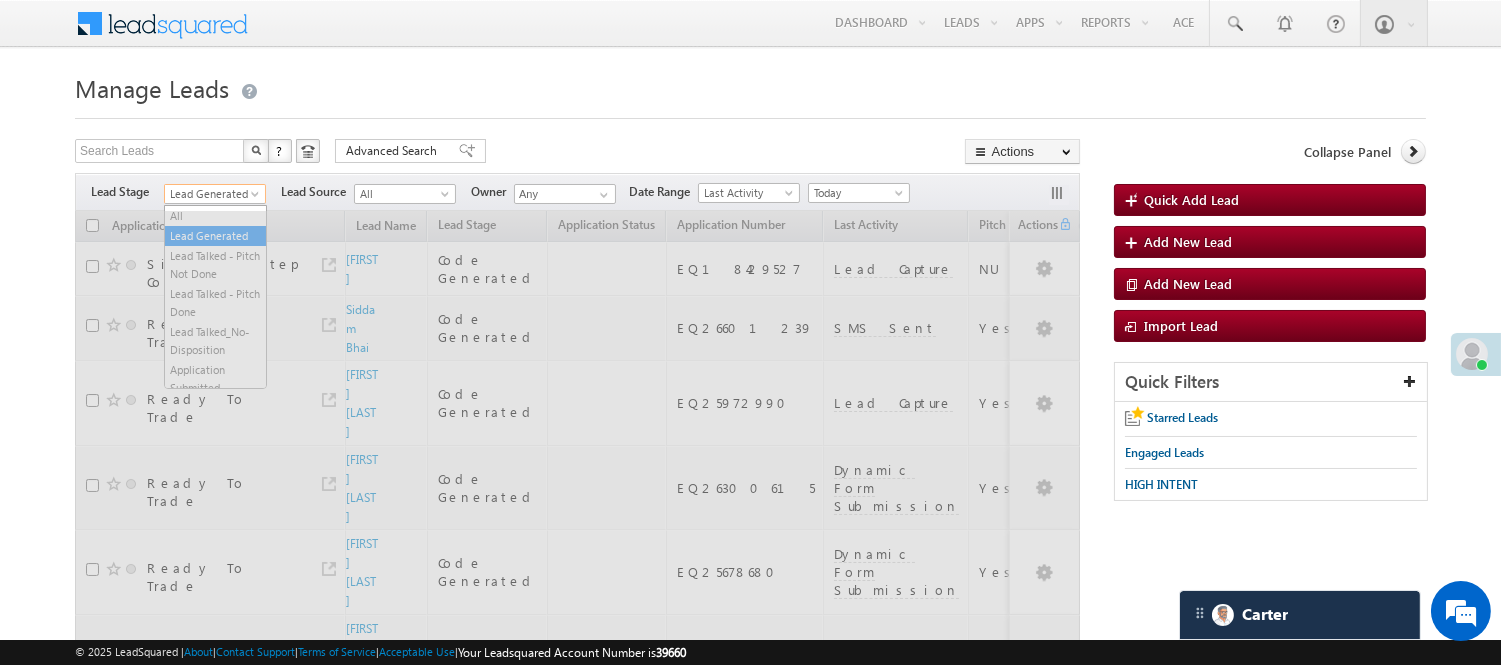 click on "Lead Generated" at bounding box center (215, 194) 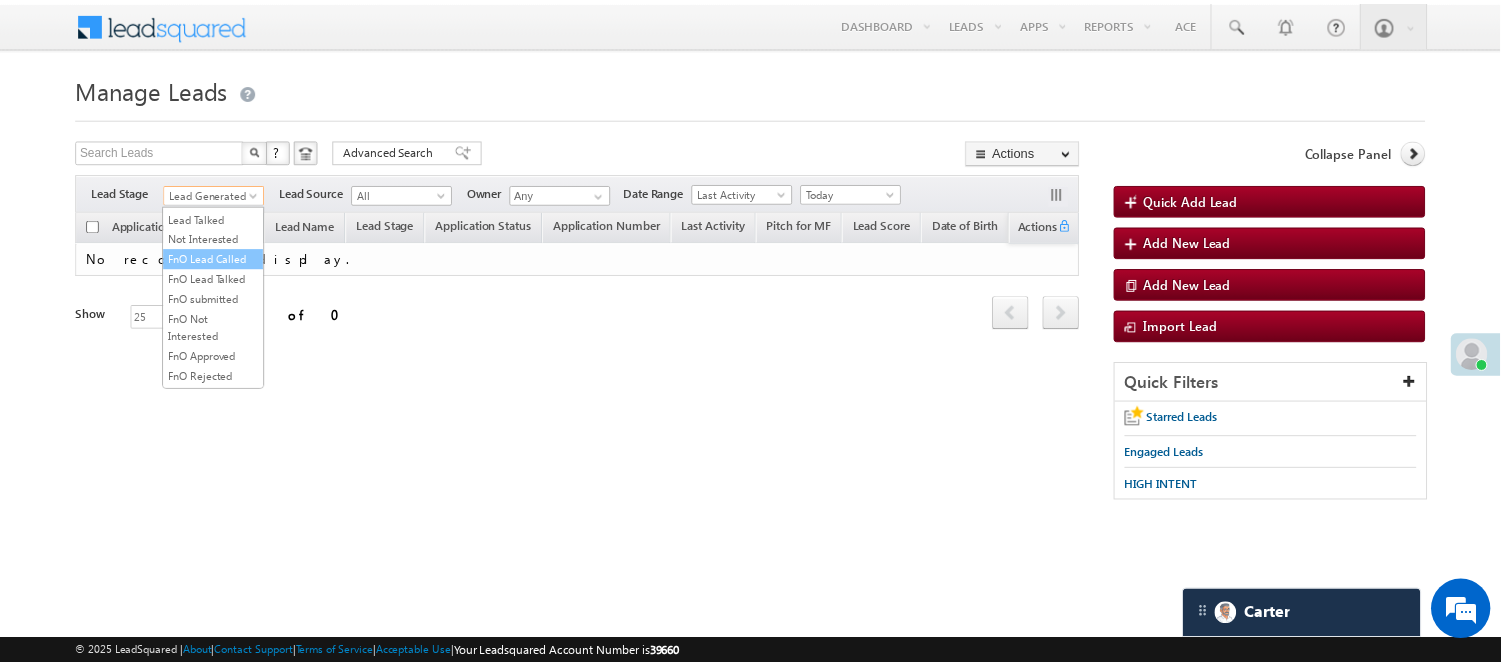 scroll, scrollTop: 274, scrollLeft: 0, axis: vertical 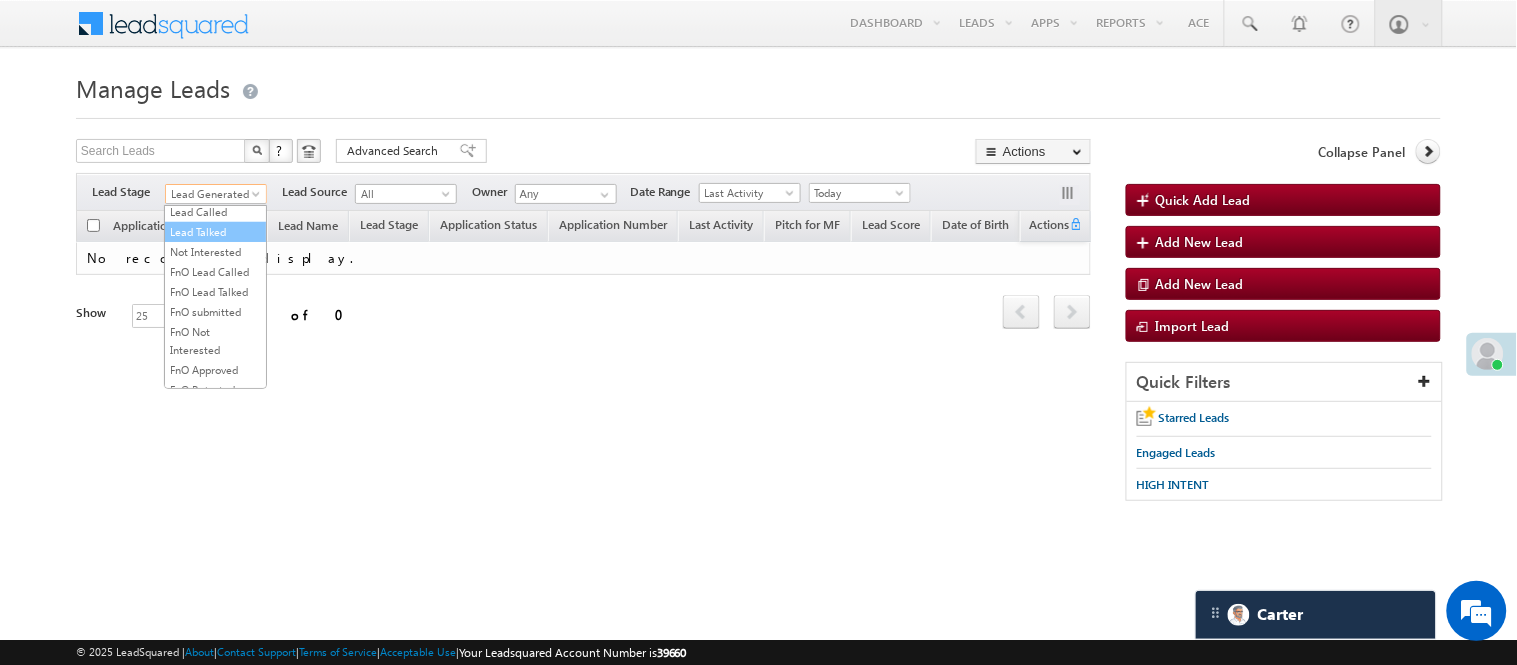 click on "Lead Talked" at bounding box center [215, 232] 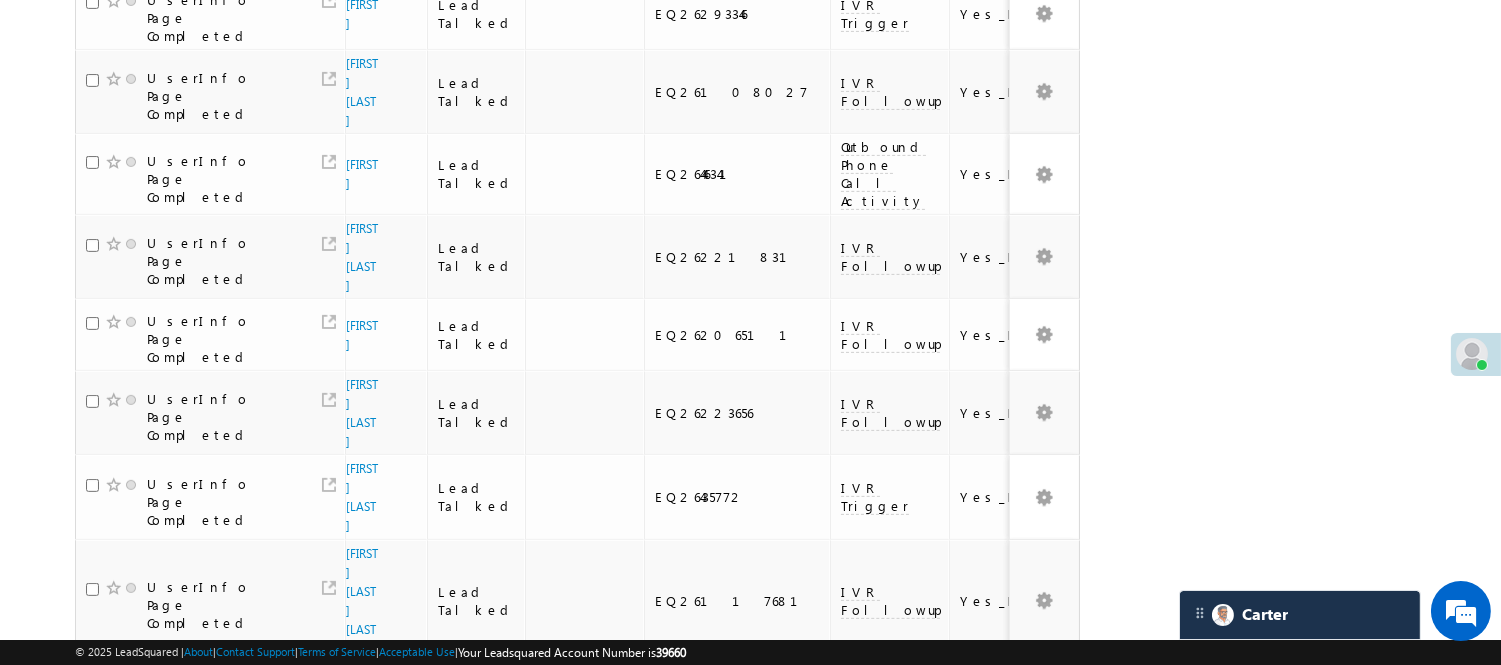 scroll, scrollTop: 1348, scrollLeft: 0, axis: vertical 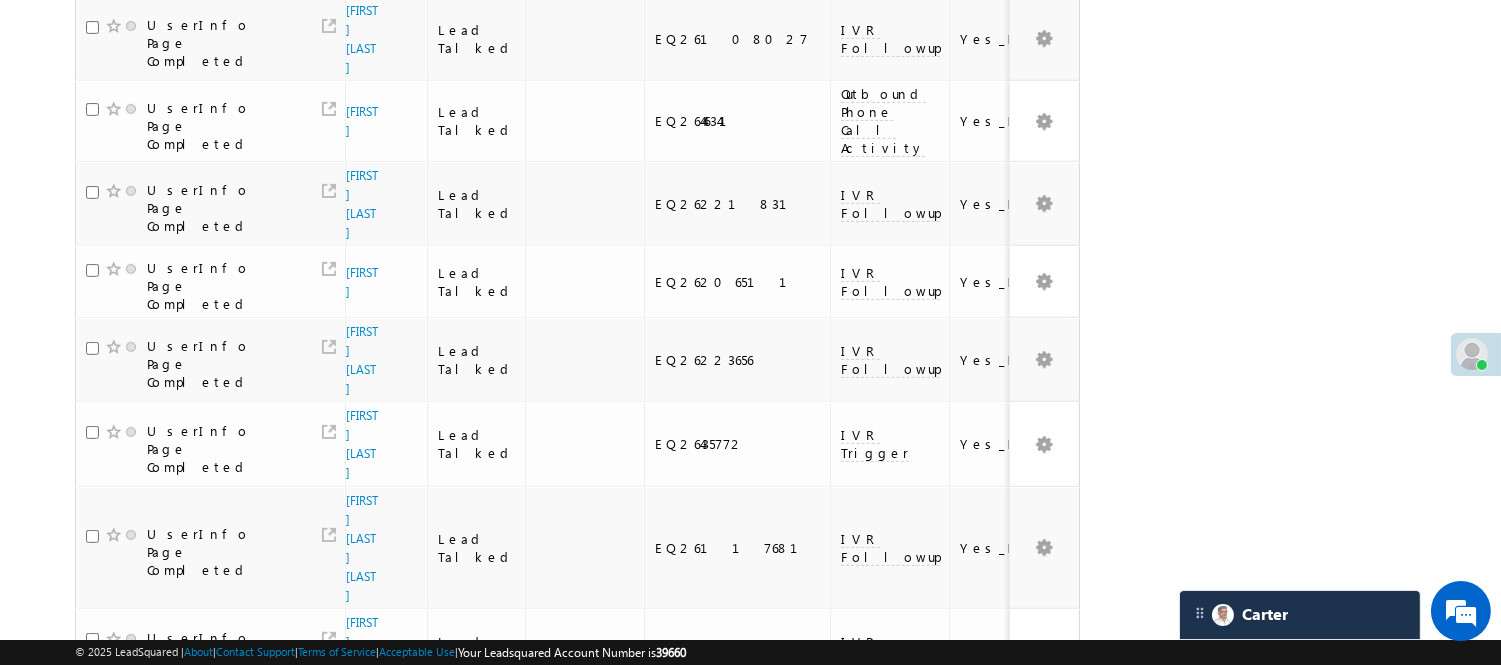 click on "2" at bounding box center (938, 1108) 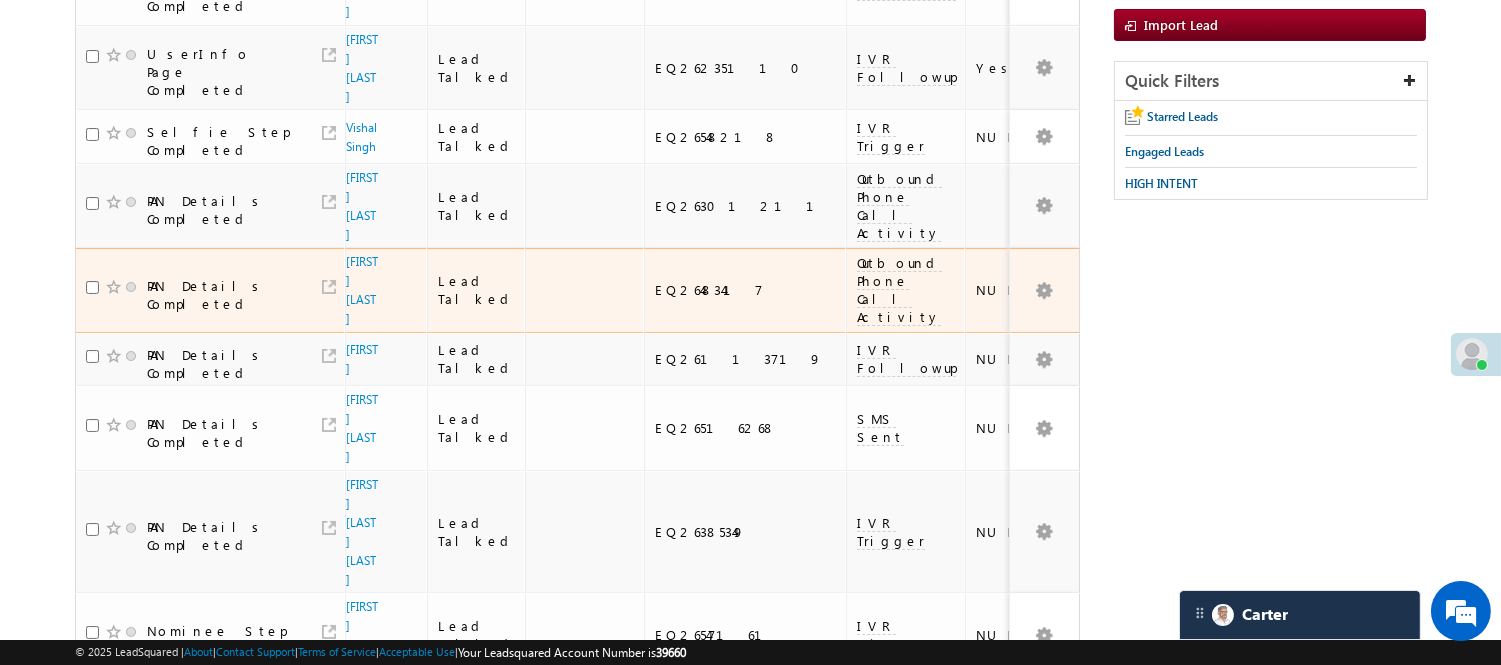 scroll, scrollTop: 0, scrollLeft: 0, axis: both 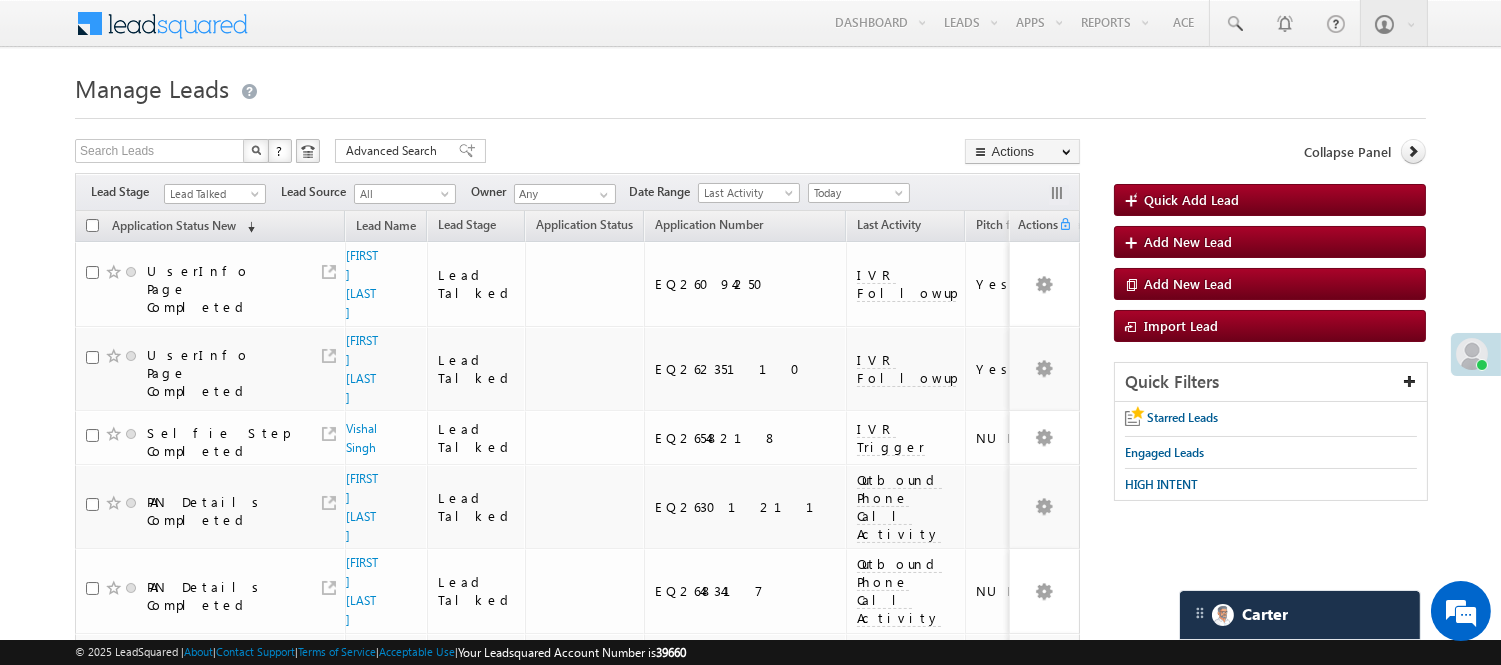 click on "Lead Talked" at bounding box center (215, 191) 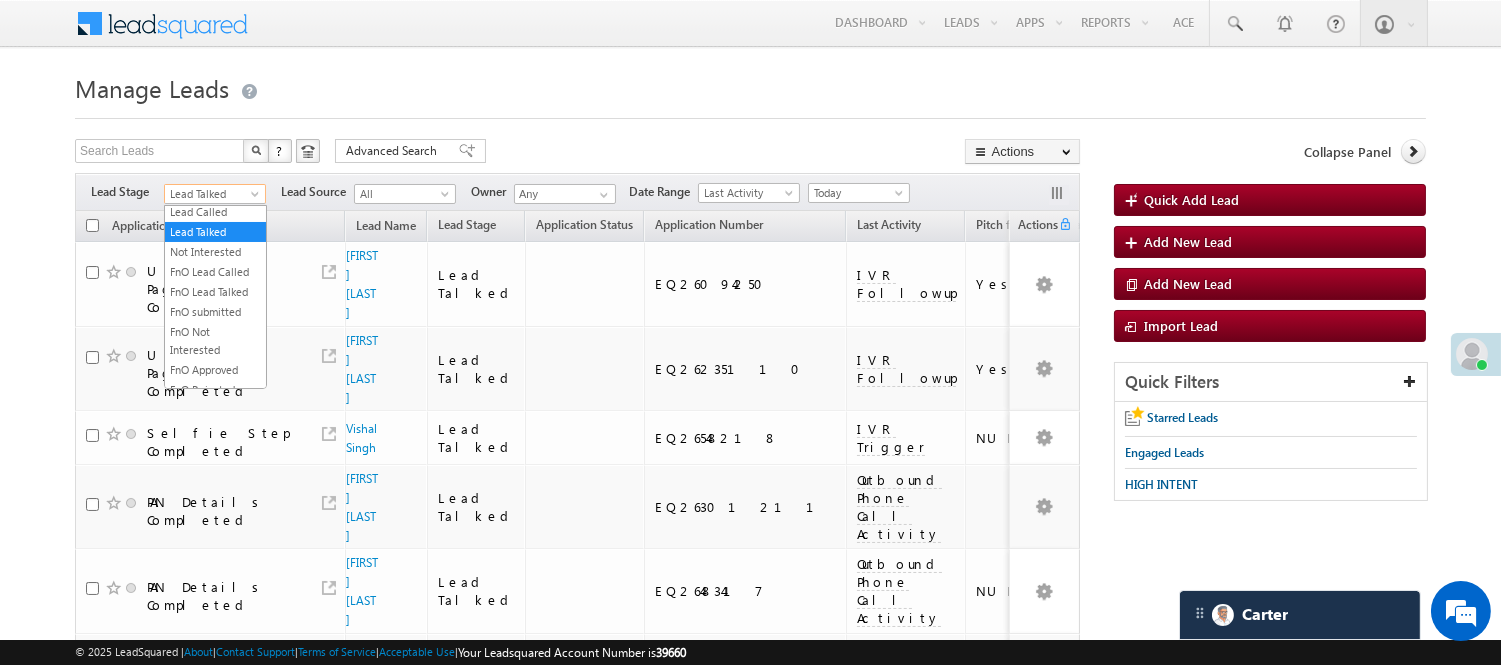 click on "Lead Talked" at bounding box center (212, 194) 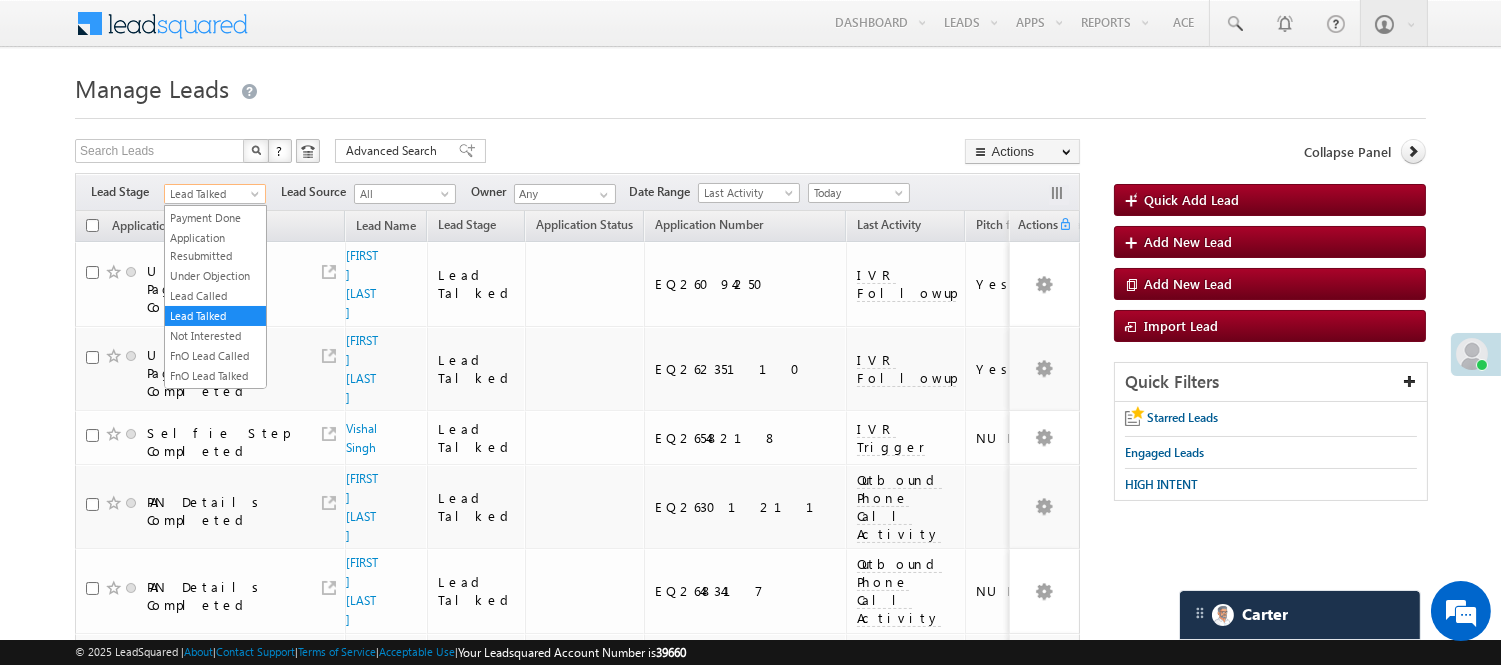 scroll, scrollTop: 0, scrollLeft: 0, axis: both 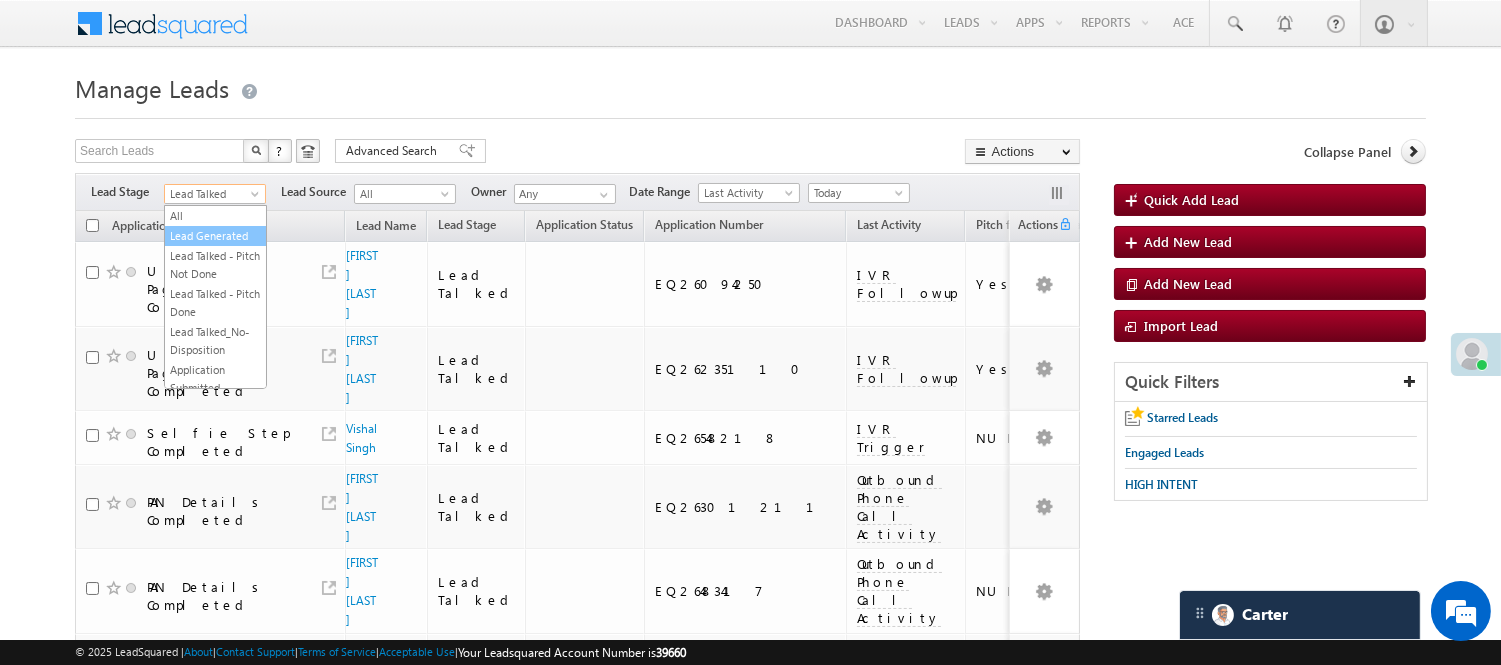 click on "Lead Generated" at bounding box center [215, 236] 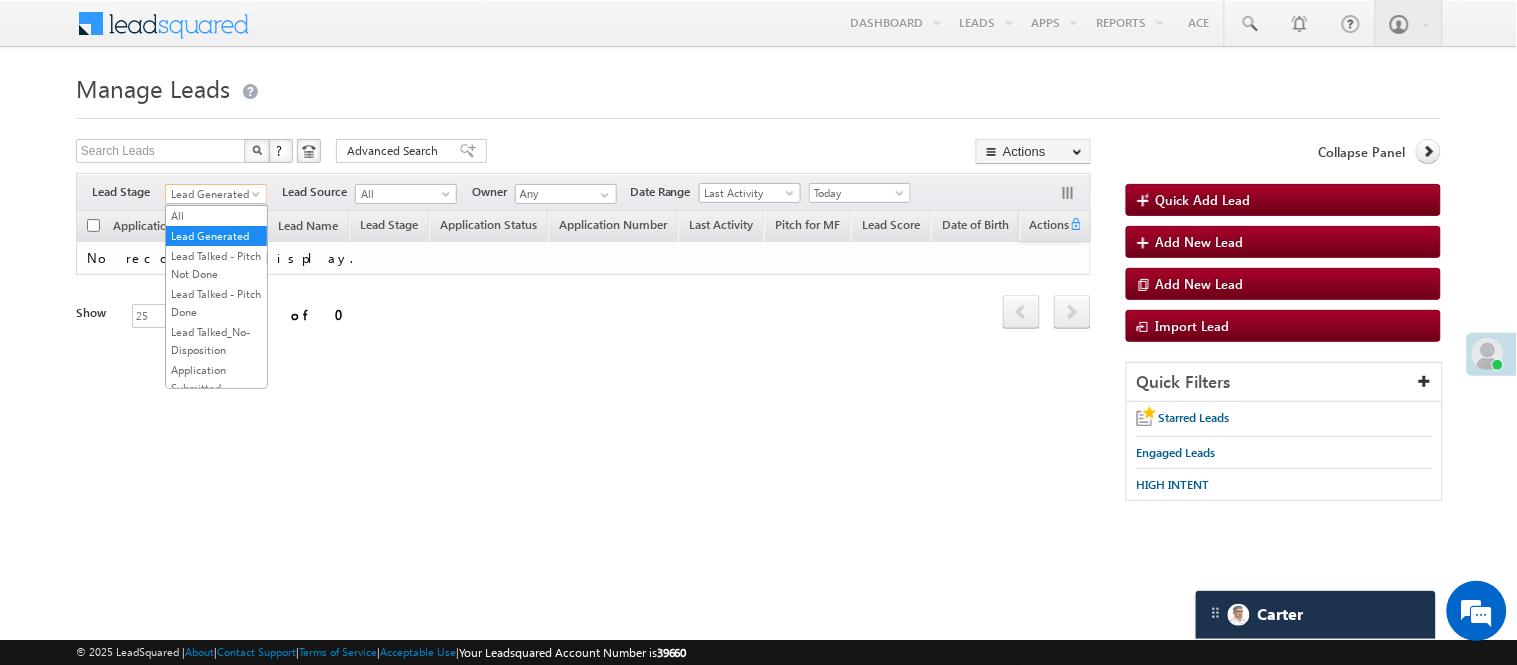 click on "Lead Generated" at bounding box center (216, 191) 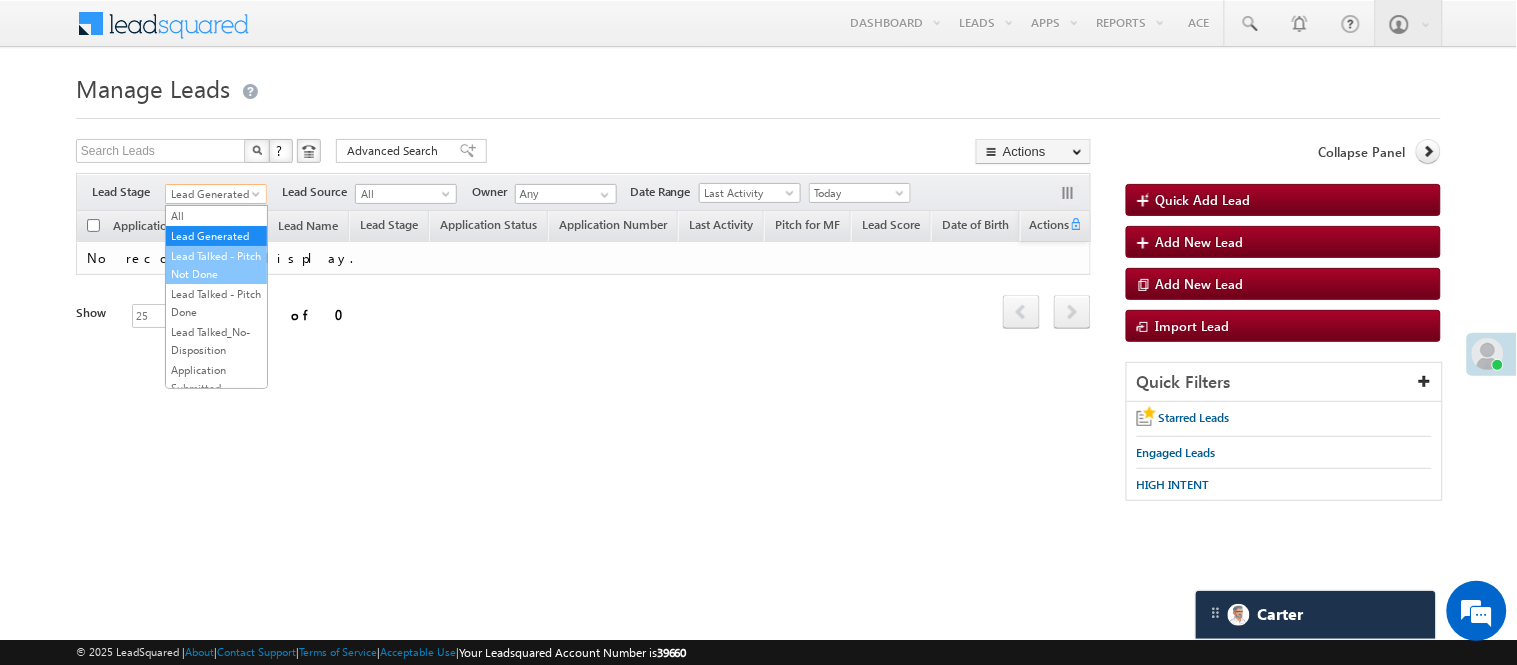 click on "Lead Talked - Pitch Not Done" at bounding box center [216, 265] 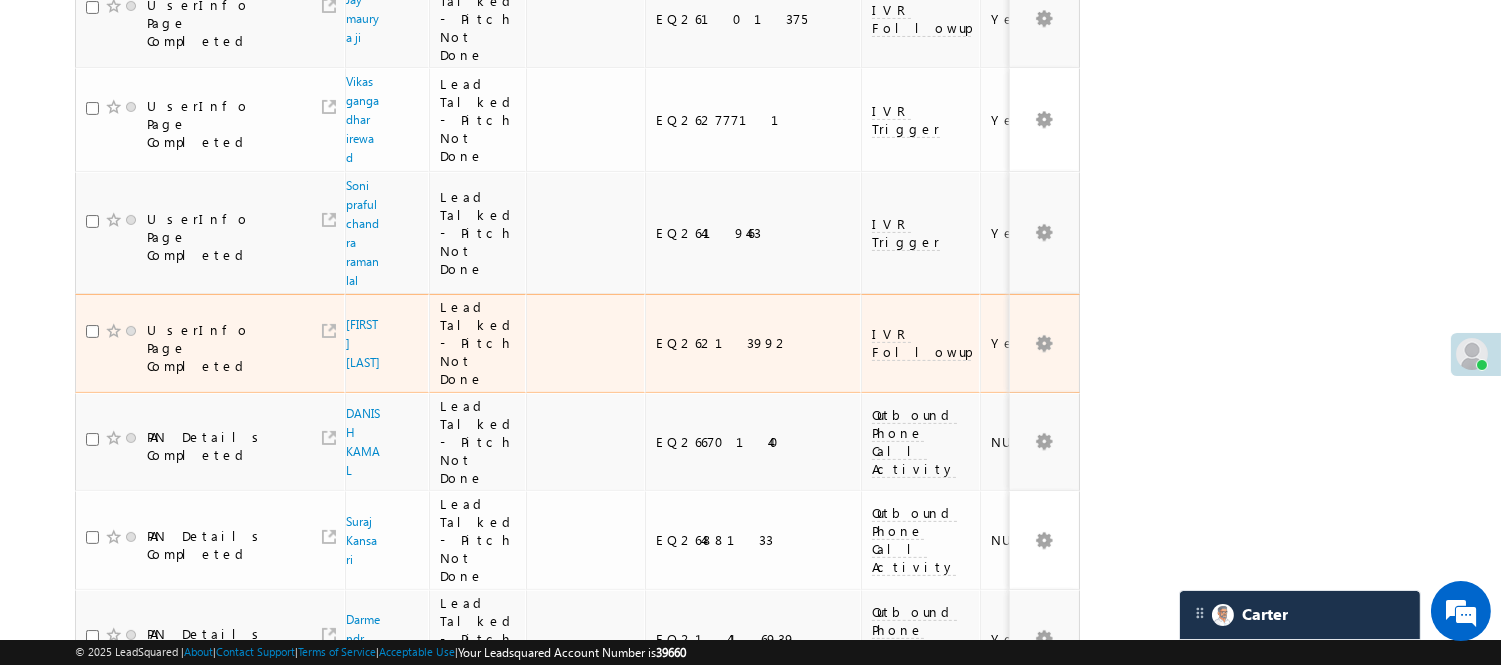 scroll, scrollTop: 760, scrollLeft: 0, axis: vertical 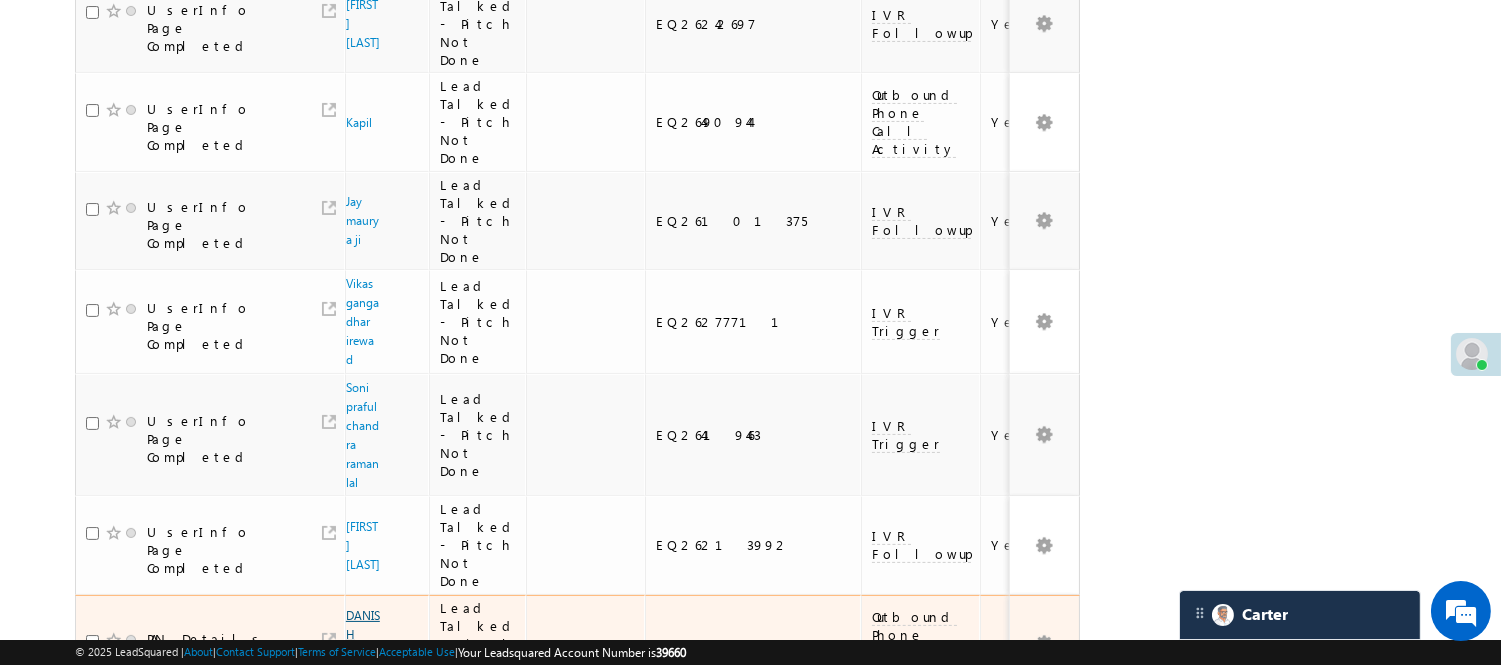 click on "DANISH KAMAL" at bounding box center (363, 644) 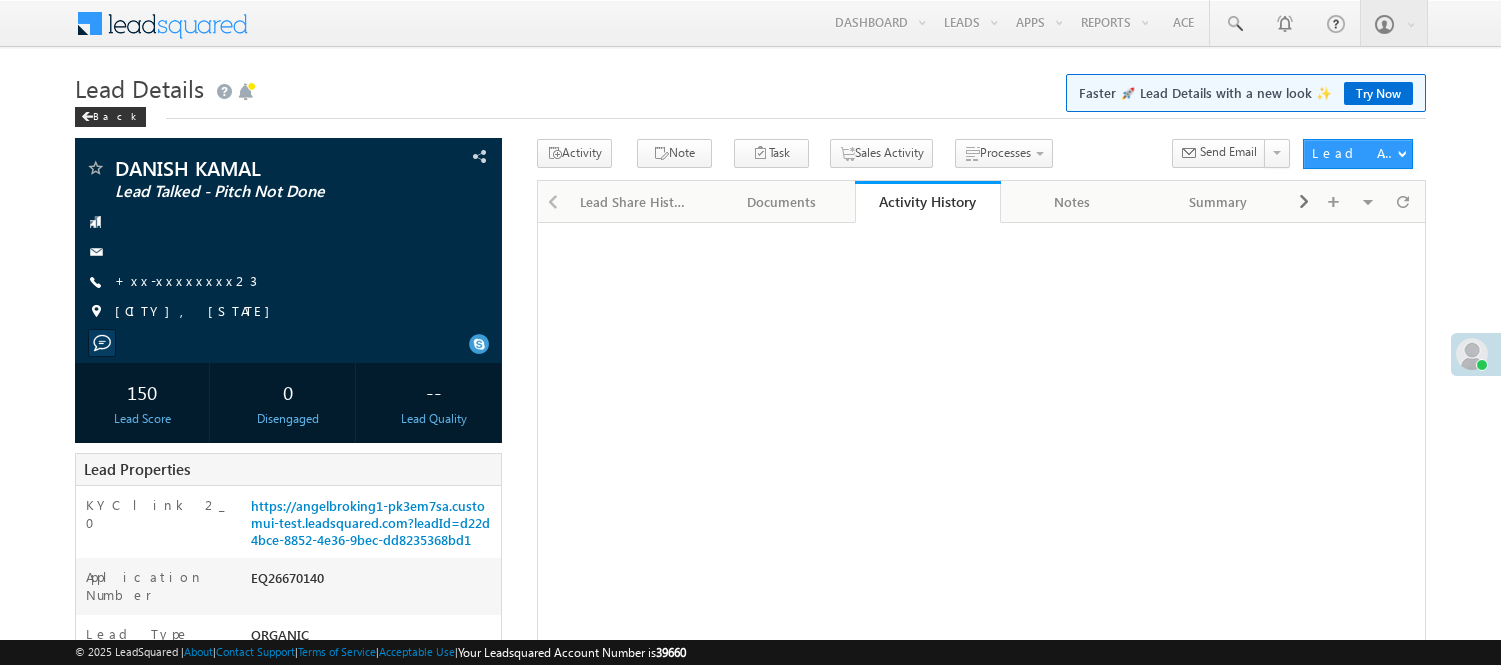 scroll, scrollTop: 0, scrollLeft: 0, axis: both 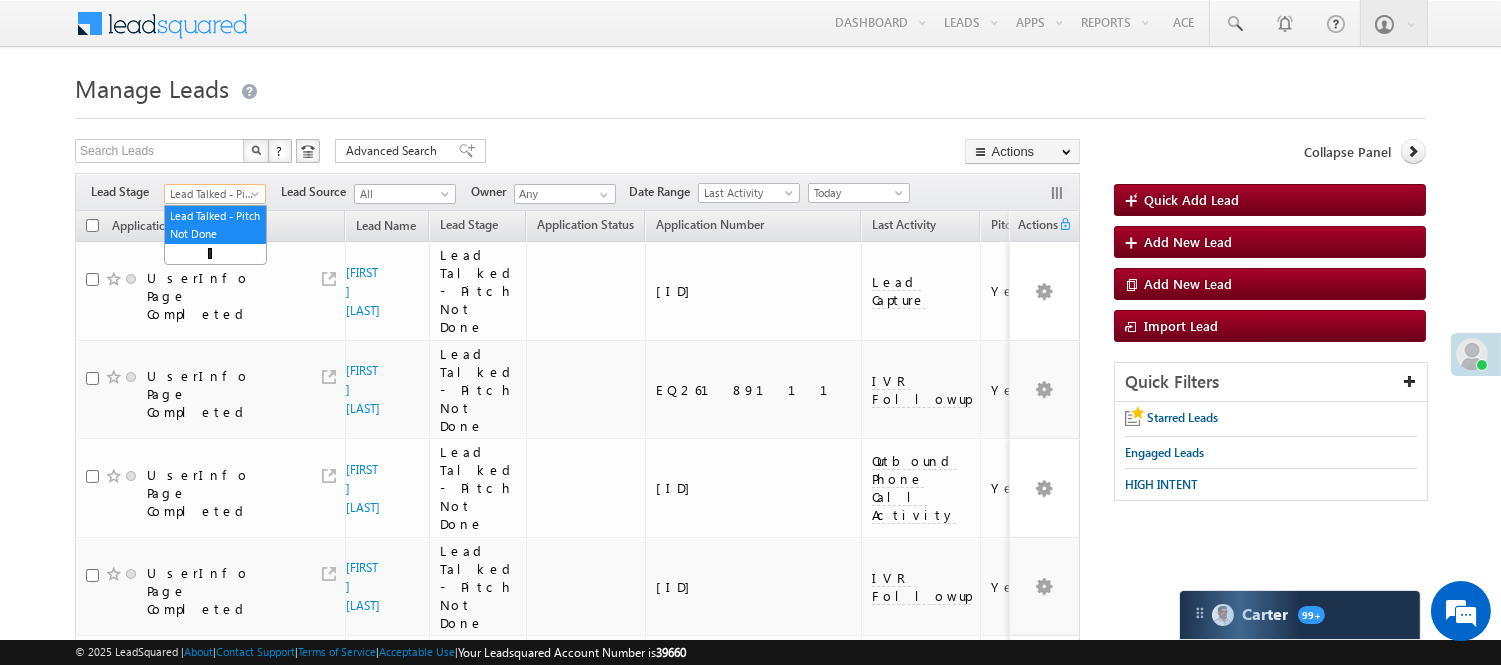 click on "Lead Talked - Pitch Not Done" at bounding box center (212, 194) 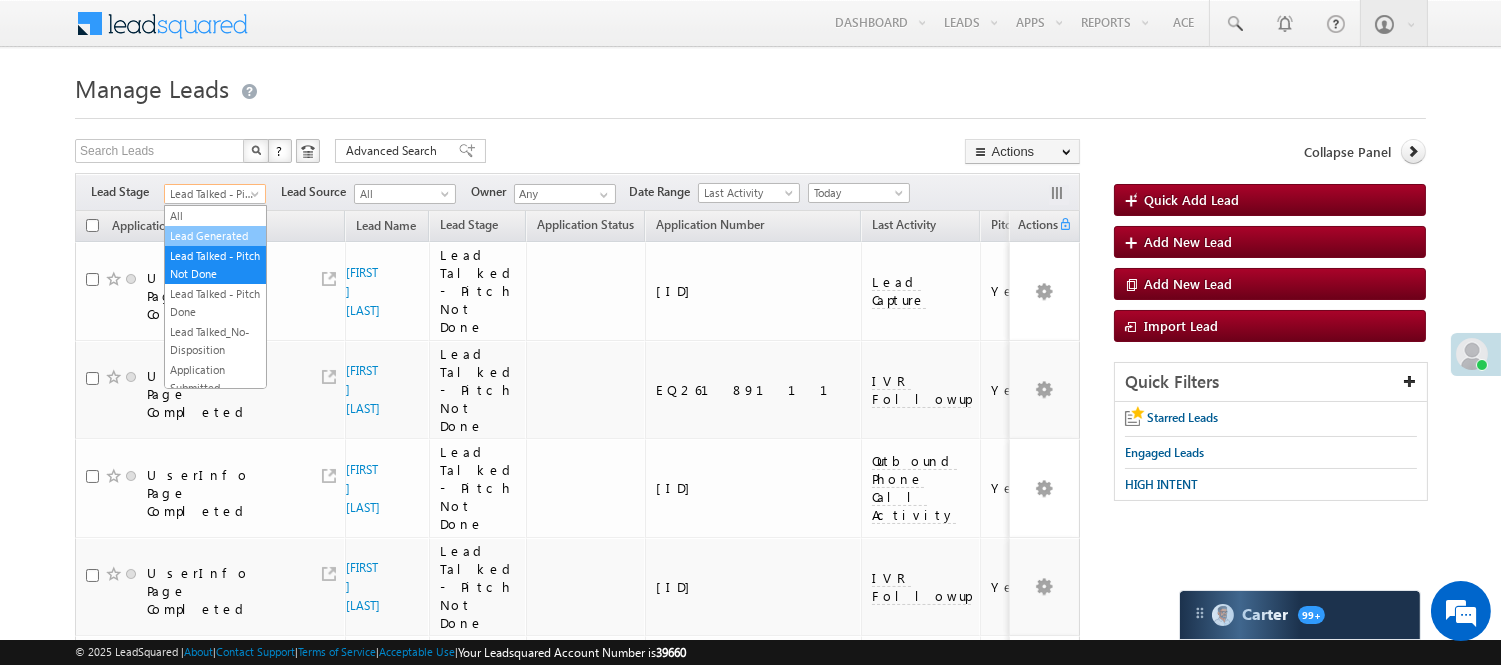scroll, scrollTop: 0, scrollLeft: 0, axis: both 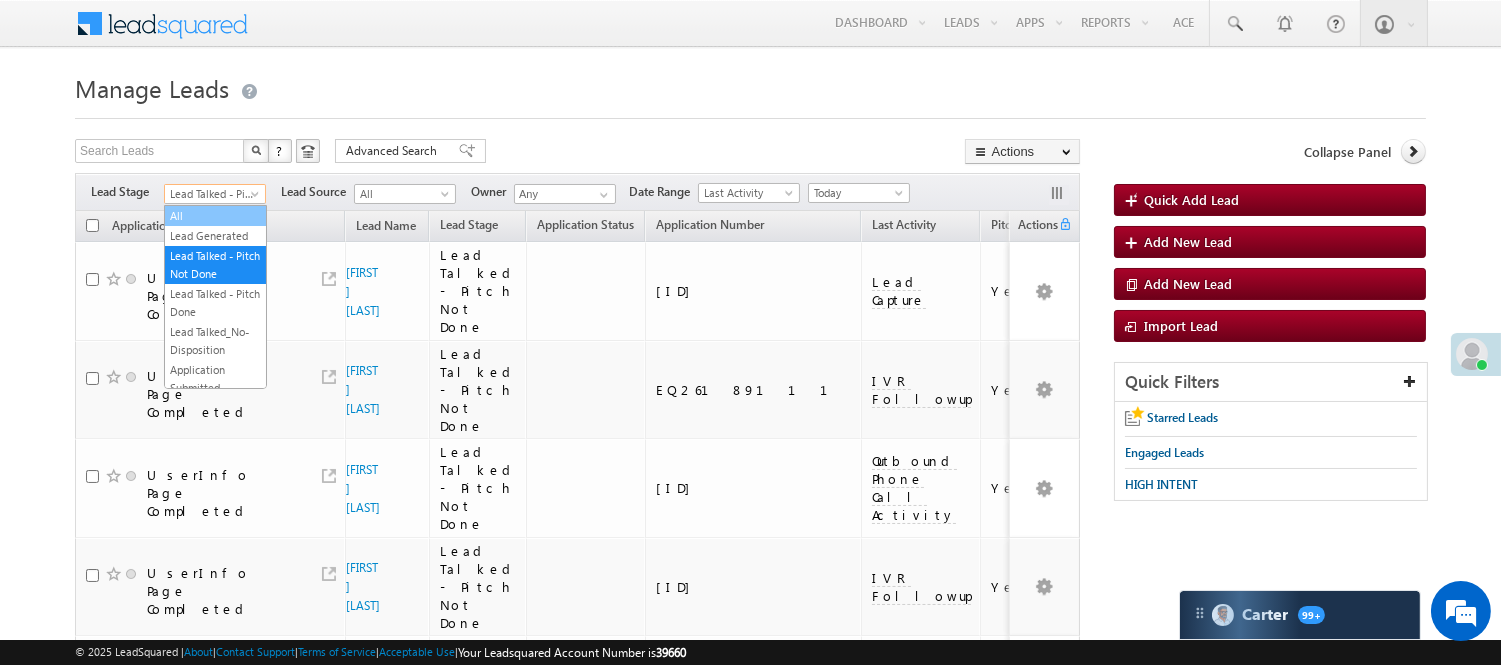 click on "Lead Generated" at bounding box center [215, 236] 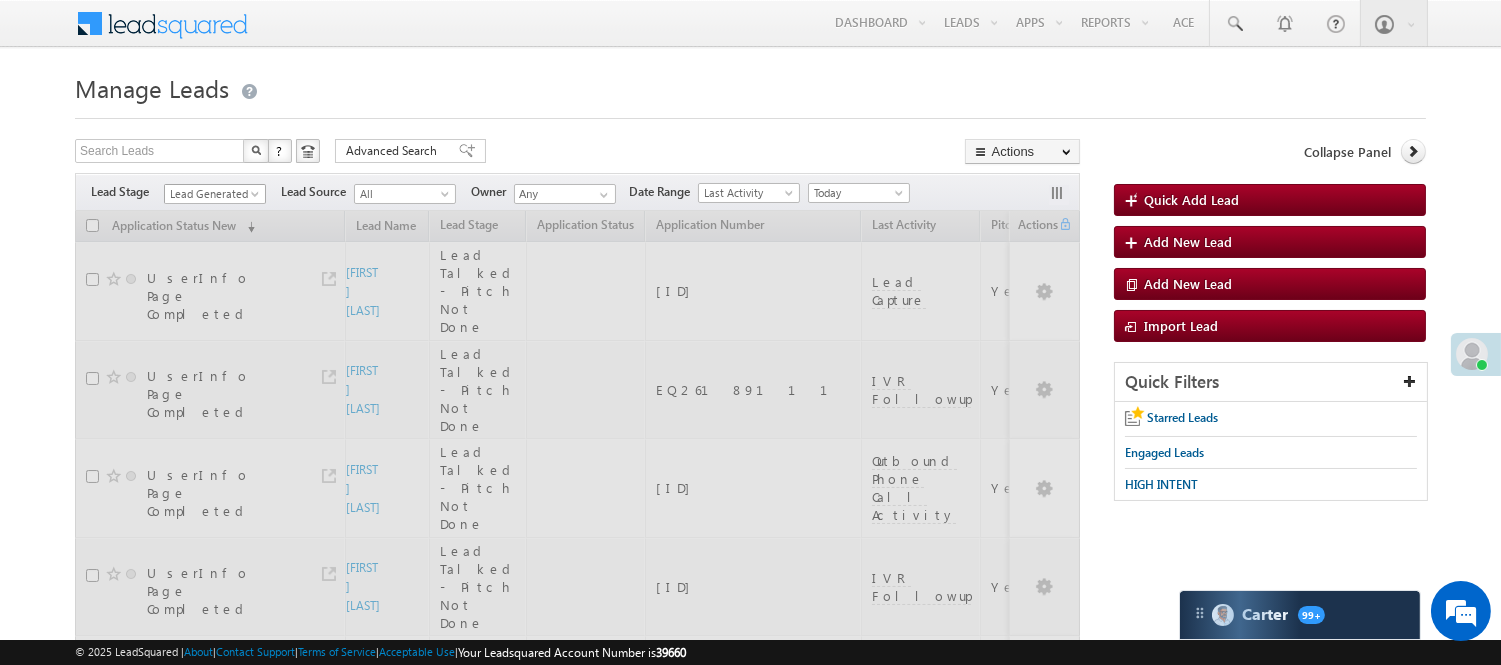 click on "Lead Generated" at bounding box center (212, 194) 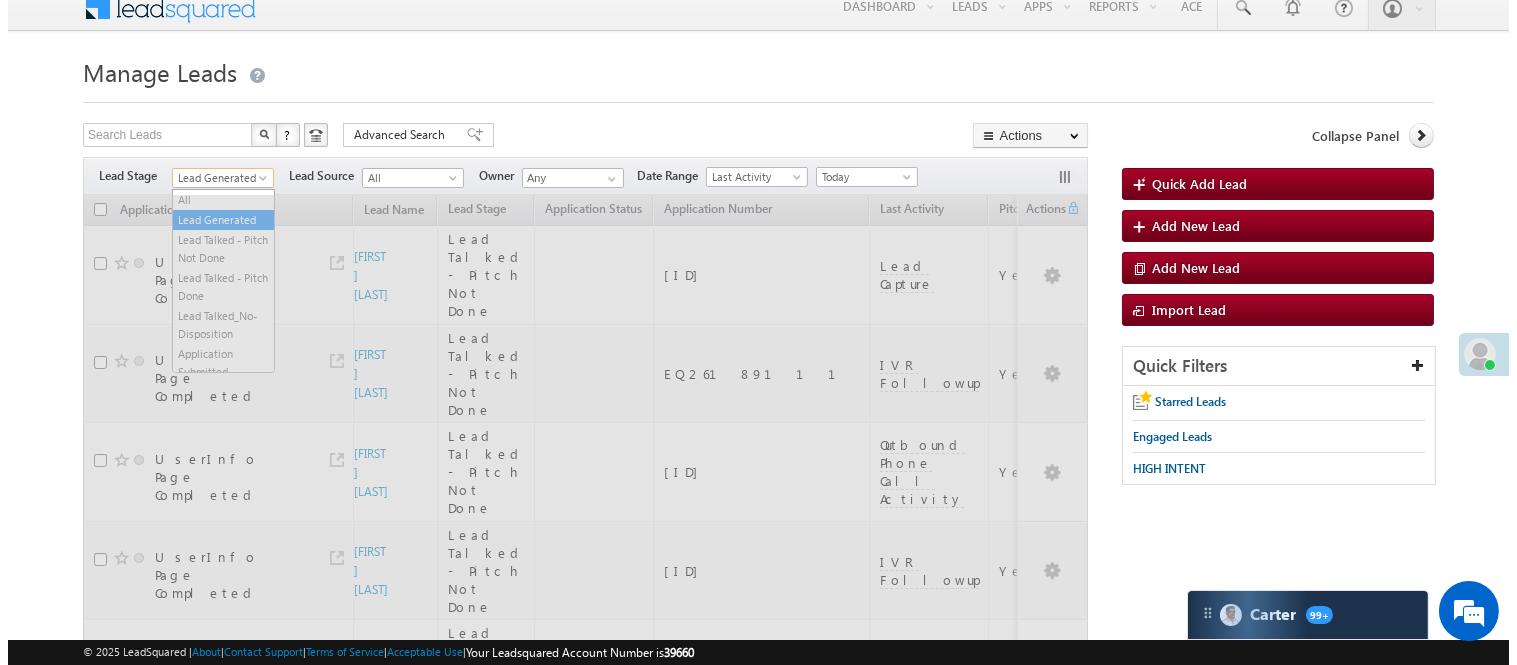 scroll, scrollTop: 0, scrollLeft: 0, axis: both 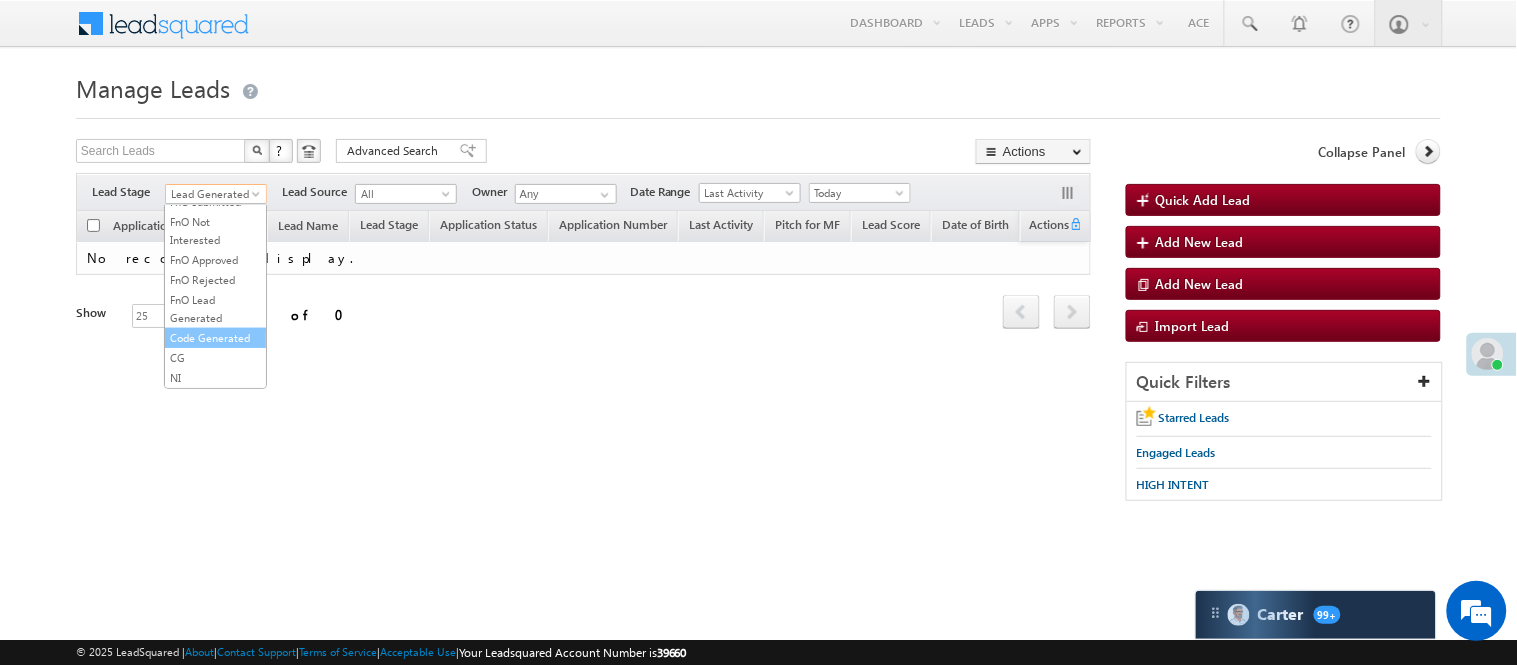 click on "Code Generated" at bounding box center [215, 338] 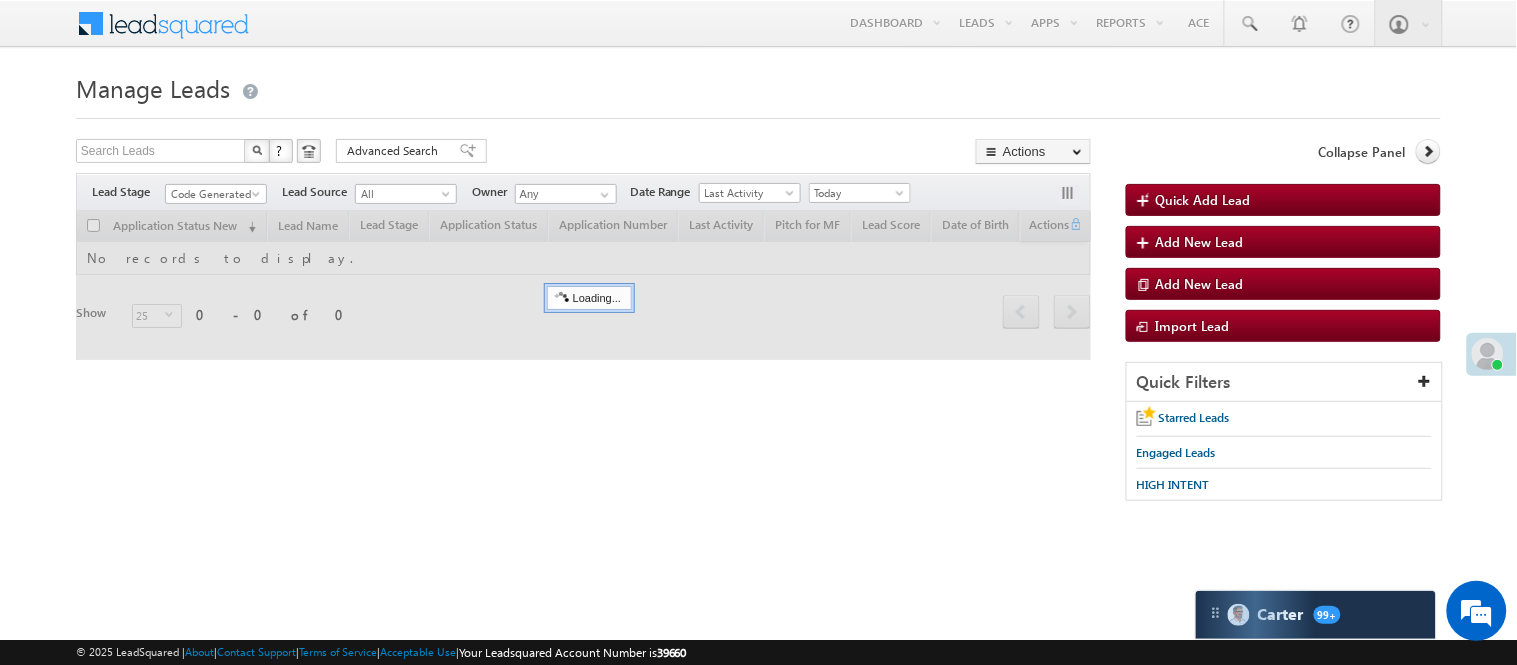 click on "Manage Leads" at bounding box center (758, 86) 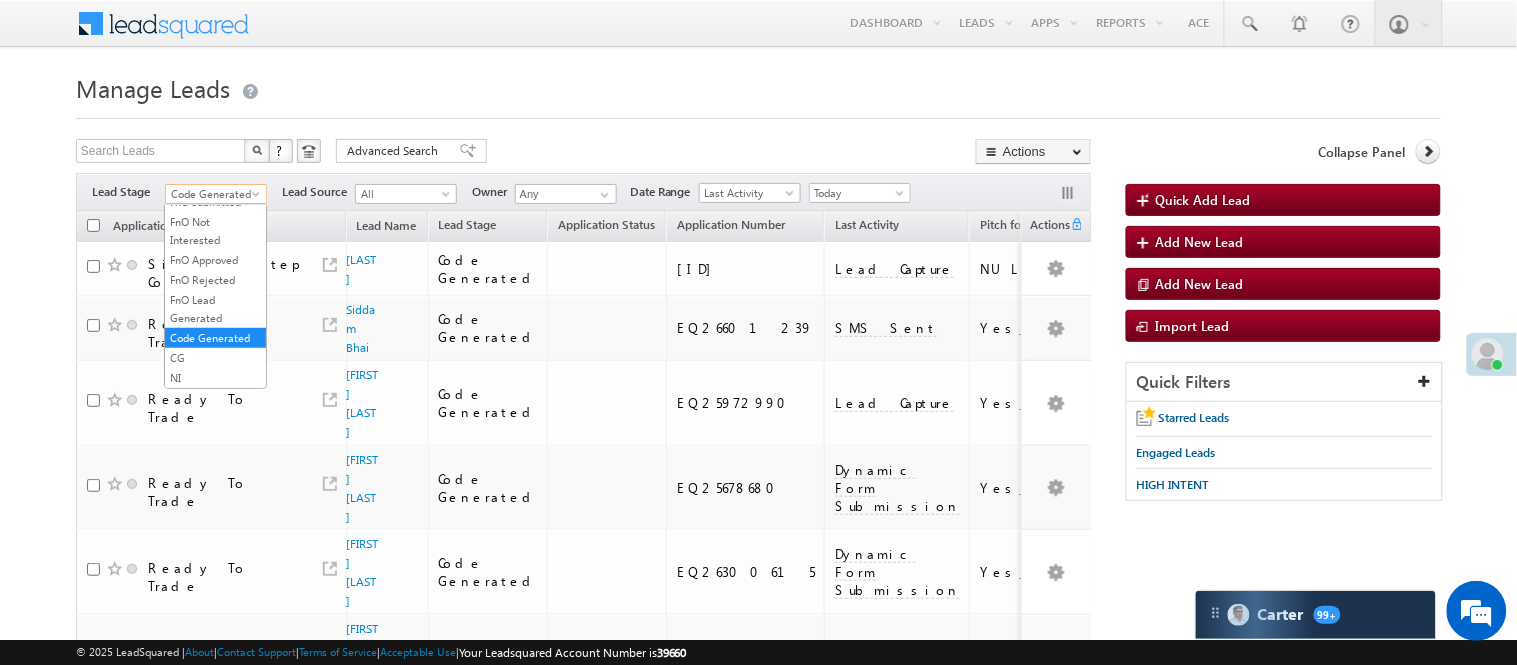 click on "Code Generated" at bounding box center (213, 194) 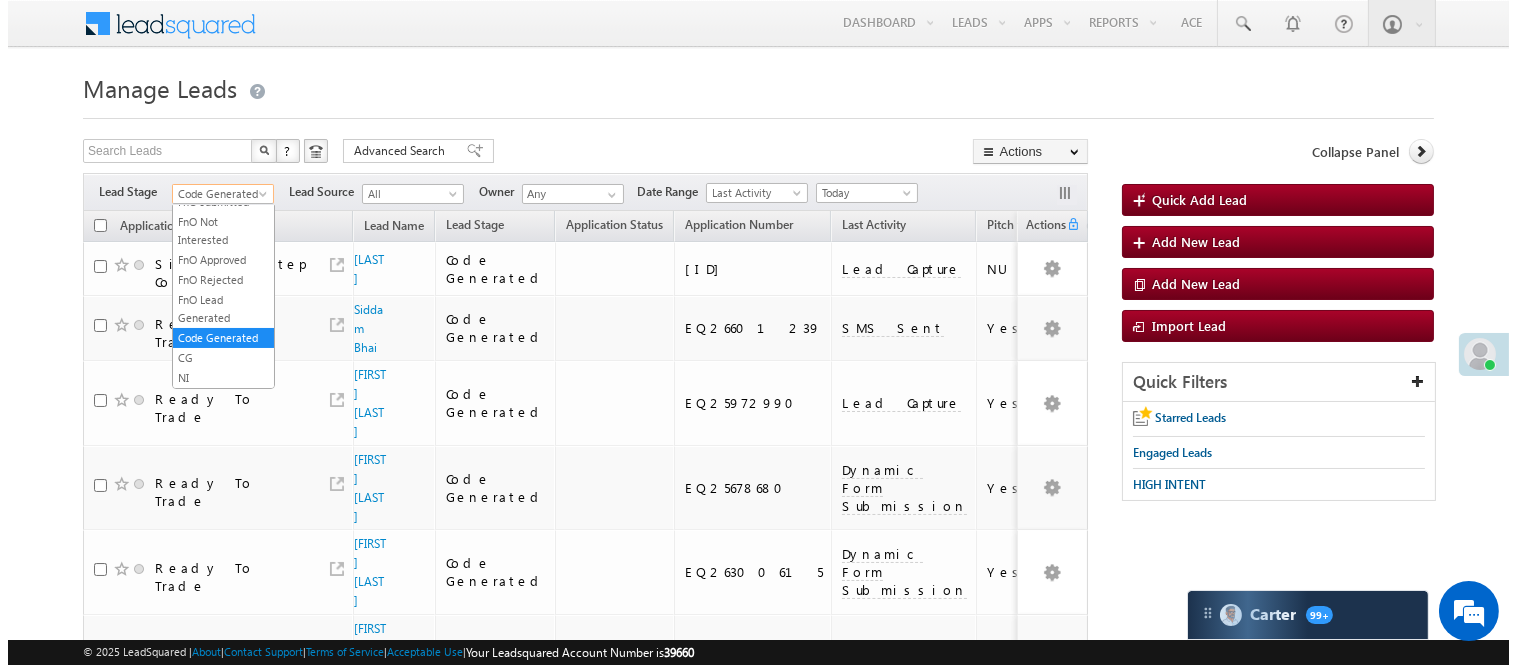scroll, scrollTop: 0, scrollLeft: 0, axis: both 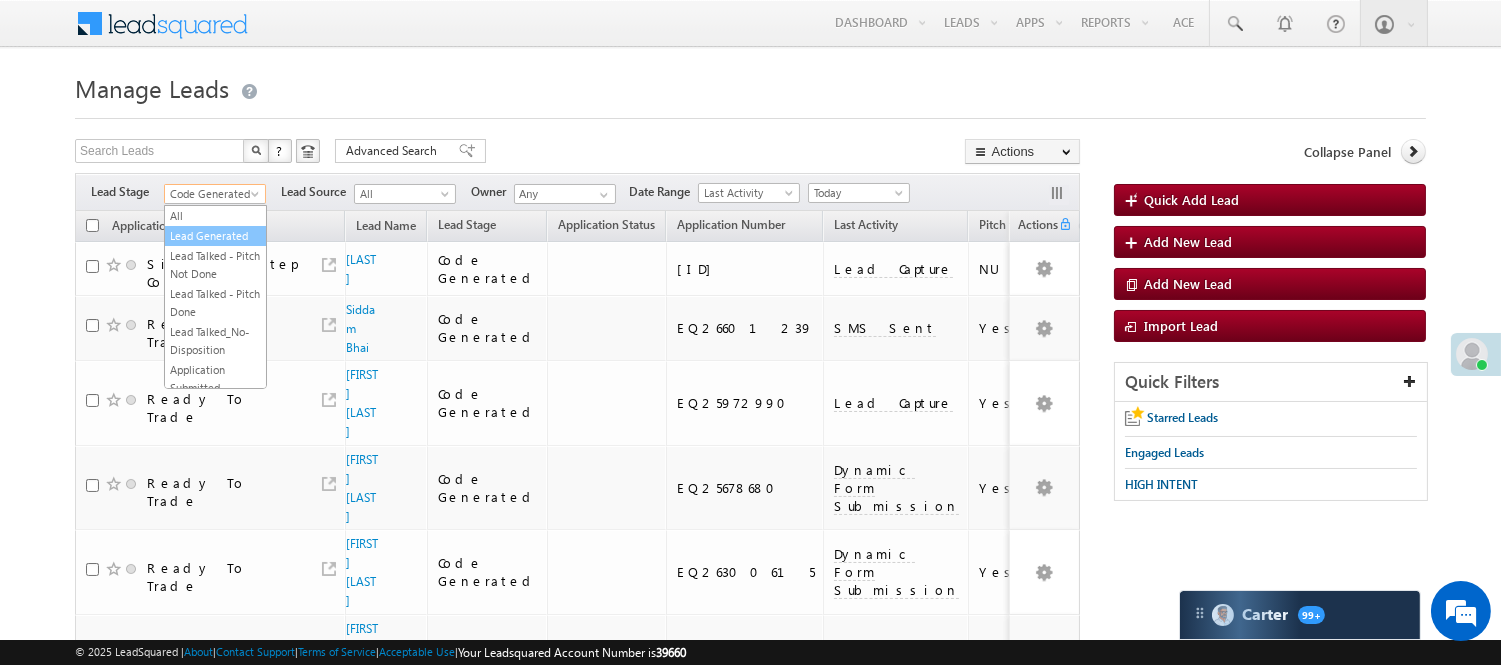 click on "Lead Generated" at bounding box center (215, 236) 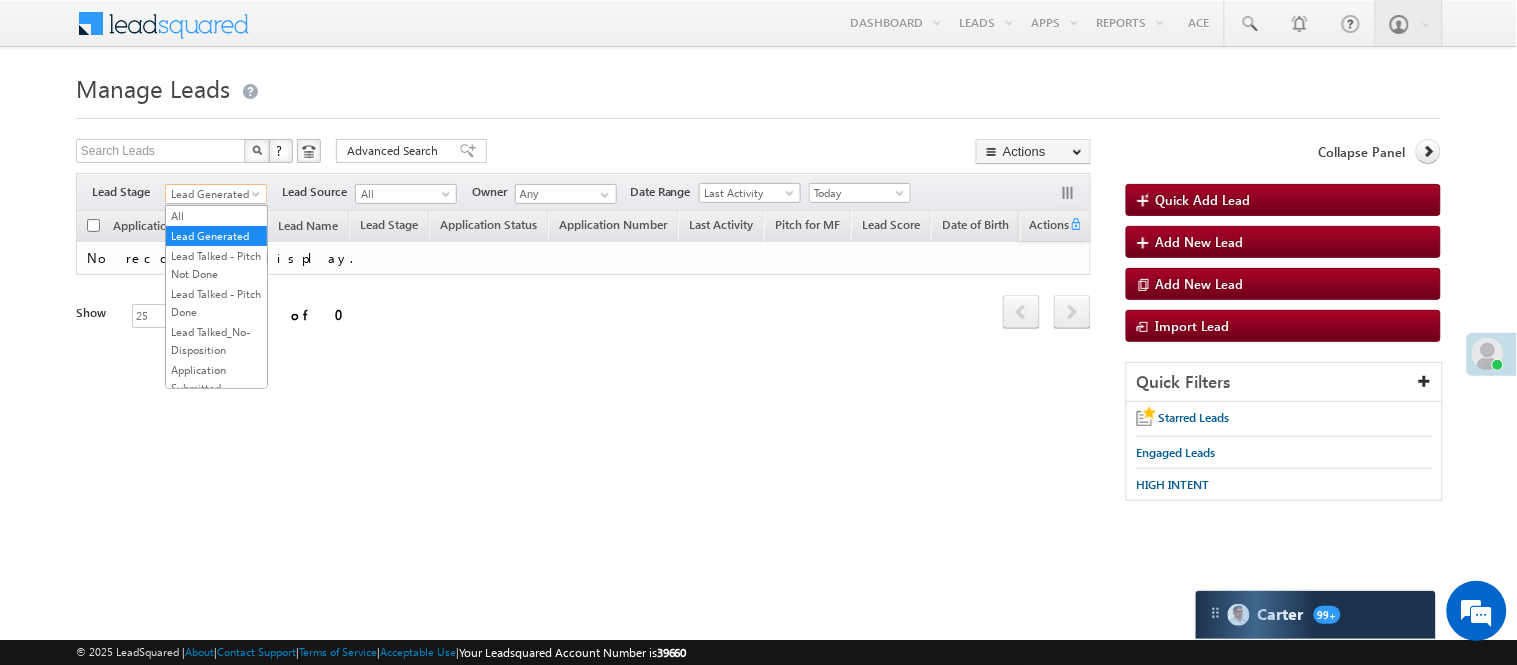 click on "Lead Generated" at bounding box center [213, 194] 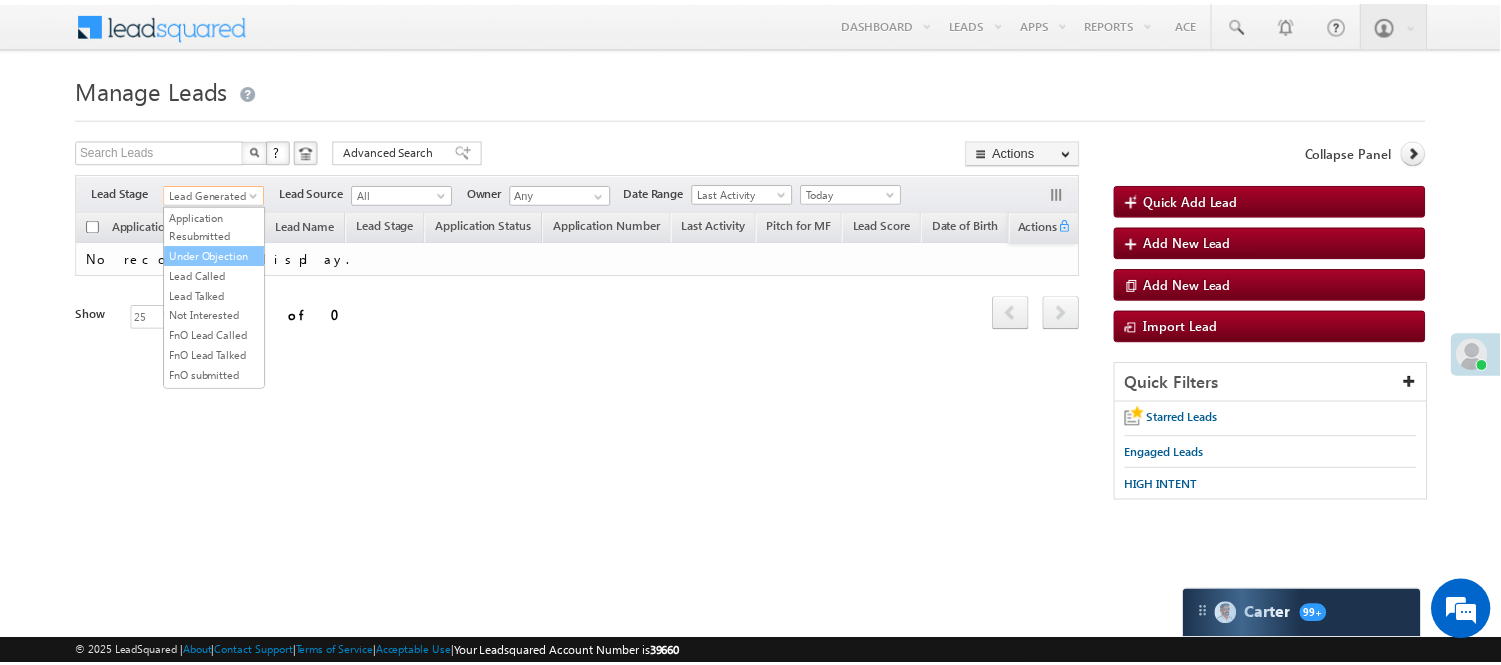 scroll, scrollTop: 444, scrollLeft: 0, axis: vertical 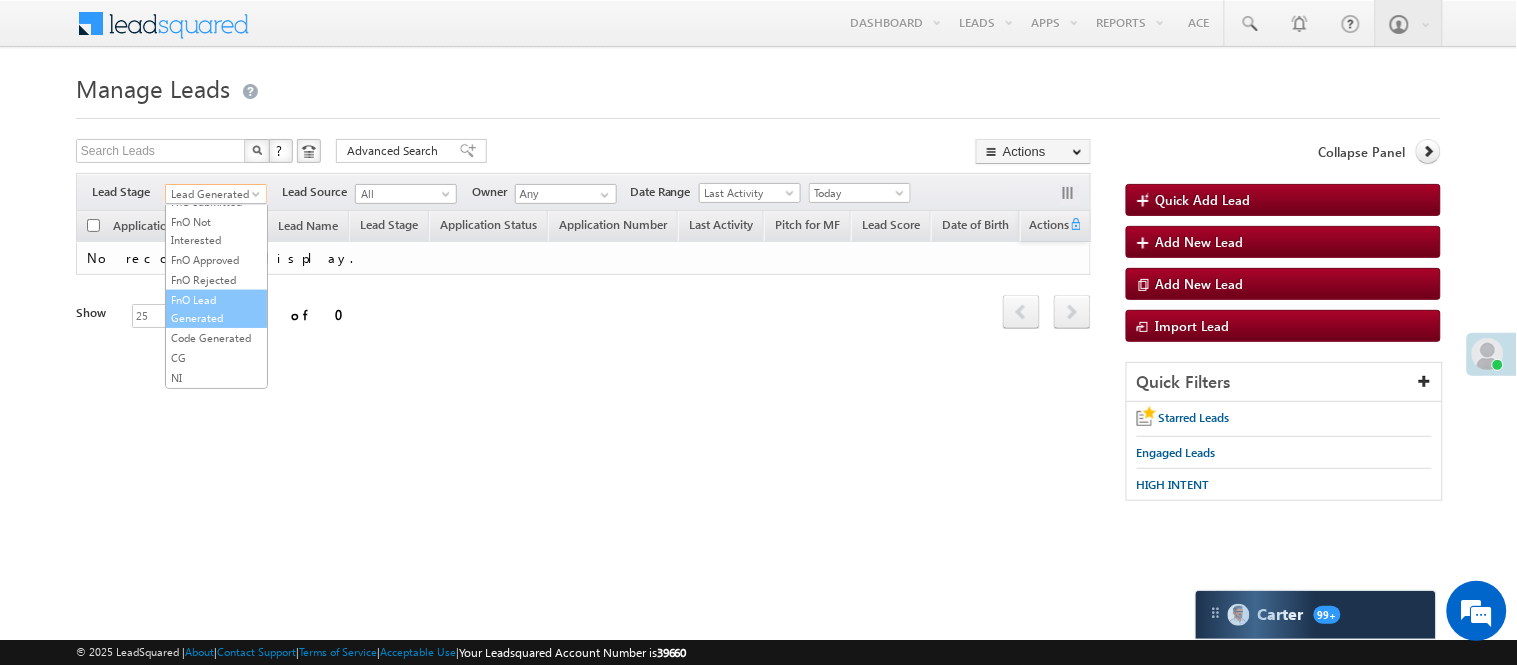click on "FnO Lead Generated" at bounding box center (216, 309) 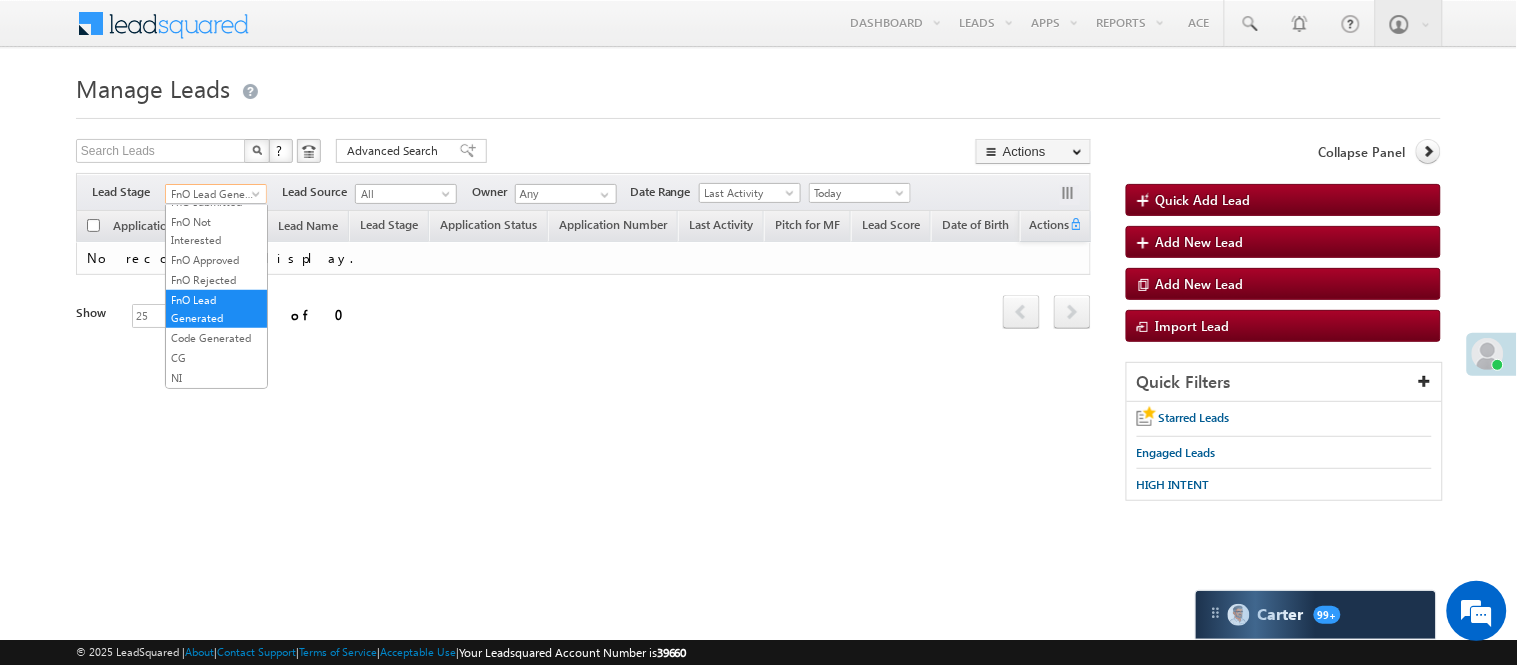 click on "FnO Lead Generated" at bounding box center [213, 194] 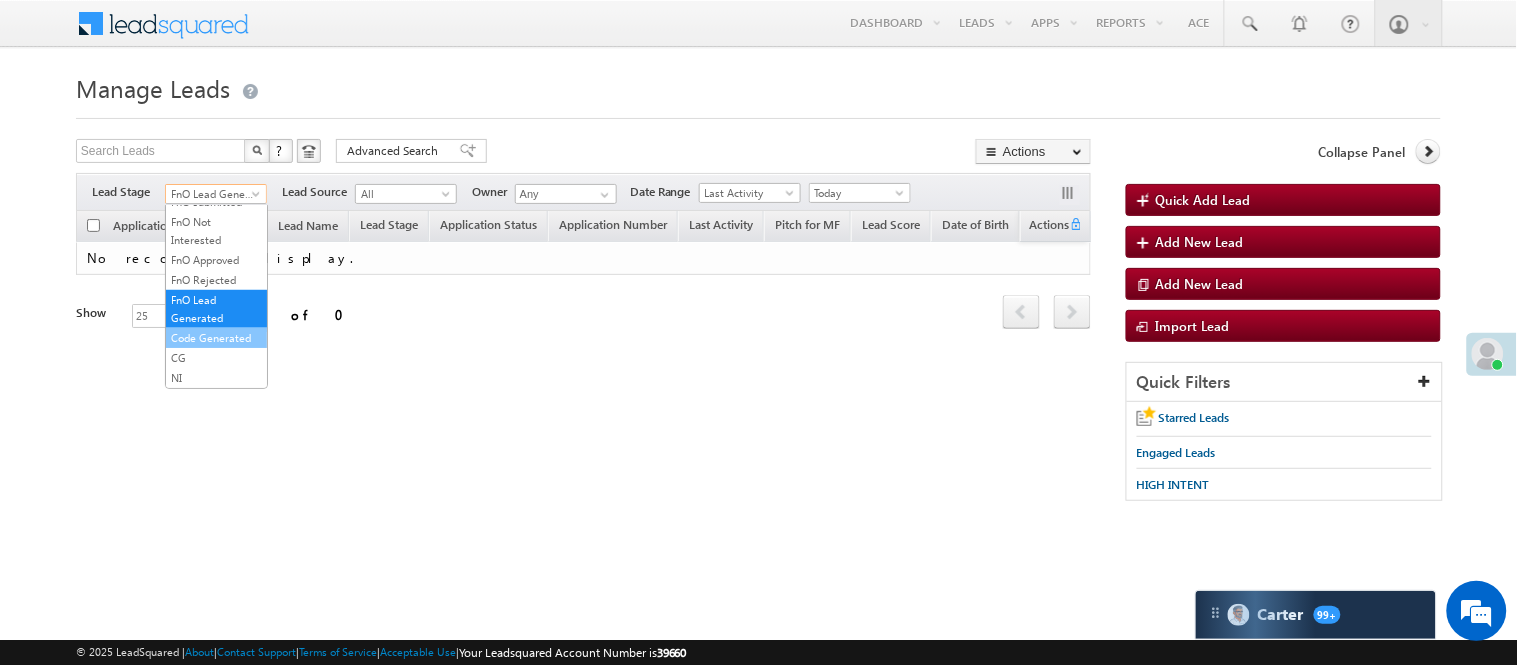 click on "Code Generated" at bounding box center [216, 338] 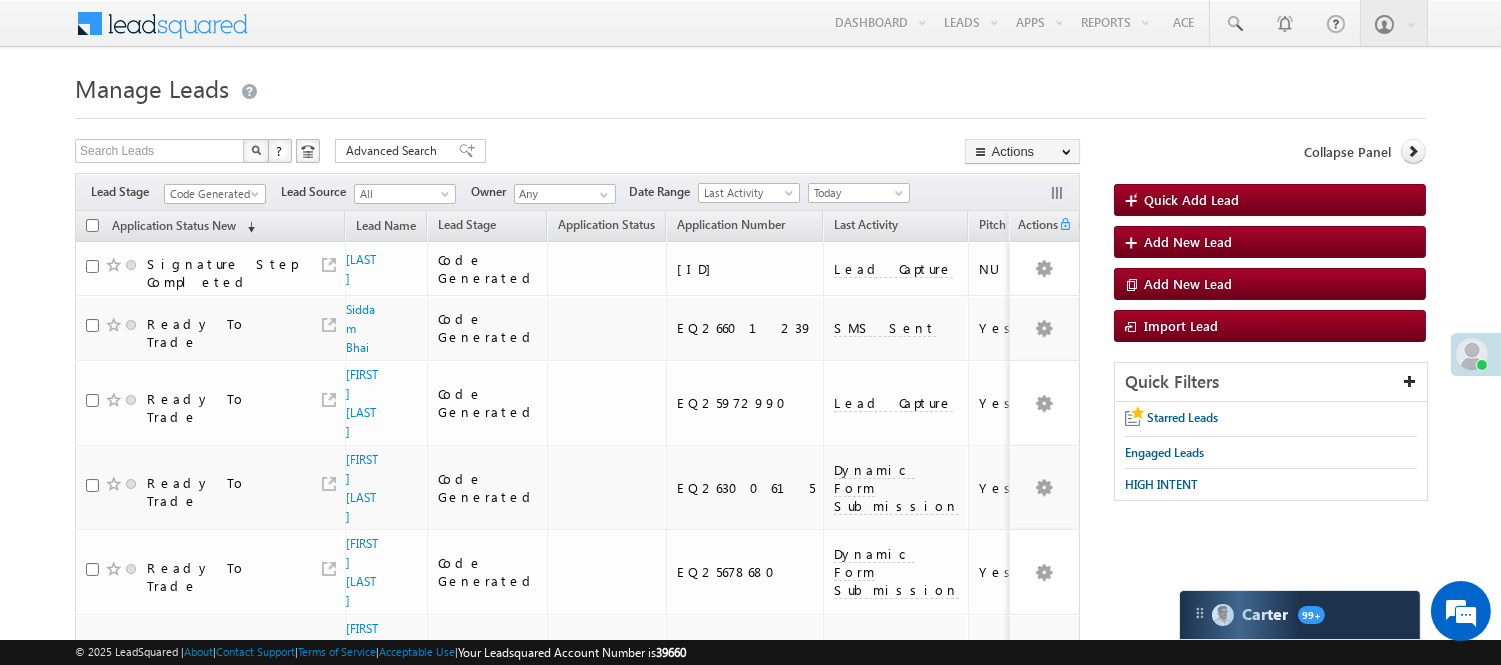 click on "Manage Leads" at bounding box center (750, 86) 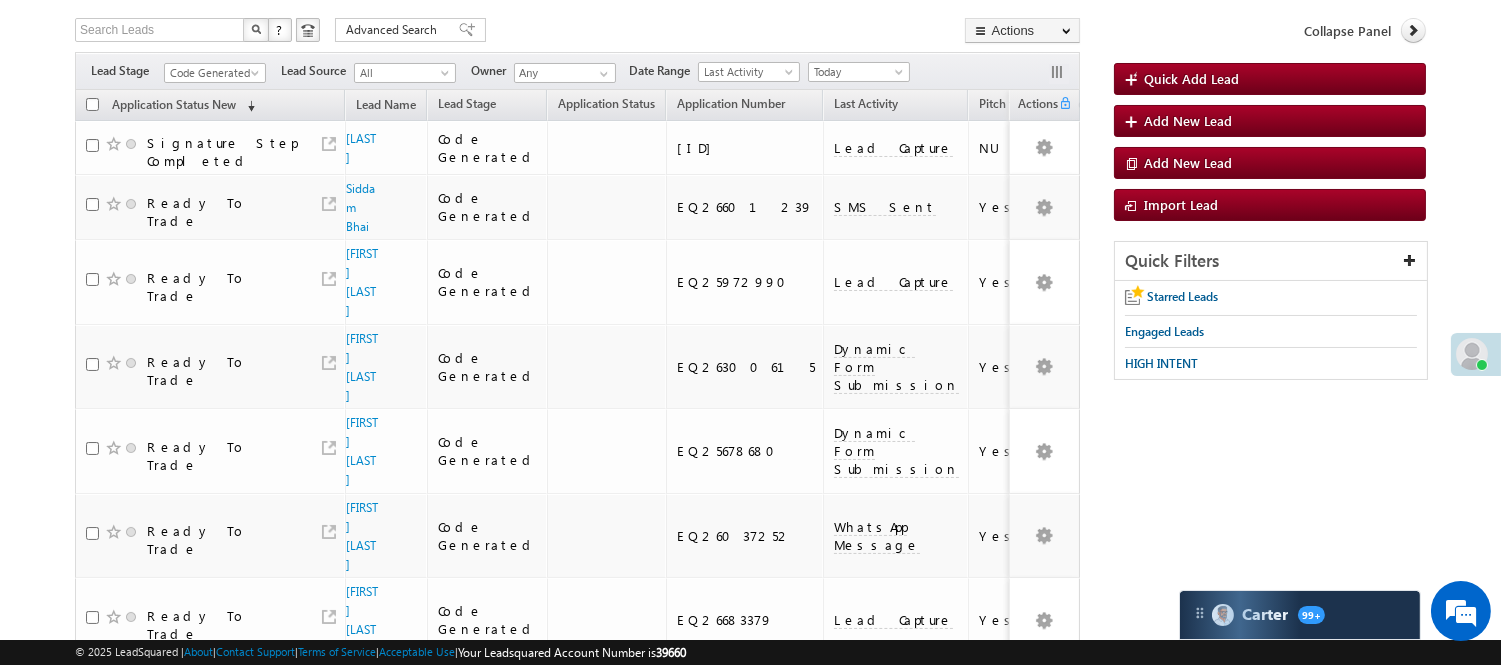 scroll, scrollTop: 0, scrollLeft: 0, axis: both 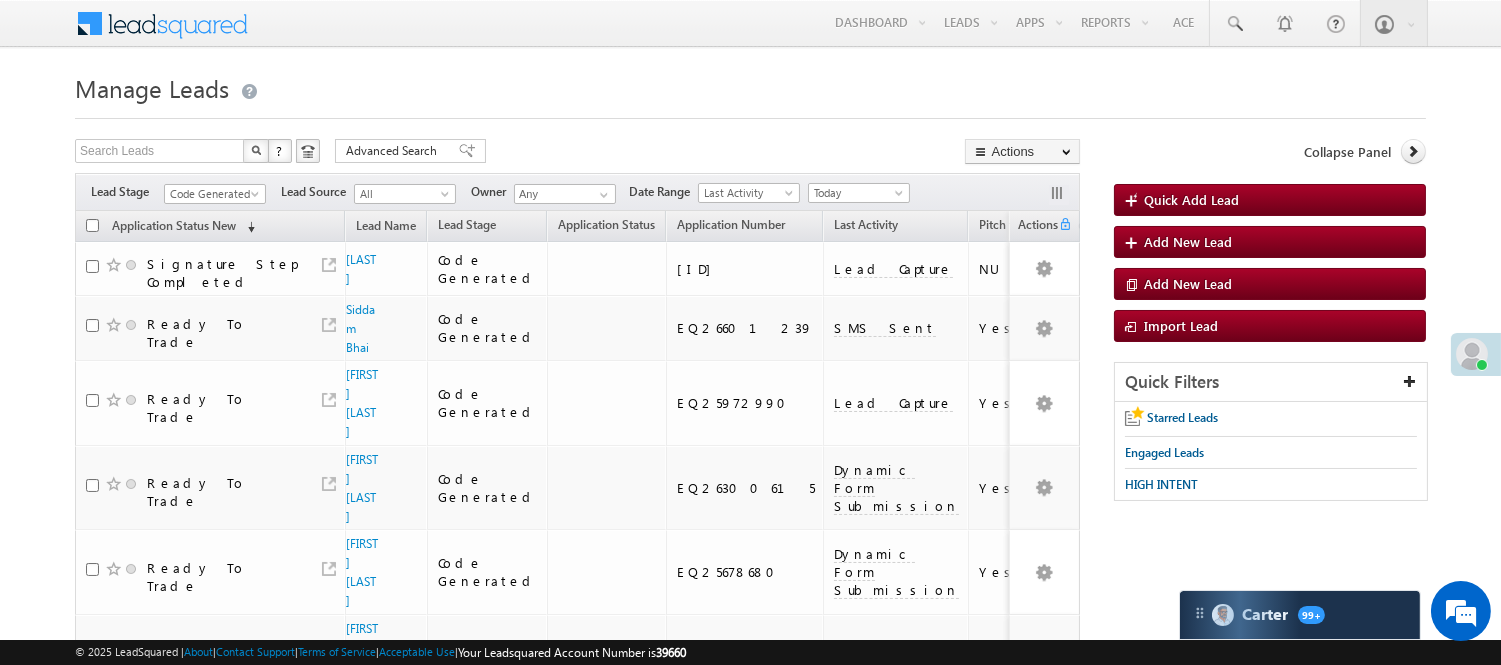 click on "Filters
Lead Stage
All Lead Generated Lead Talked - Pitch Not Done Lead Talked - Pitch Done Lead Talked_No-Disposition Application Submitted Payment Done Application Resubmitted Under Objection Lead Called Lead Talked Not Interested FnO Lead Called FnO Lead Talked FnO submitted FnO Not Interested FnO Approved FnO Rejected FnO Lead Generated Code Generated CG NI Code Generated
Lead Source
All All
Owner Any Any" at bounding box center [577, 192] 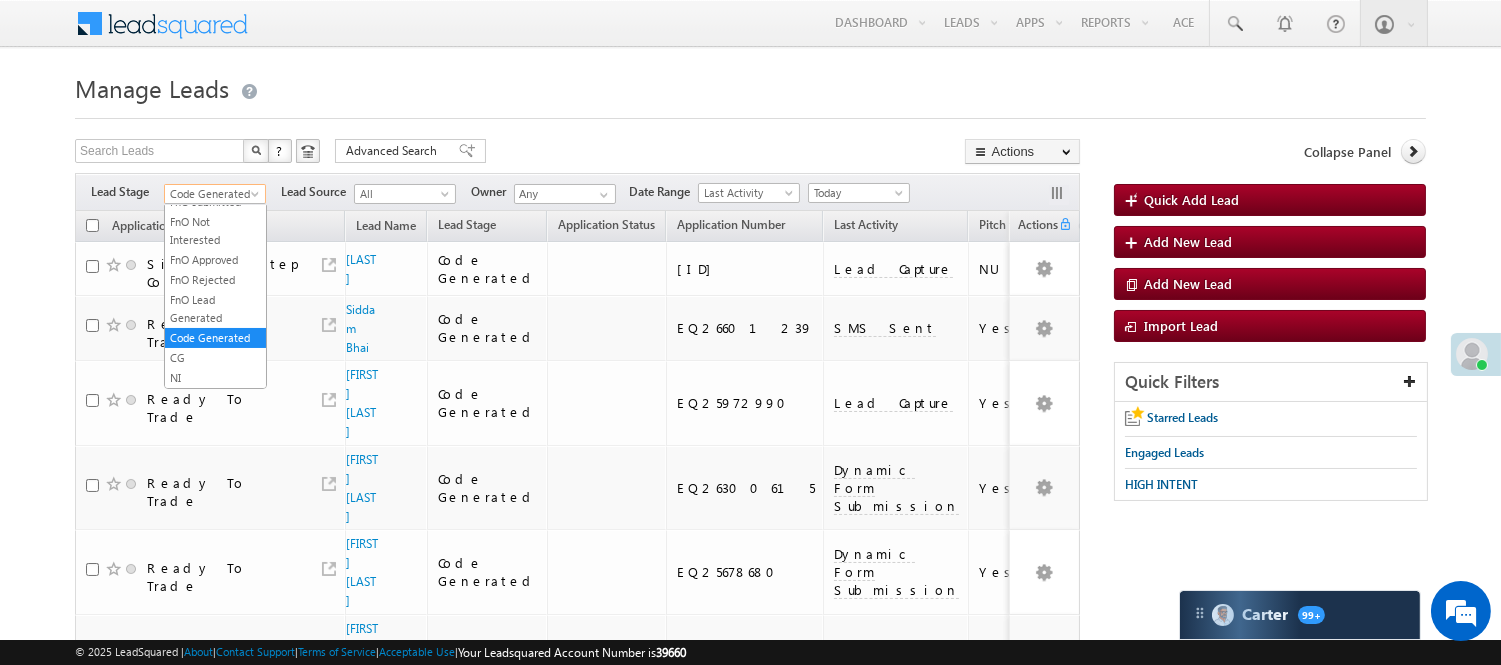 click on "Code Generated" at bounding box center (212, 194) 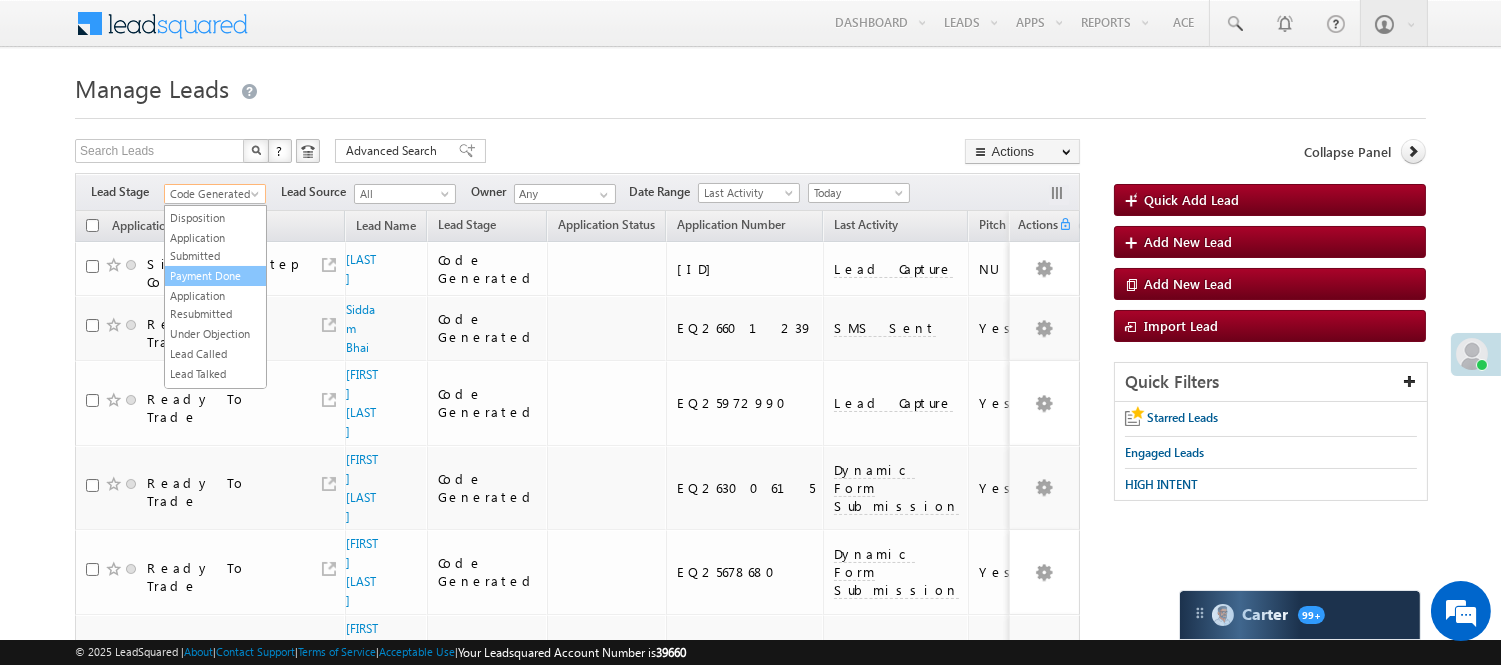 scroll, scrollTop: 233, scrollLeft: 0, axis: vertical 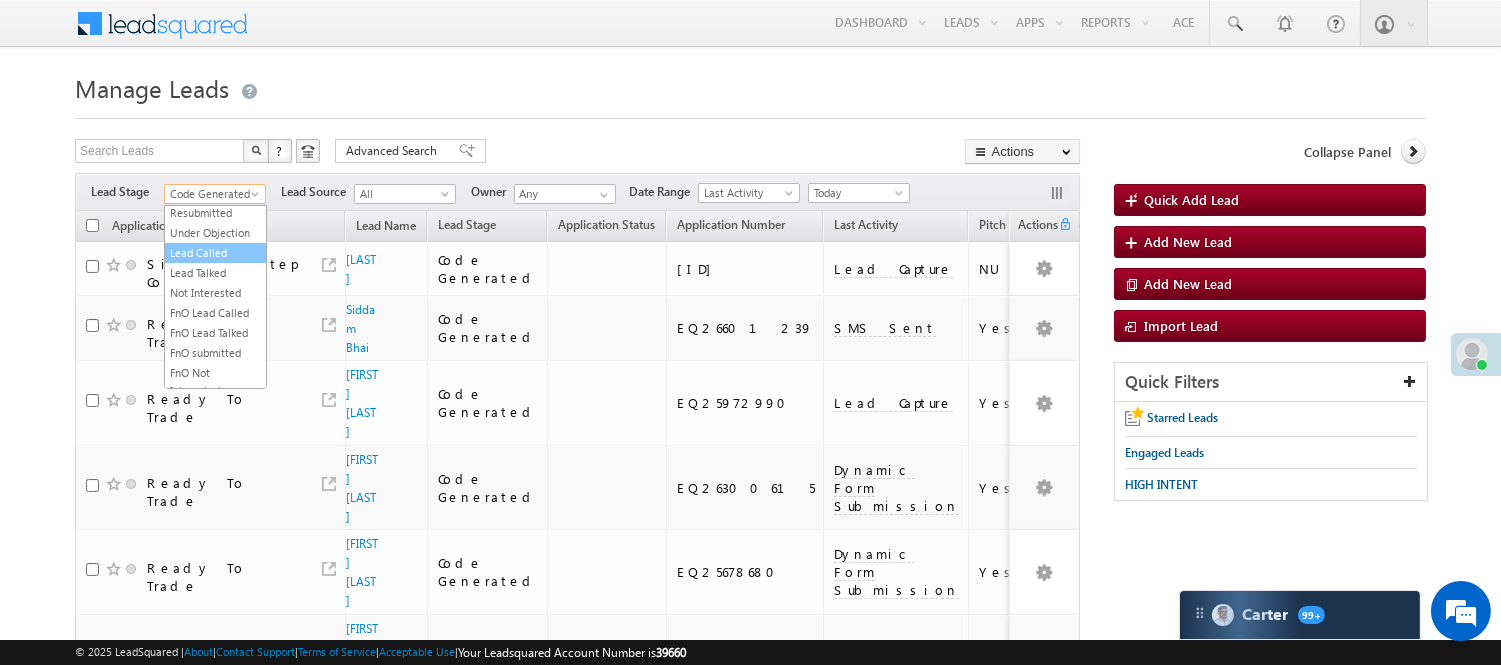 click on "Lead Called" at bounding box center [215, 253] 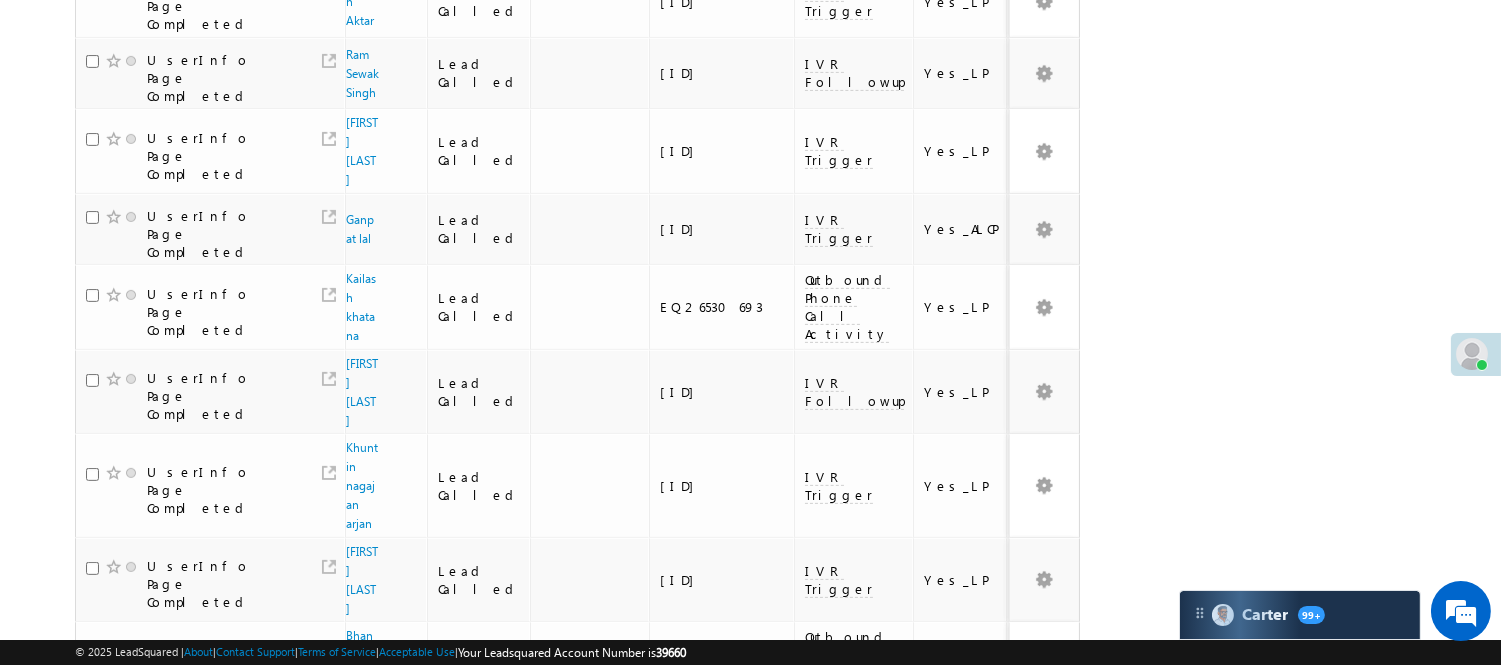 scroll, scrollTop: 1325, scrollLeft: 0, axis: vertical 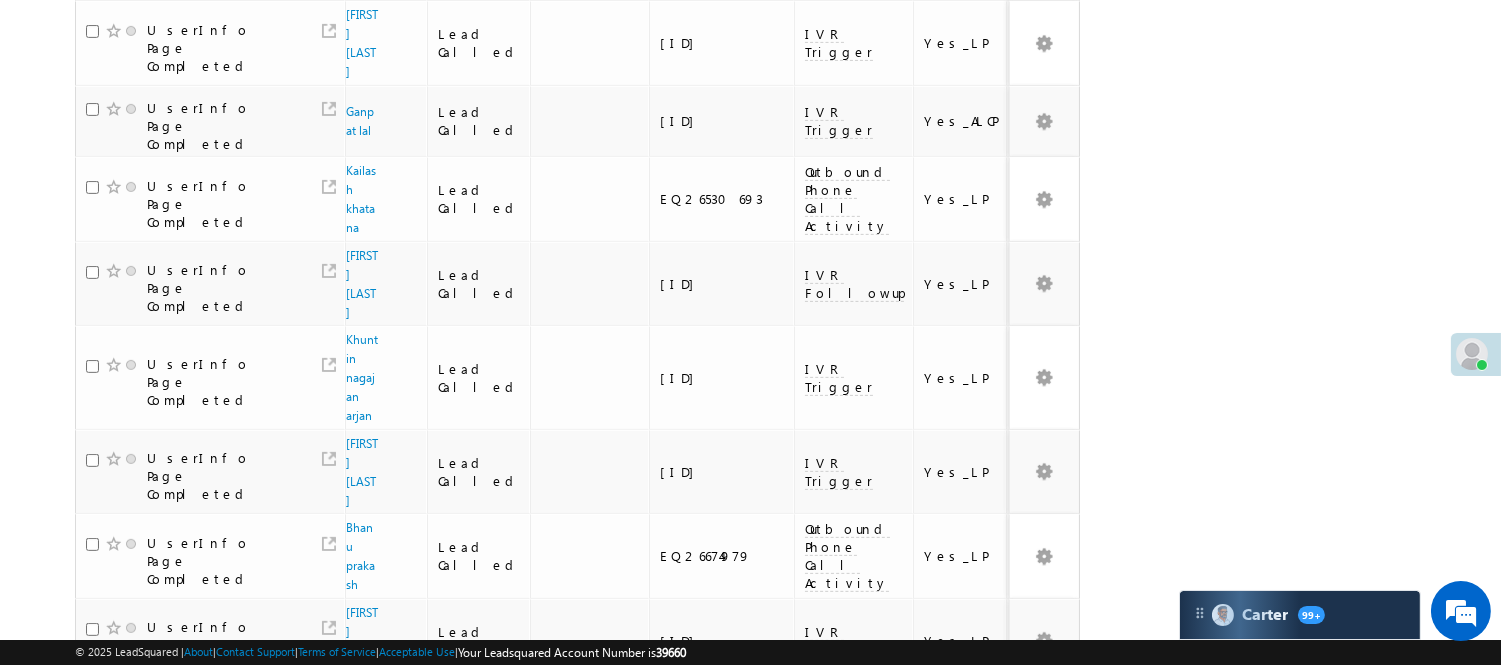 click on "3" at bounding box center (898, 962) 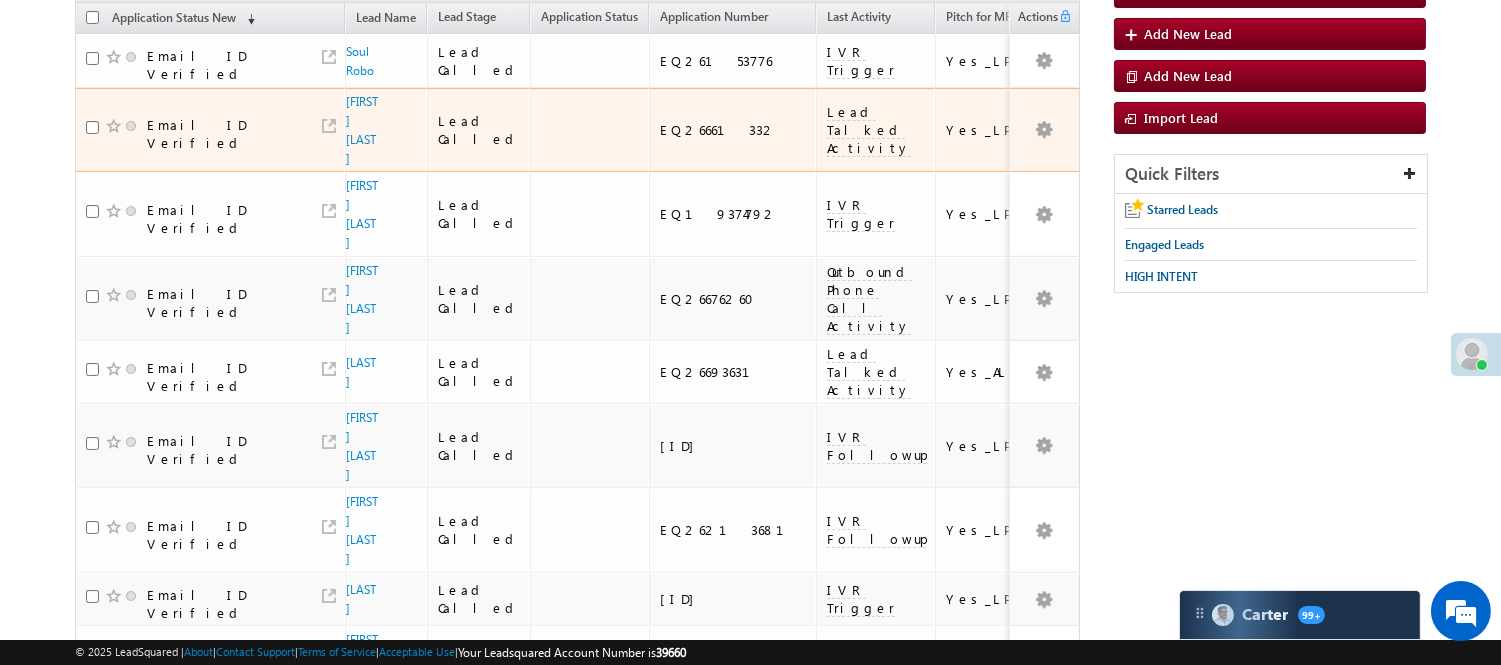 scroll, scrollTop: 0, scrollLeft: 0, axis: both 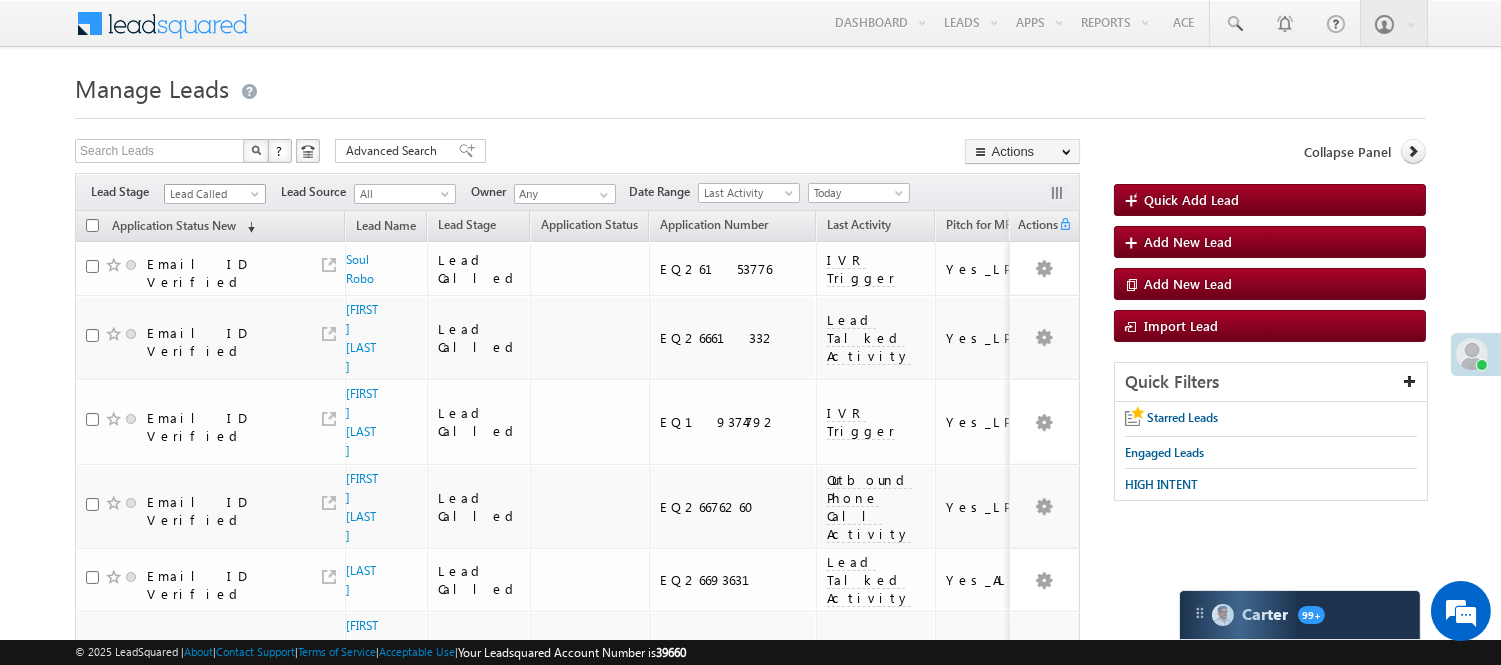 click on "Lead Called" at bounding box center [212, 194] 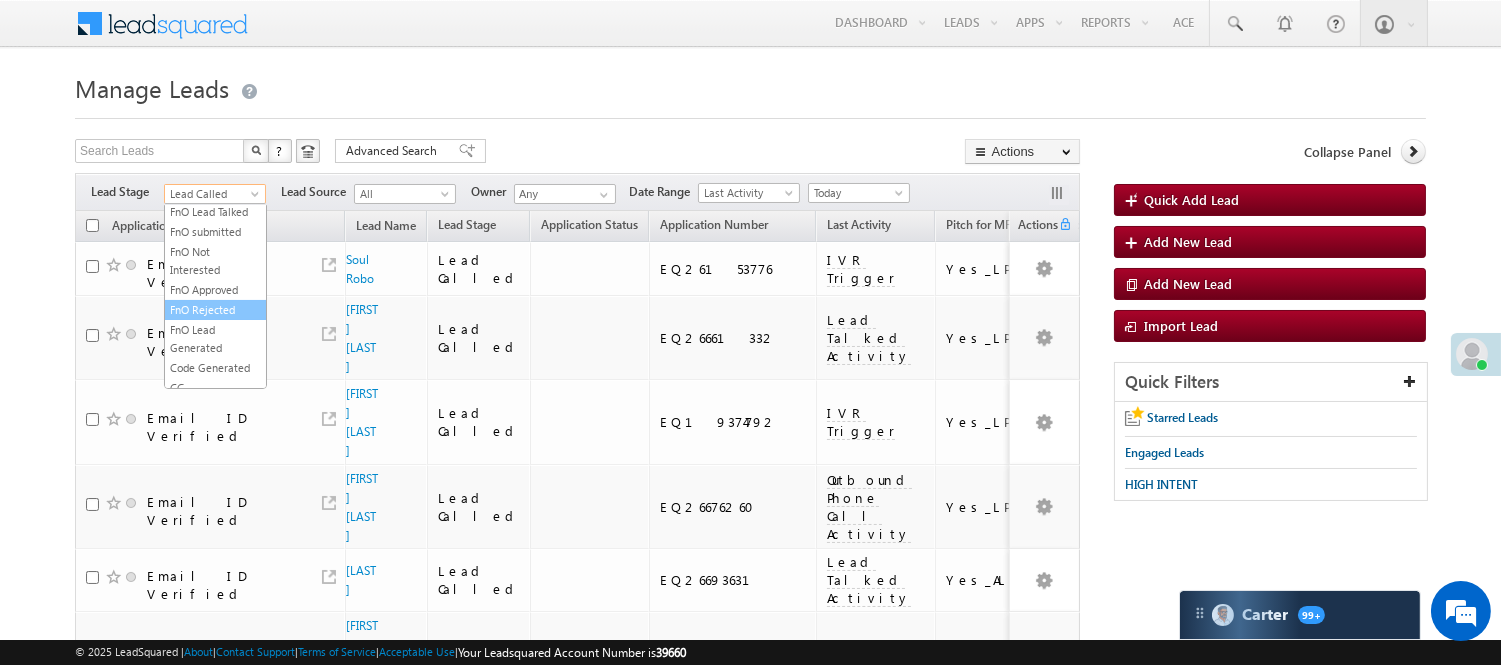 scroll, scrollTop: 496, scrollLeft: 0, axis: vertical 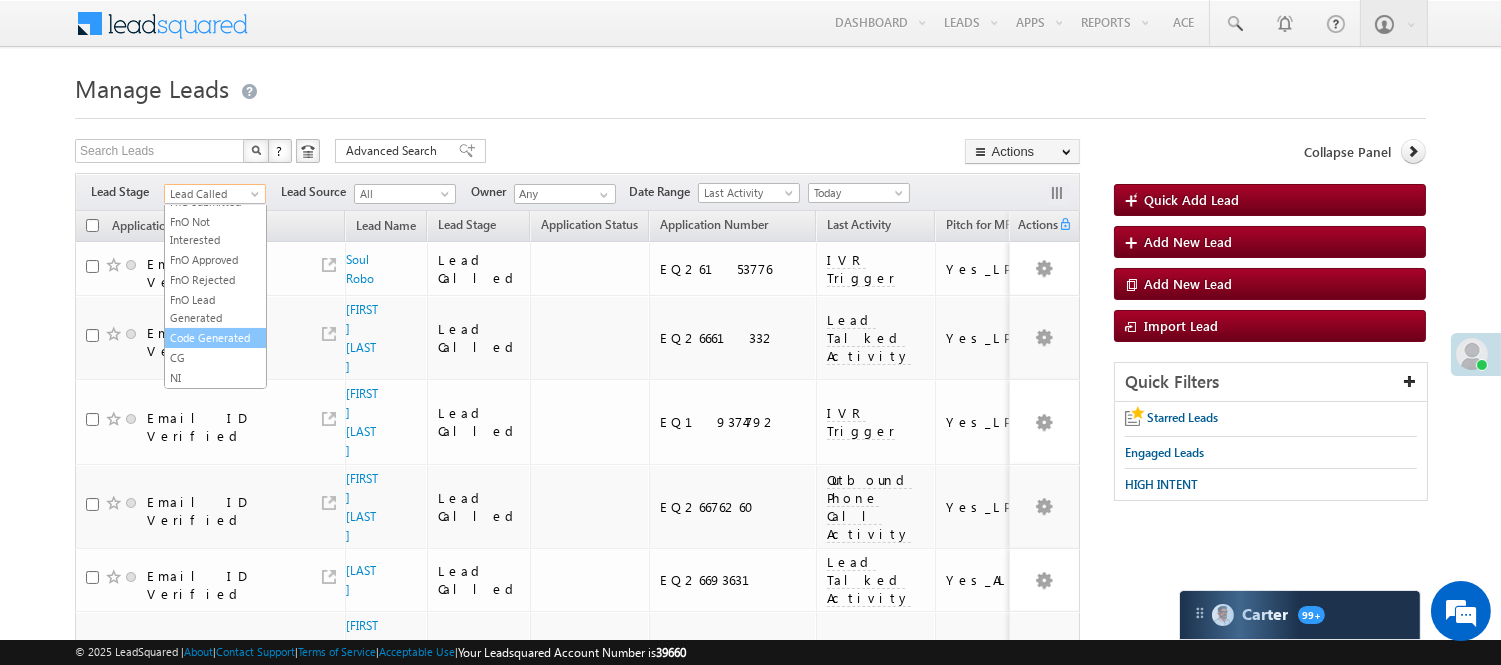 click on "Code Generated" at bounding box center (215, 338) 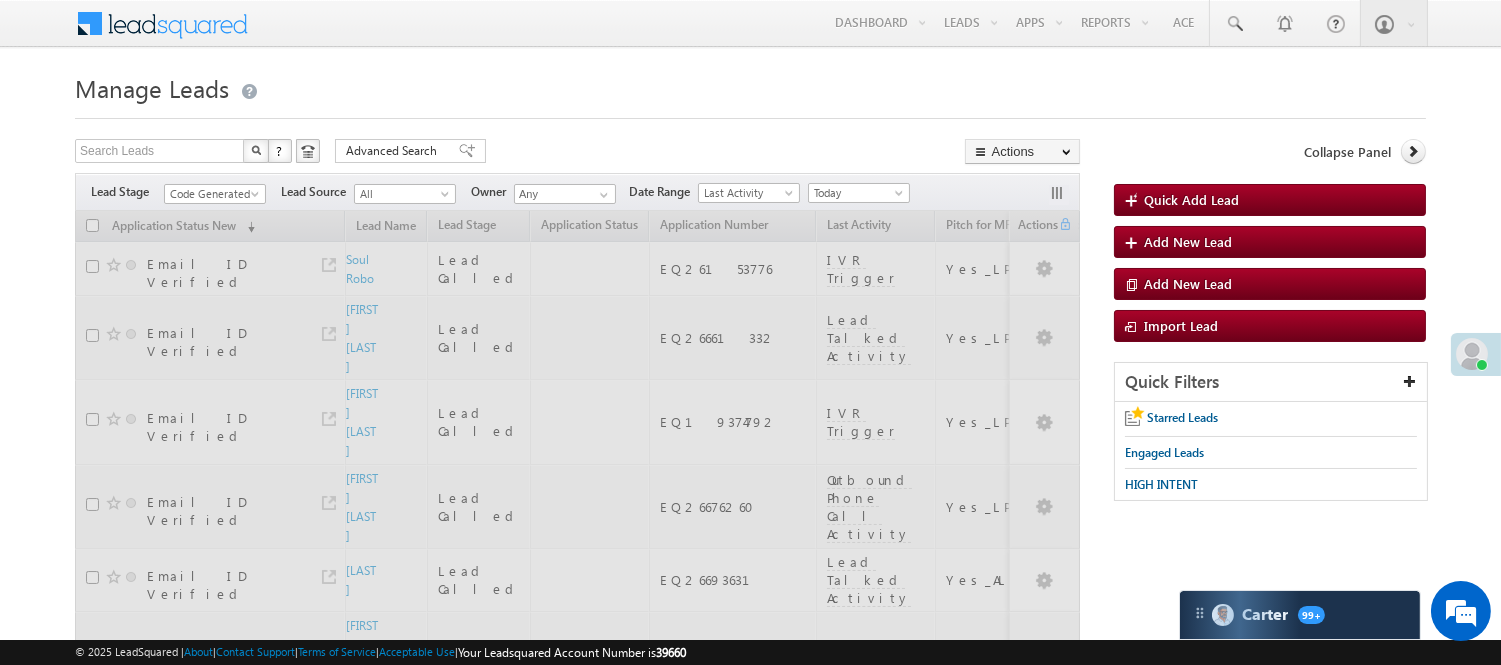 click at bounding box center [750, 112] 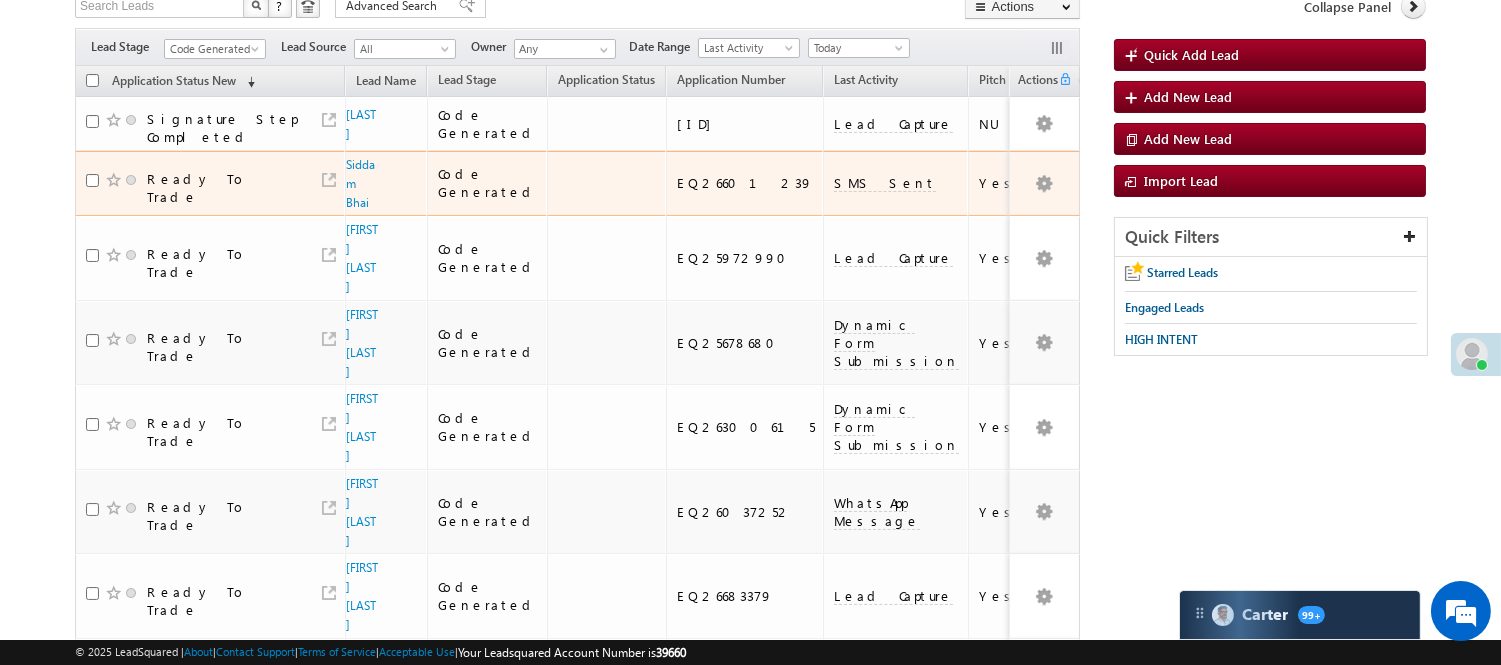 scroll, scrollTop: 0, scrollLeft: 0, axis: both 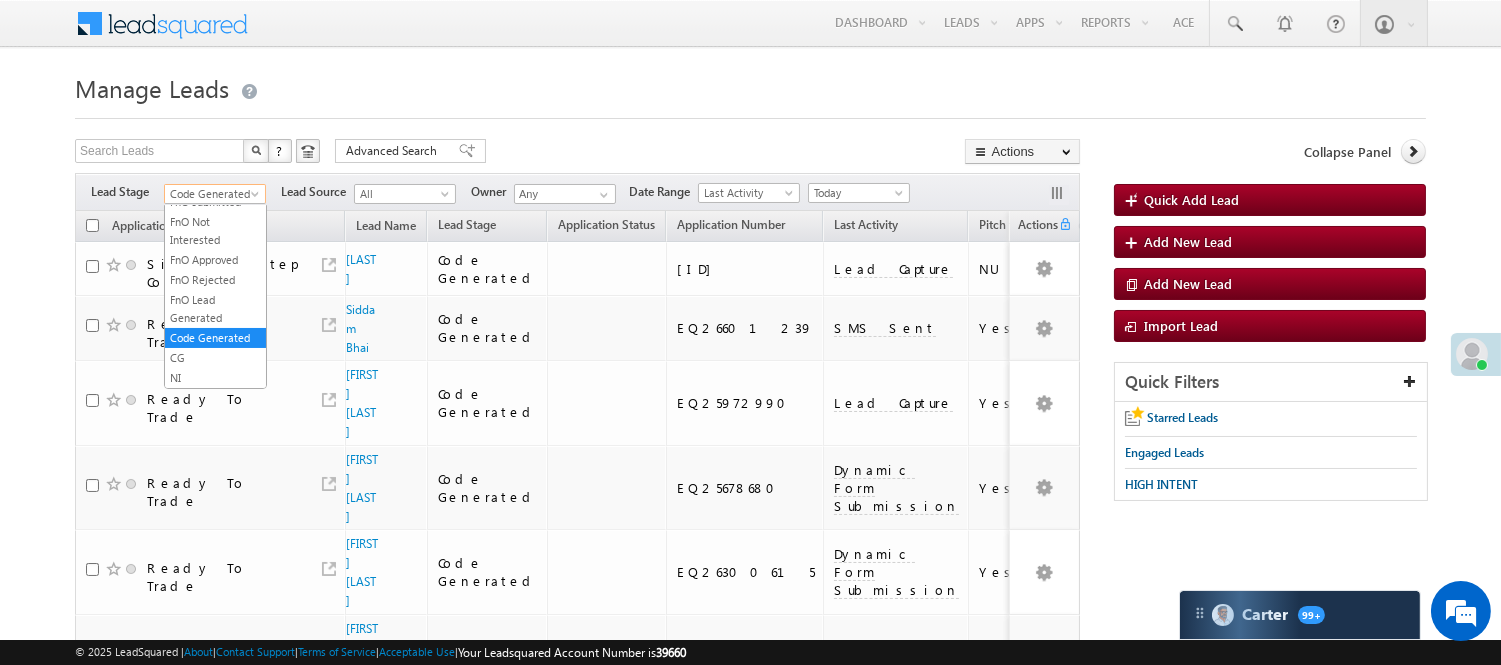 click on "Code Generated" at bounding box center [212, 194] 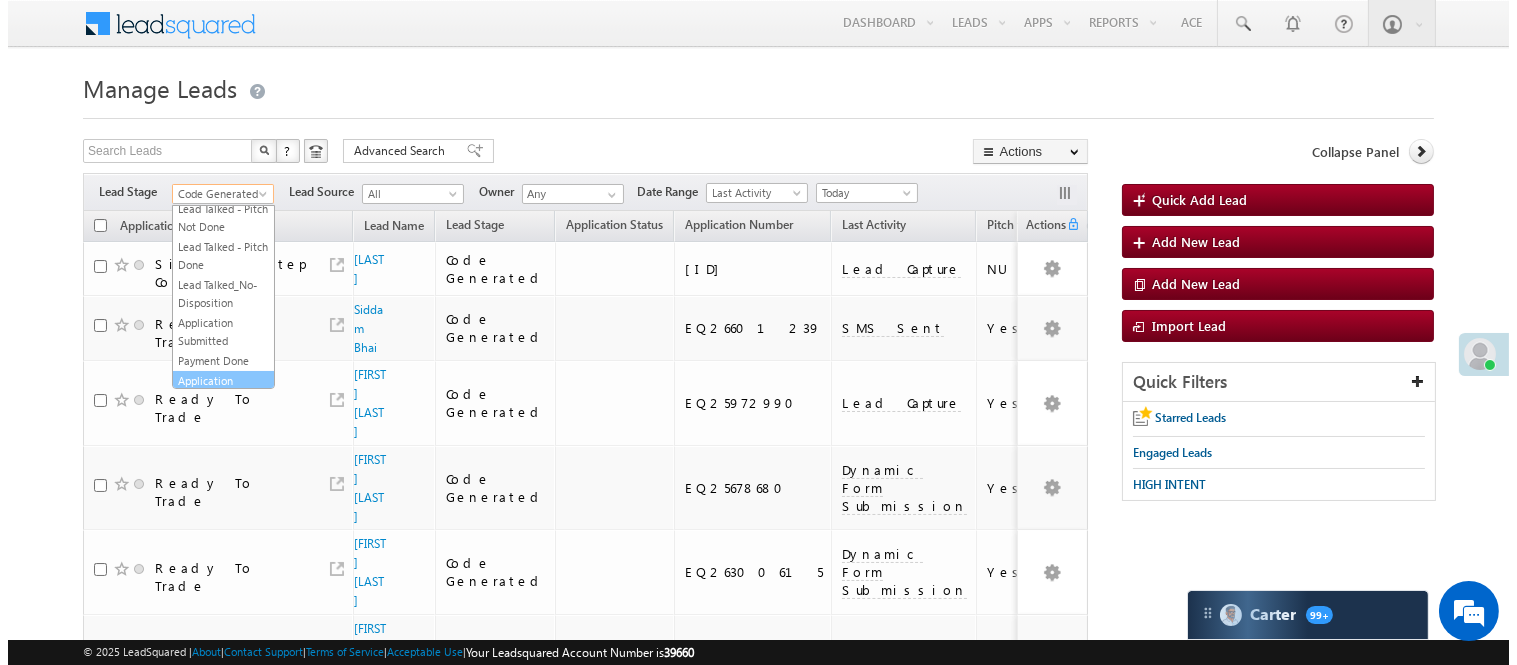 scroll, scrollTop: 0, scrollLeft: 0, axis: both 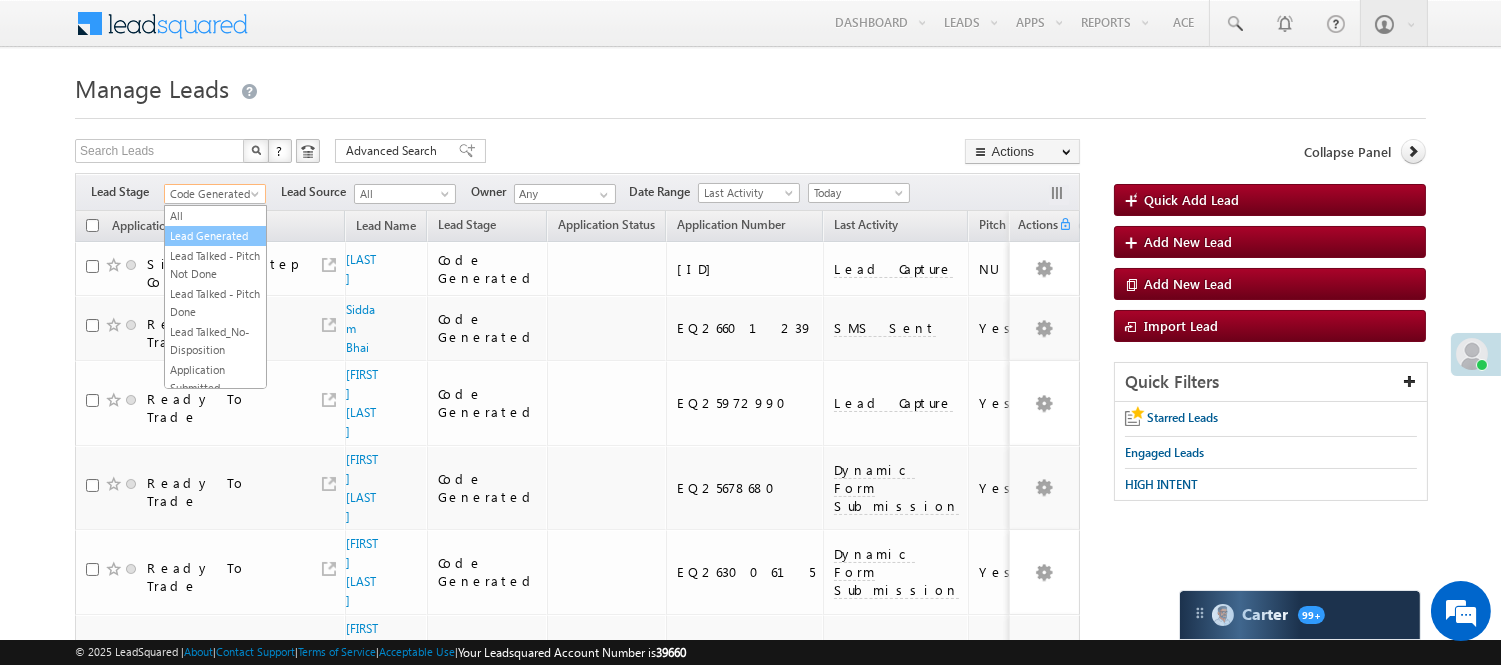 click on "Lead Generated" at bounding box center [215, 236] 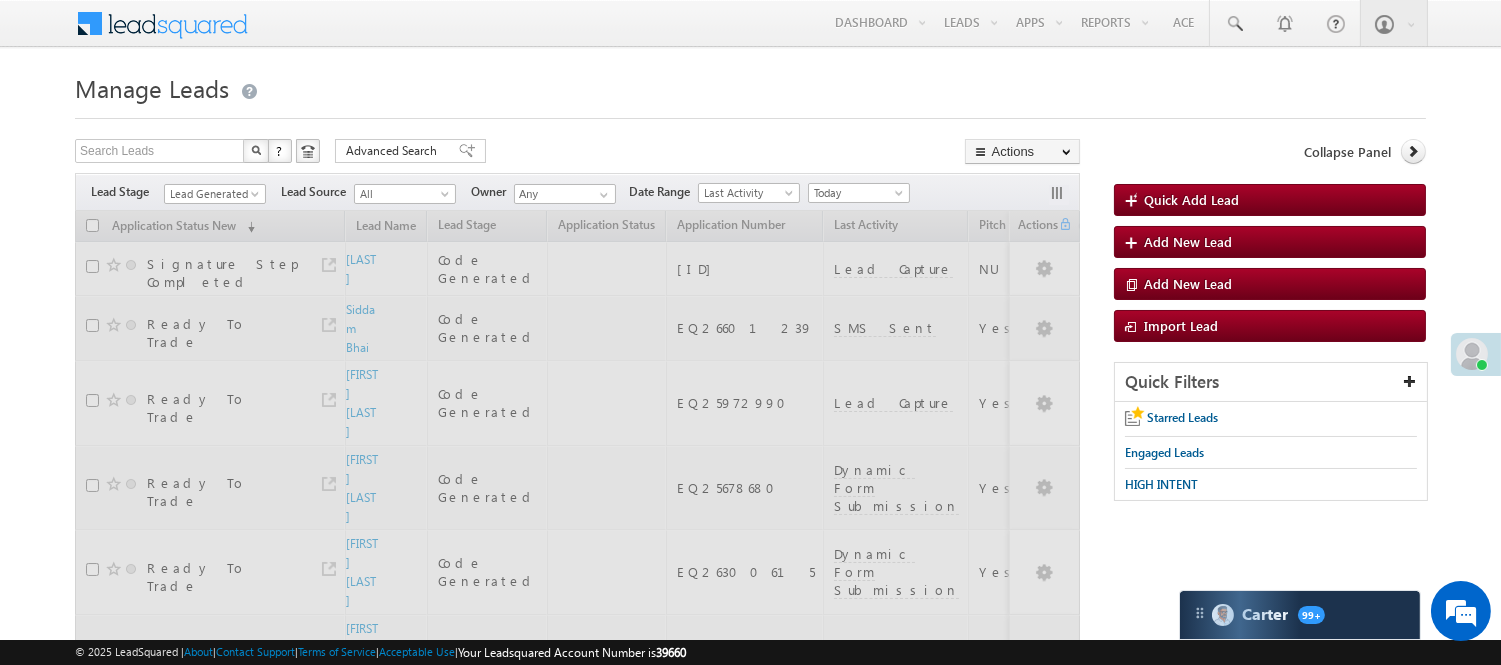 click on "Search Leads X ?   16 results found
Advanced Search
Advanced Search
Advanced search results
Actions Export Leads Reset all Filters
Actions Export Leads Bulk Update Send Email Add to List Add Activity Change Owner Change Stage Delete Merge Leads" at bounding box center (577, 153) 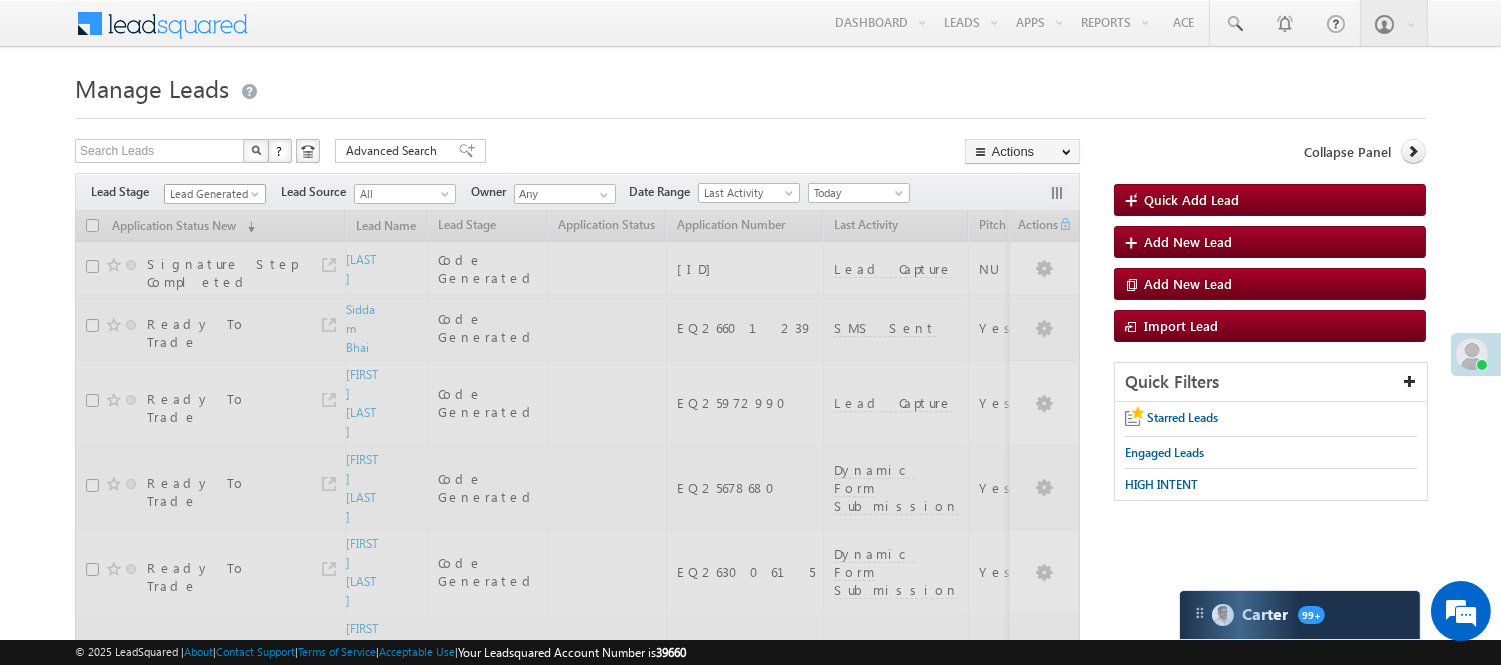 click on "Lead Generated" at bounding box center (212, 194) 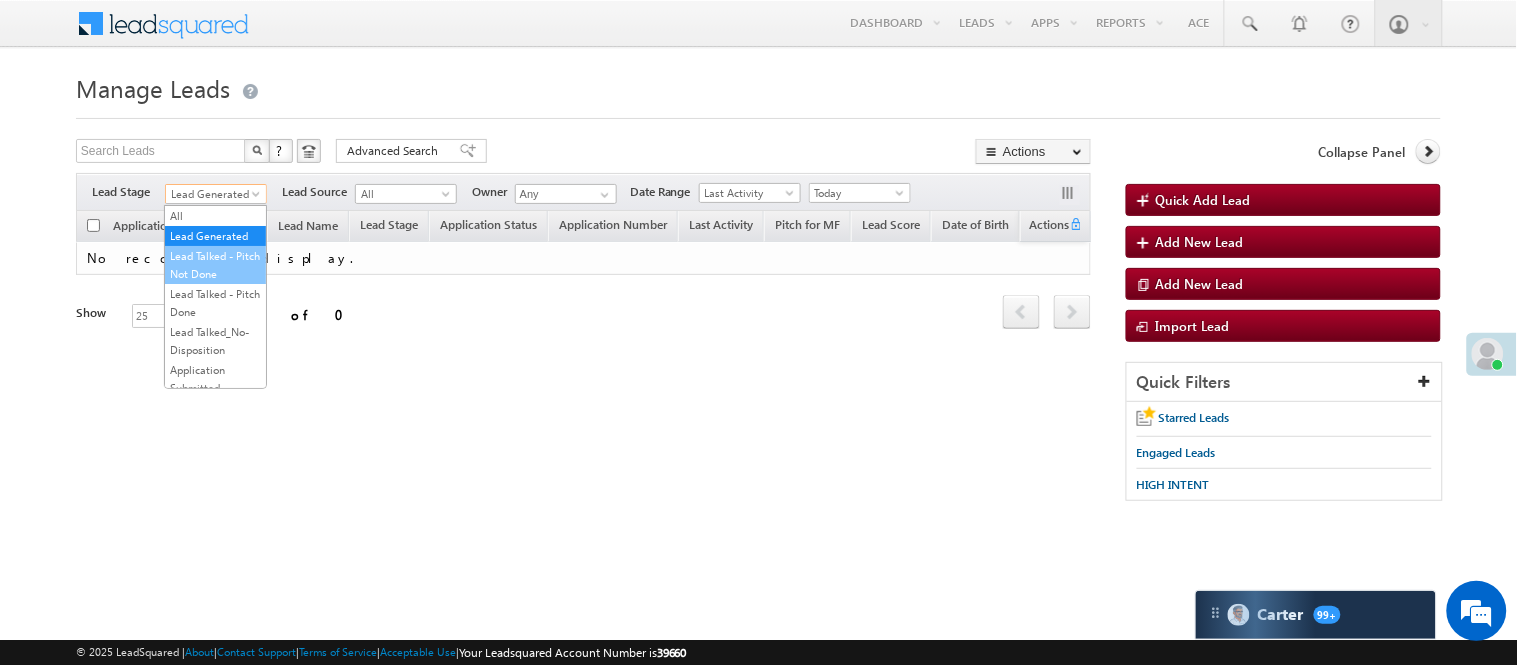 click on "Lead Talked - Pitch Not Done" at bounding box center (215, 265) 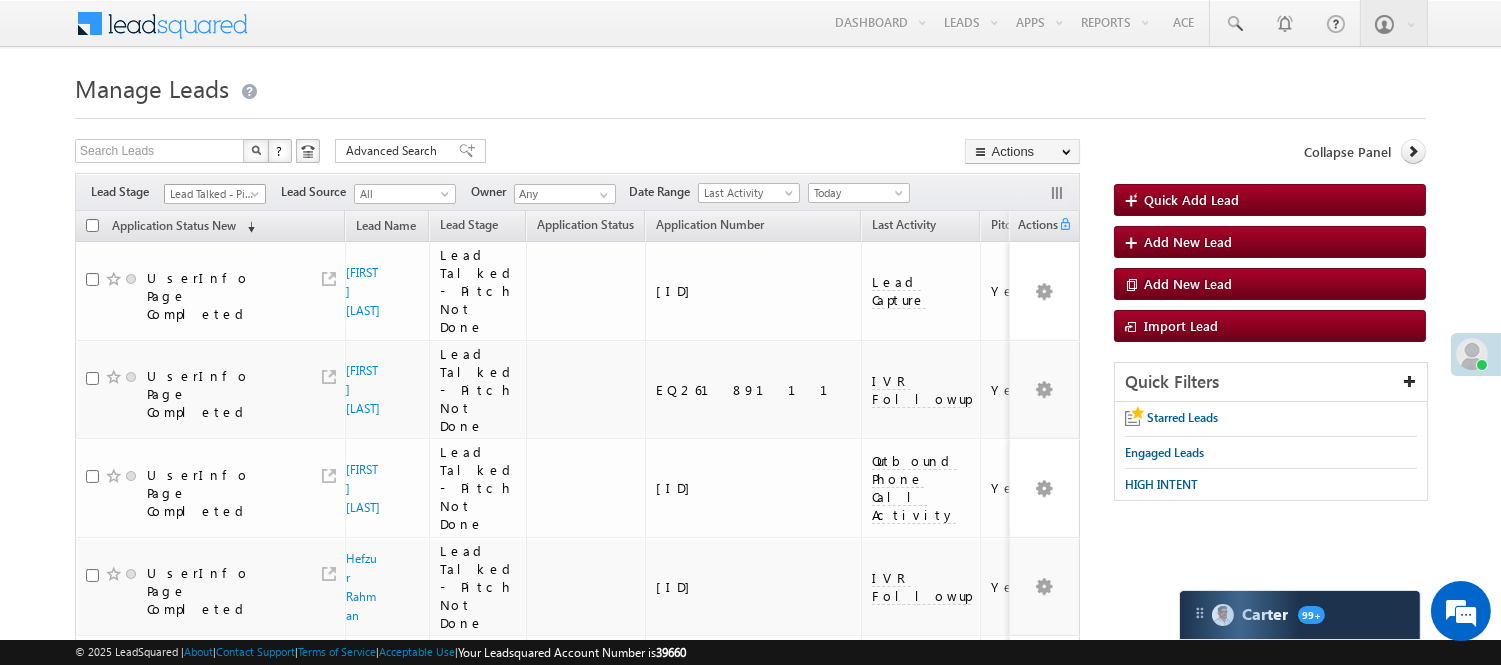 click on "Lead Talked - Pitch Not Done" at bounding box center [212, 194] 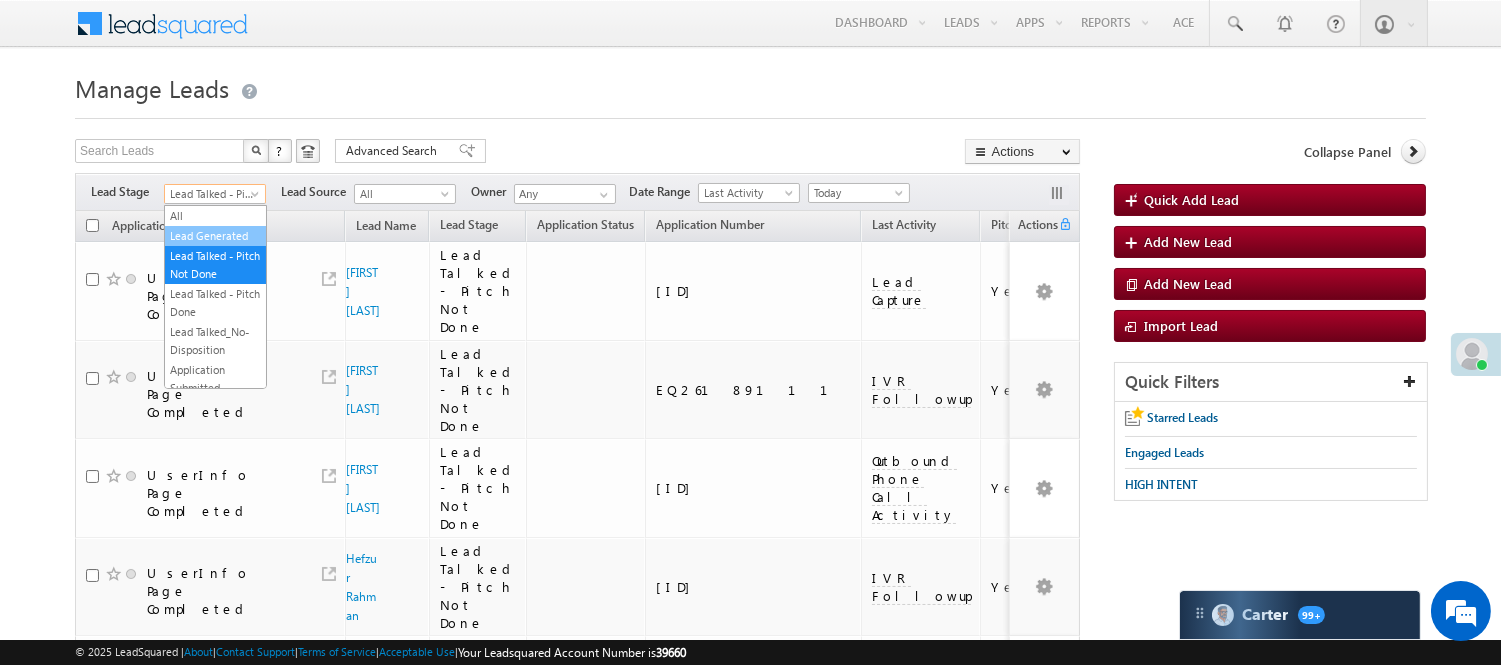 click on "Lead Generated" at bounding box center [215, 236] 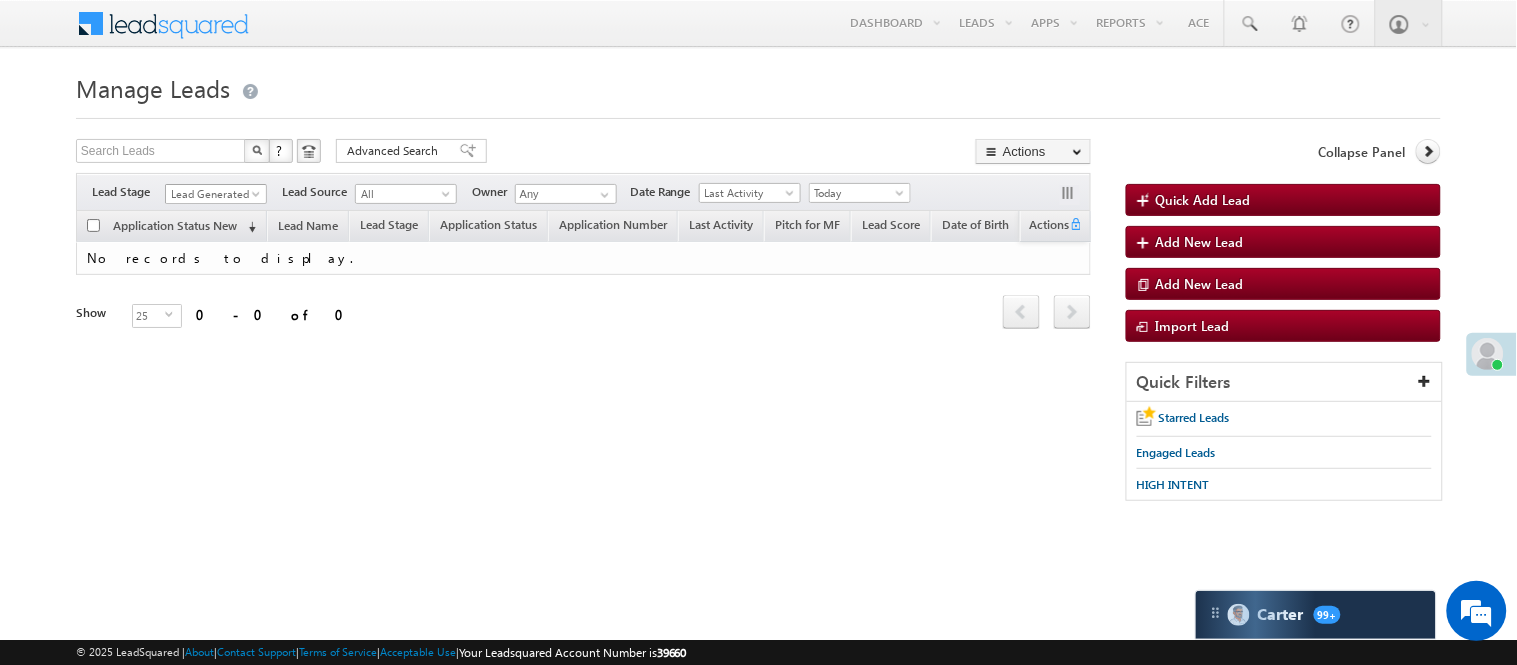 click on "Lead Generated" at bounding box center [213, 194] 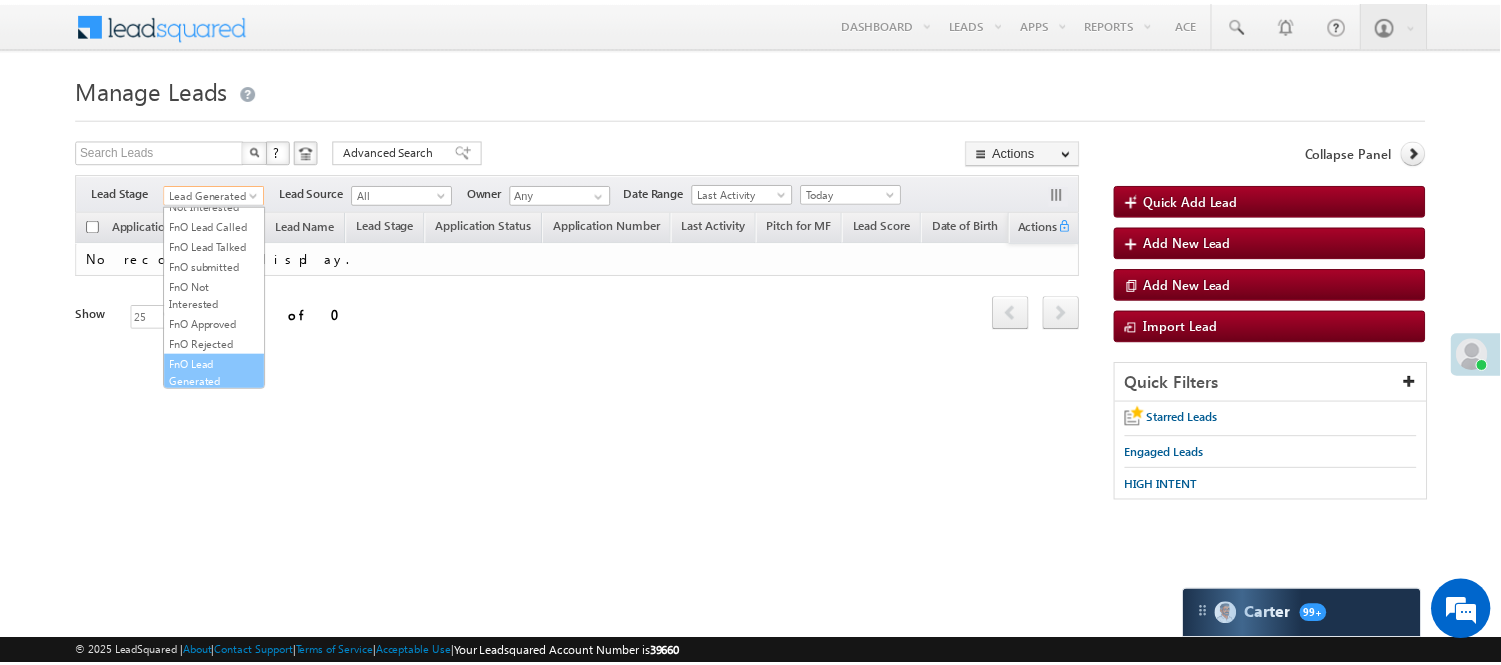 scroll, scrollTop: 496, scrollLeft: 0, axis: vertical 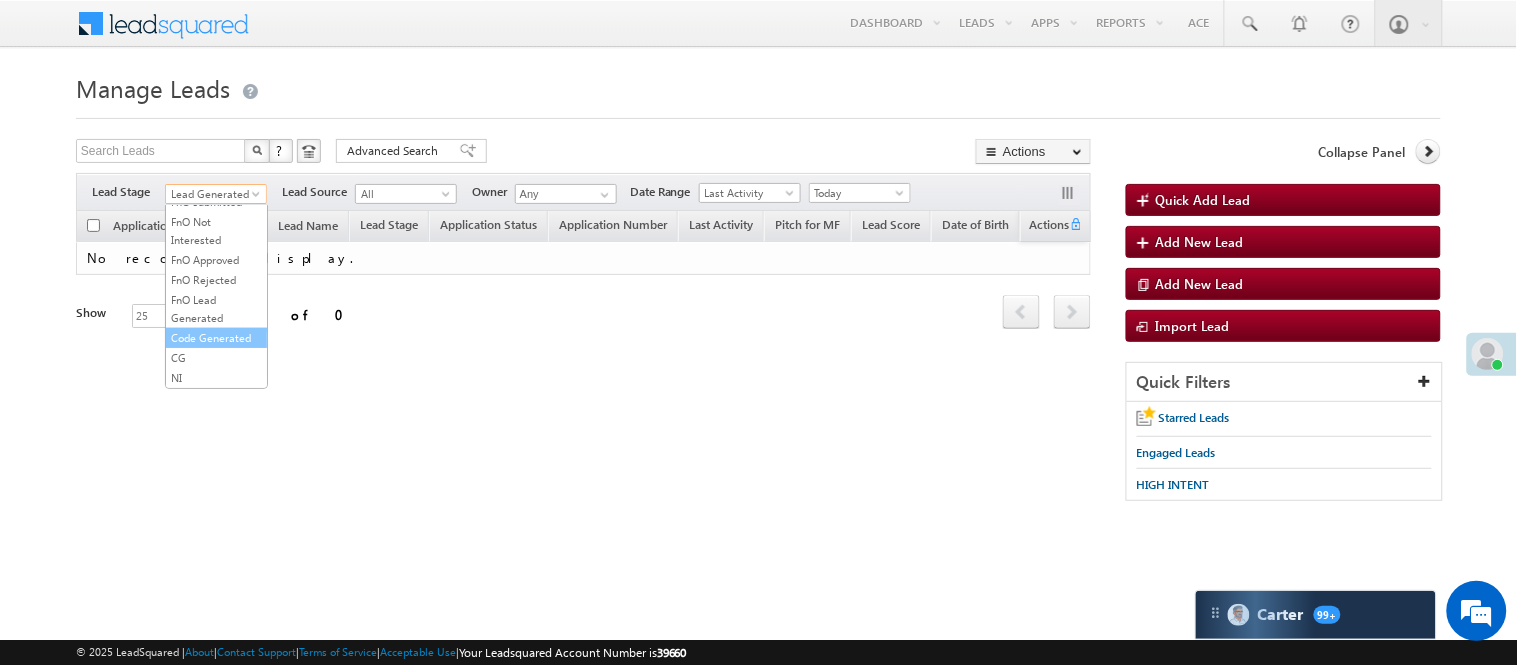 click on "Code Generated" at bounding box center (216, 338) 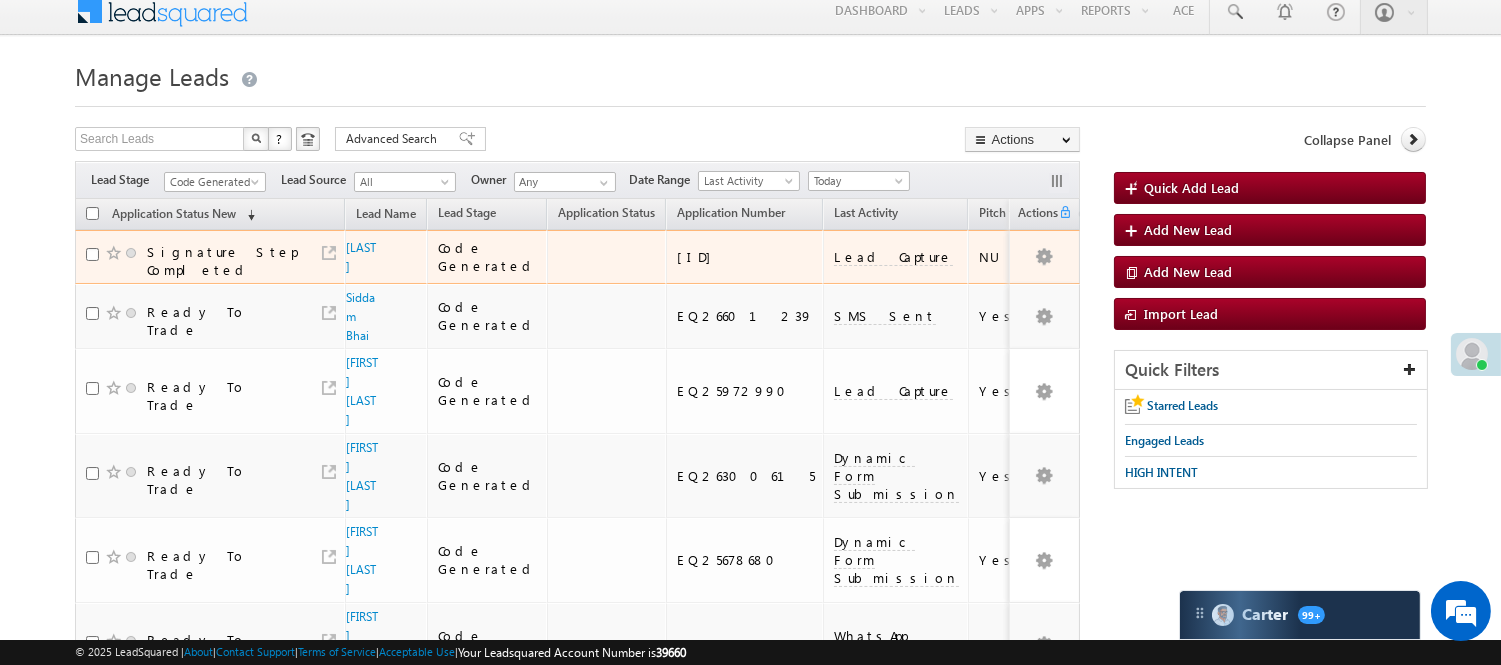 scroll, scrollTop: 0, scrollLeft: 0, axis: both 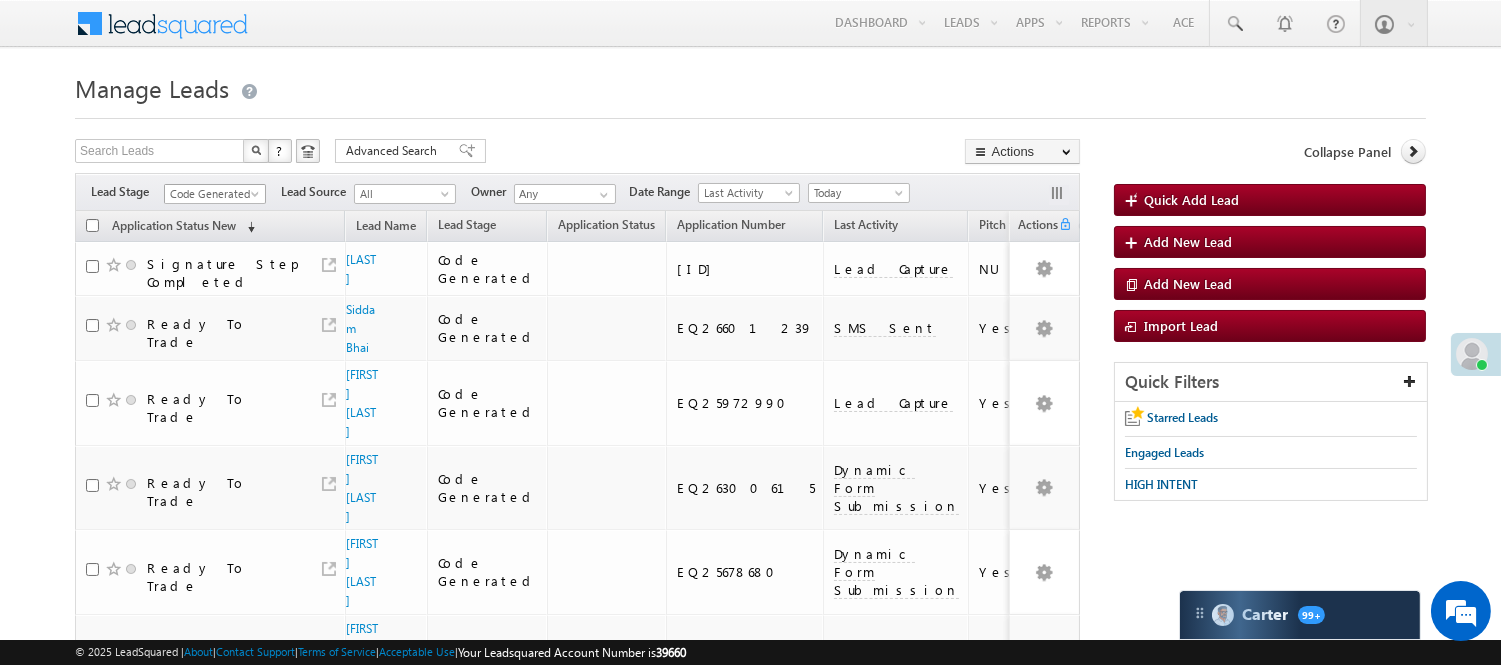 click on "Code Generated" at bounding box center [212, 194] 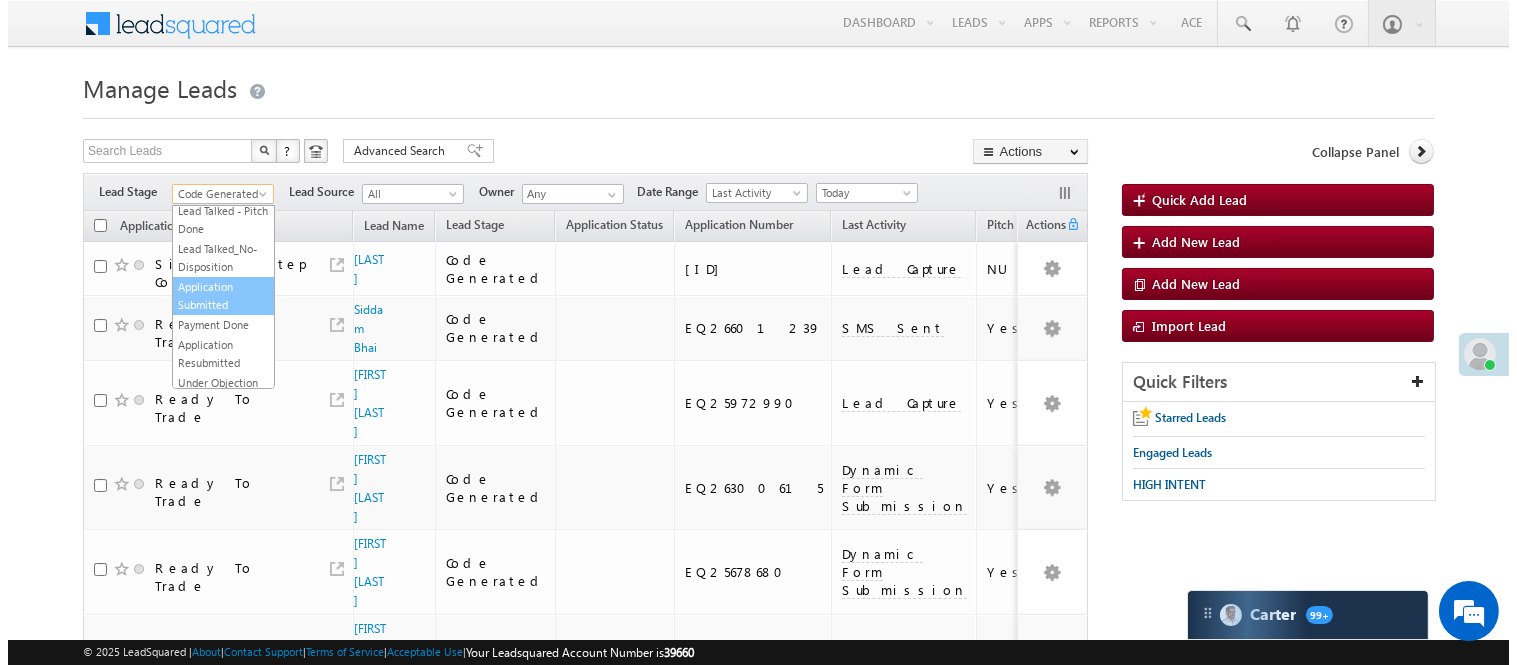 scroll, scrollTop: 0, scrollLeft: 0, axis: both 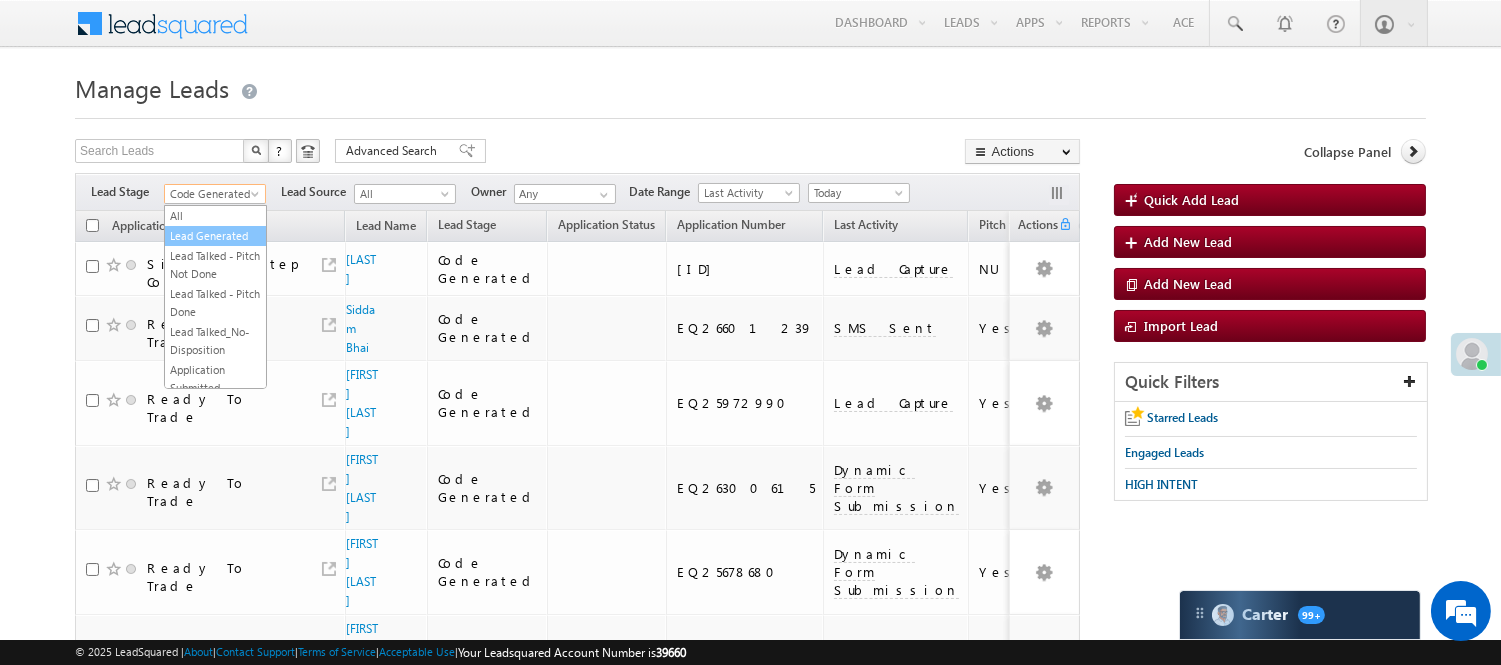 click on "Lead Generated" at bounding box center (215, 236) 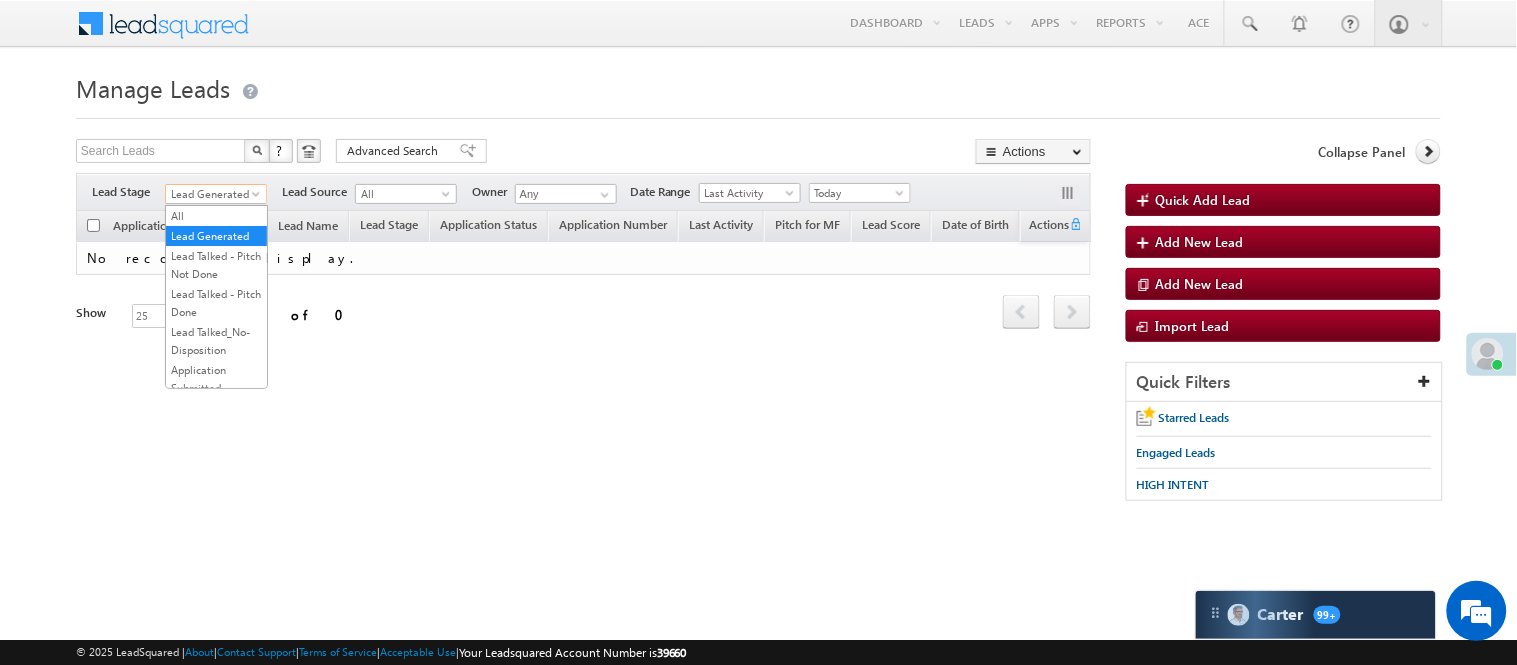 click on "Lead Generated" at bounding box center [213, 194] 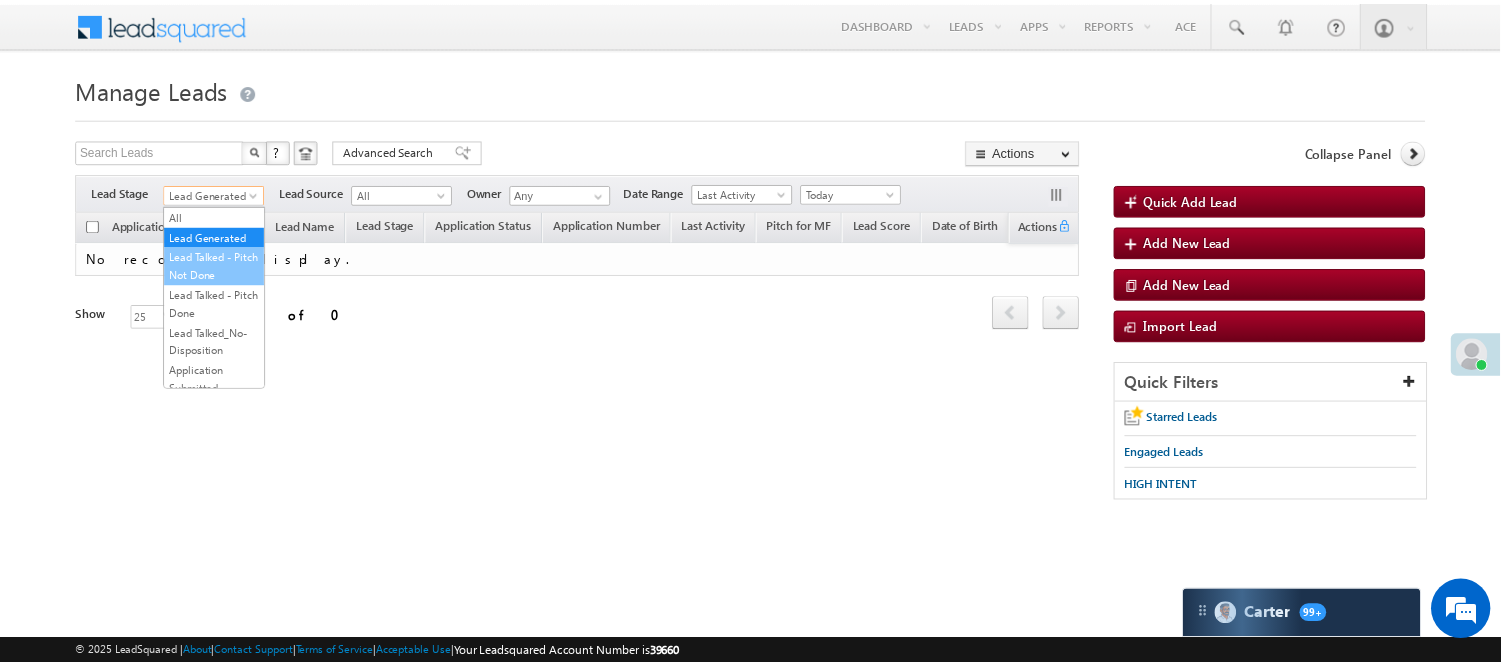 scroll, scrollTop: 496, scrollLeft: 0, axis: vertical 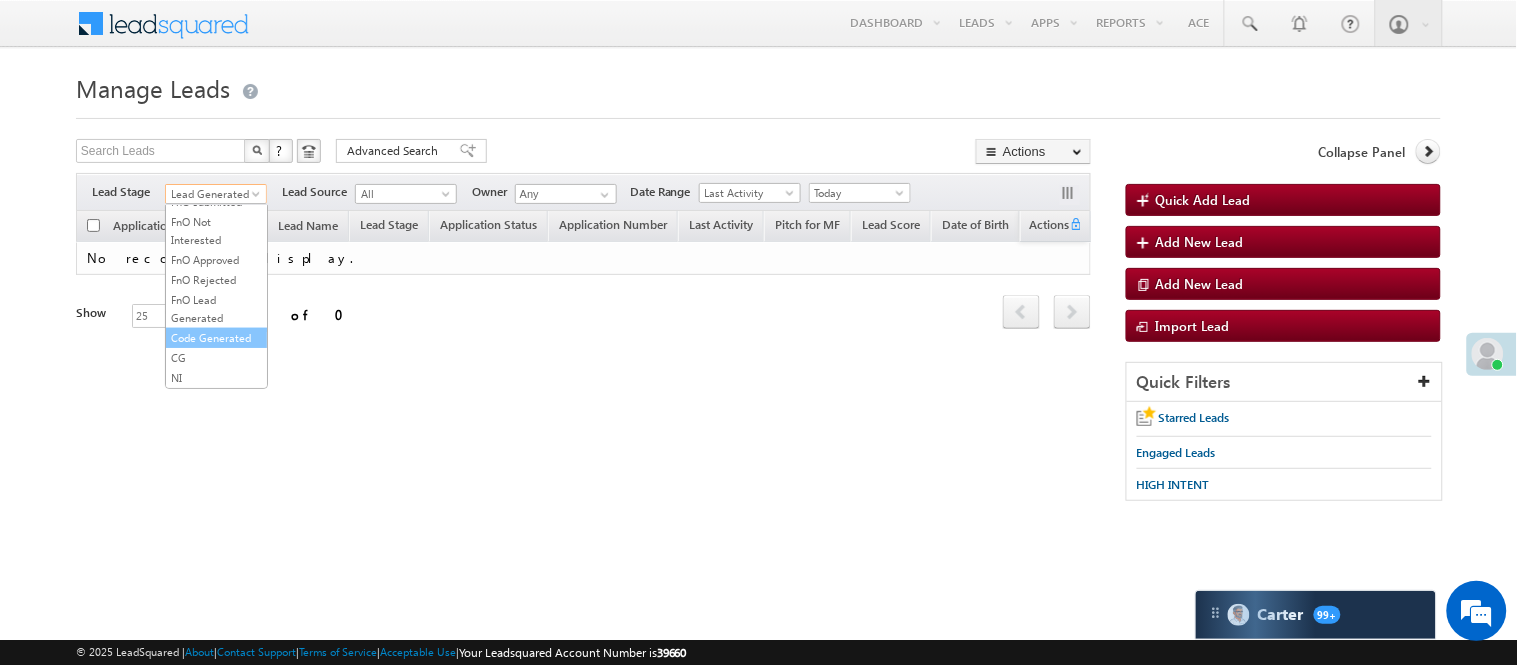 click on "Code Generated" at bounding box center (216, 338) 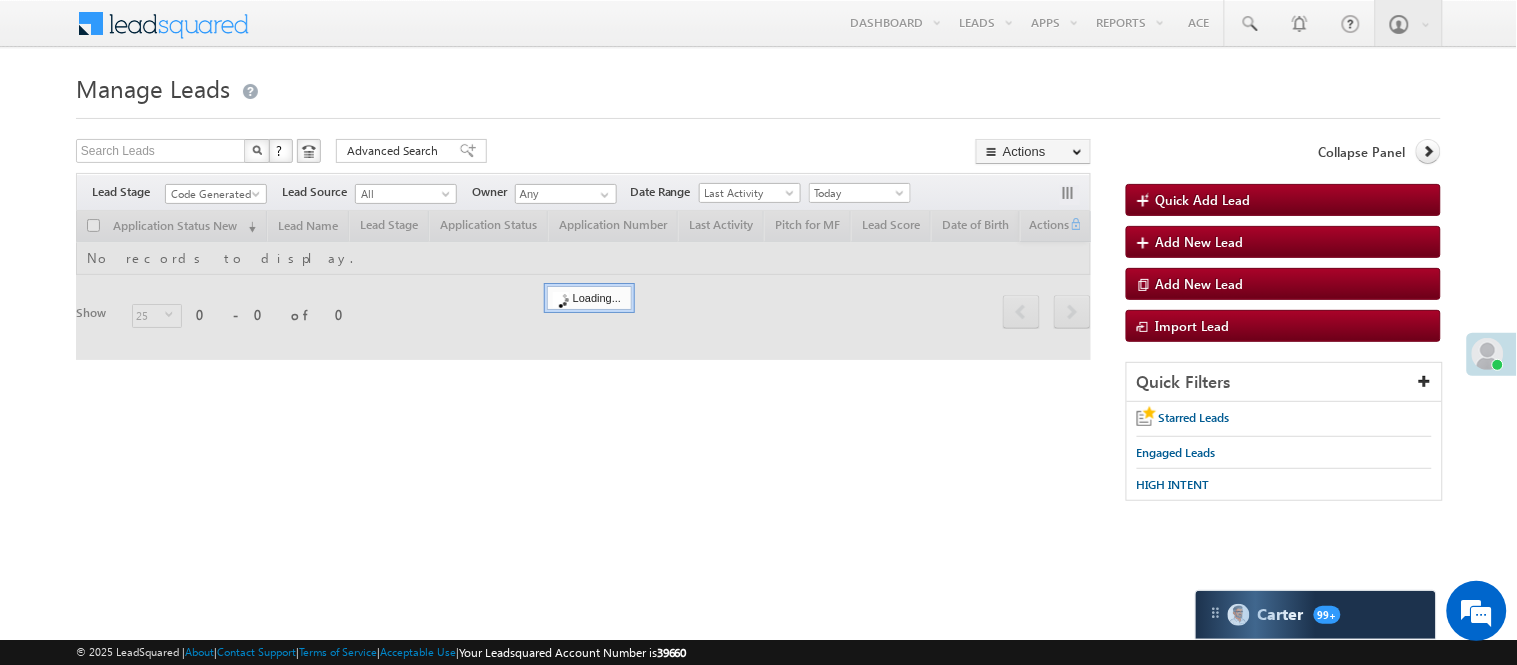 click on "Manage Leads
Quick Add Lead
Search Leads X ?   0 results found
Advanced Search
Advanced Search
Actions Actions" at bounding box center [758, 294] 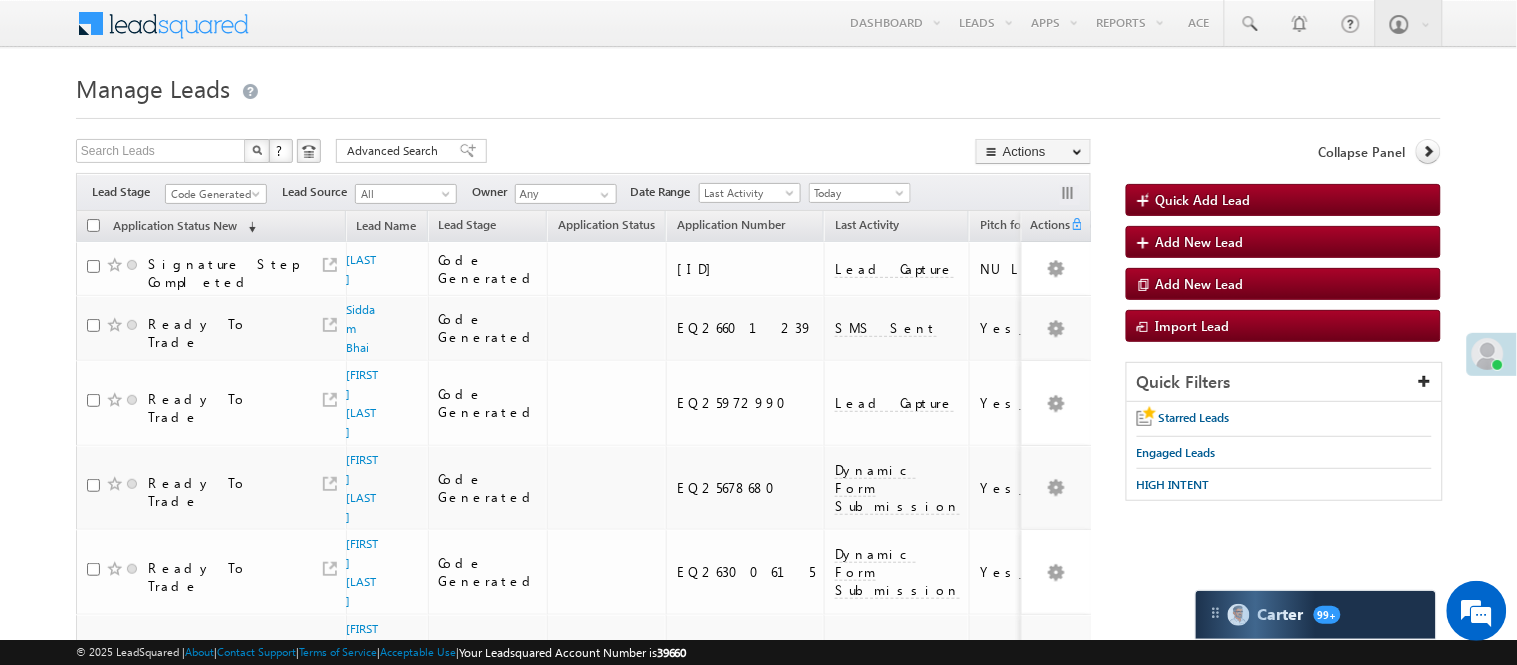 click on "Filters
Lead Stage
All Lead Generated Lead Talked - Pitch Not Done Lead Talked - Pitch Done Lead Talked_No-Disposition Application Submitted Payment Done Application Resubmitted Under Objection Lead Called Lead Talked Not Interested FnO Lead Called FnO Lead Talked FnO submitted FnO Not Interested FnO Approved FnO Rejected FnO Lead Generated Code Generated CG NI Code Generated
Lead Source
All All
Owner Any Any" at bounding box center [583, 192] 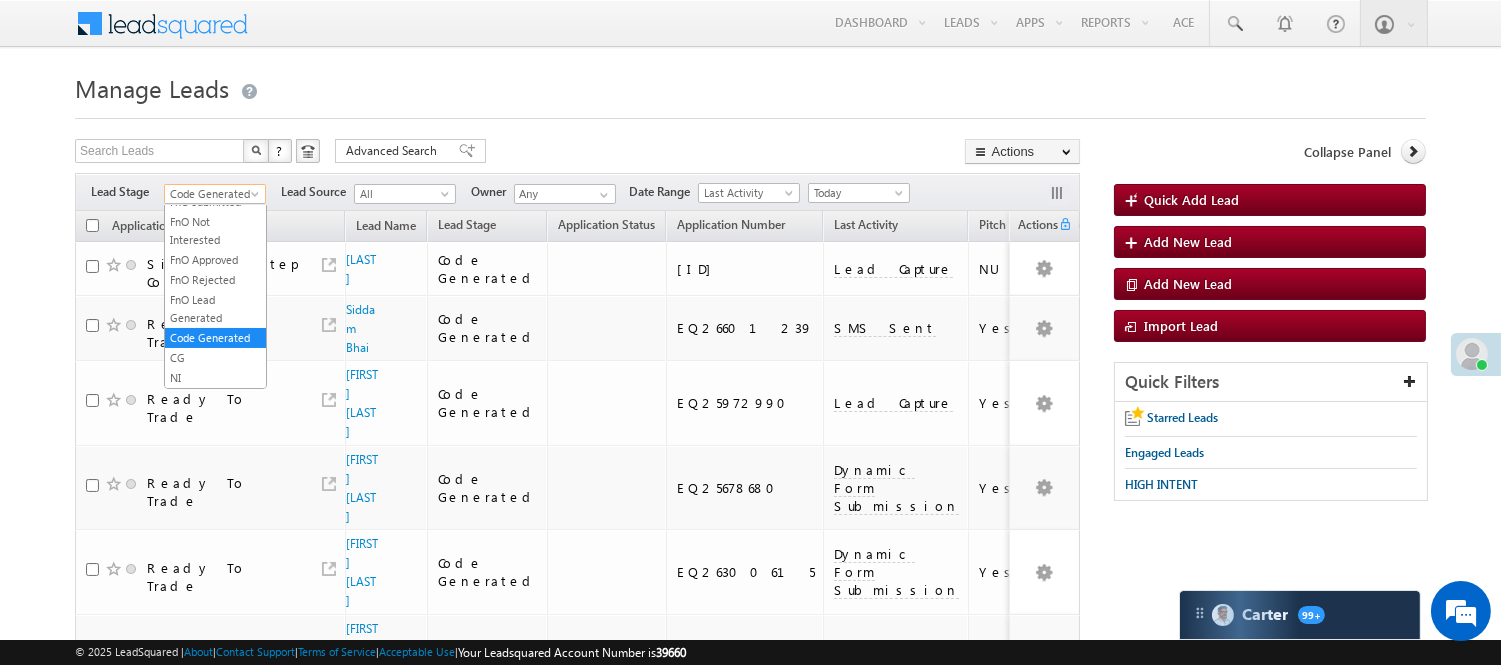 click on "Code Generated" at bounding box center [212, 194] 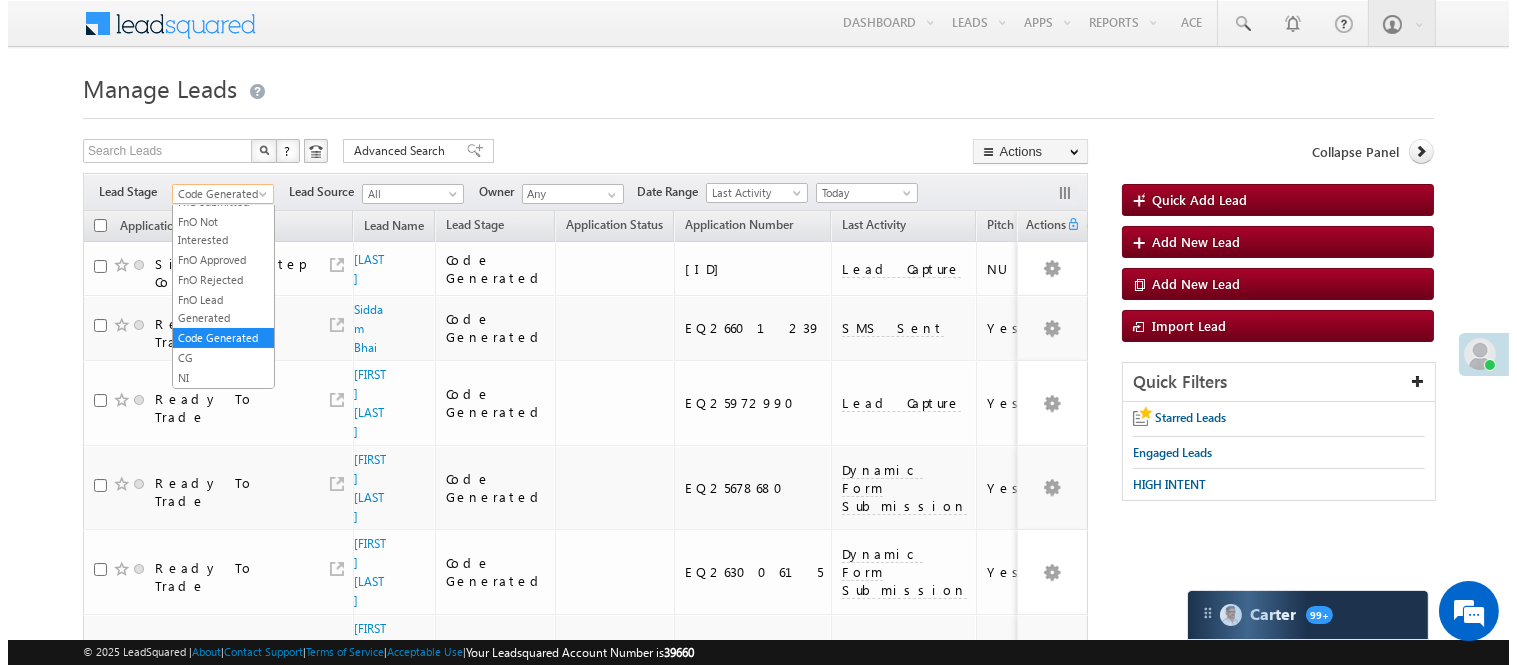 scroll, scrollTop: 0, scrollLeft: 0, axis: both 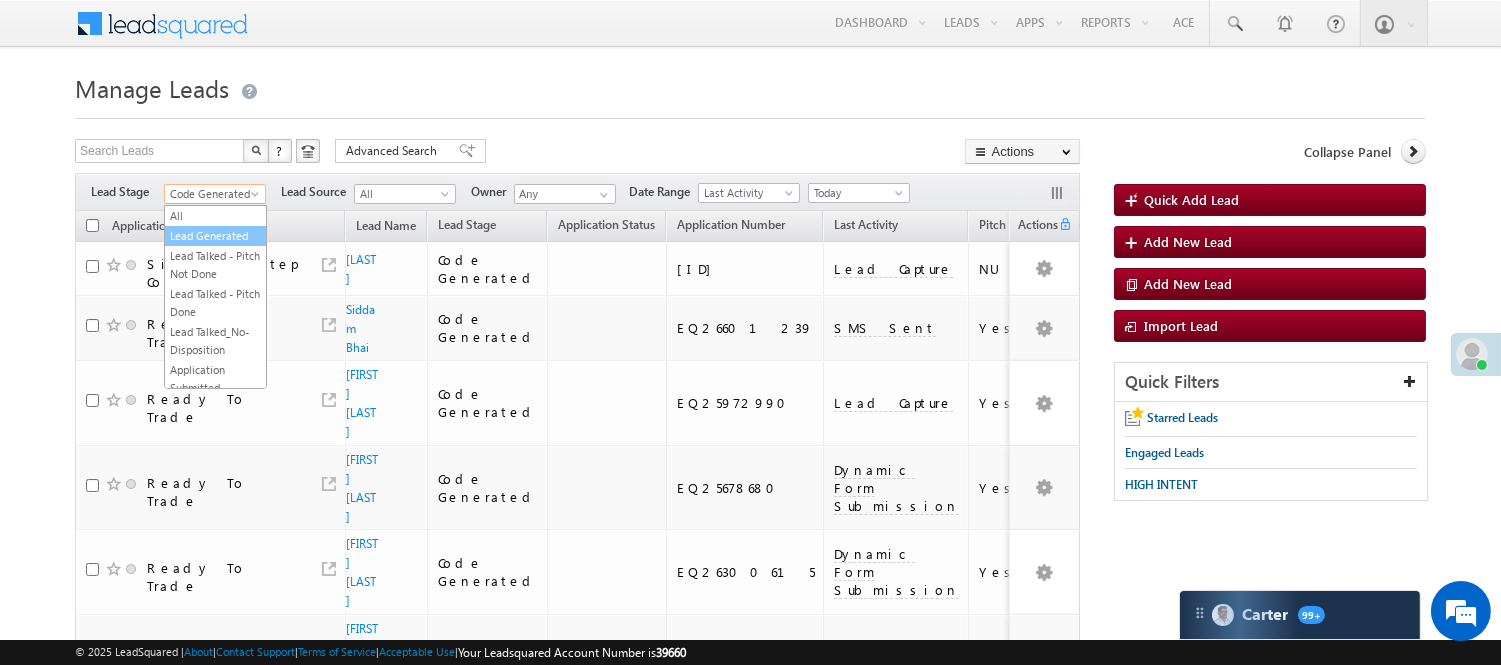 click on "Lead Generated" at bounding box center (215, 236) 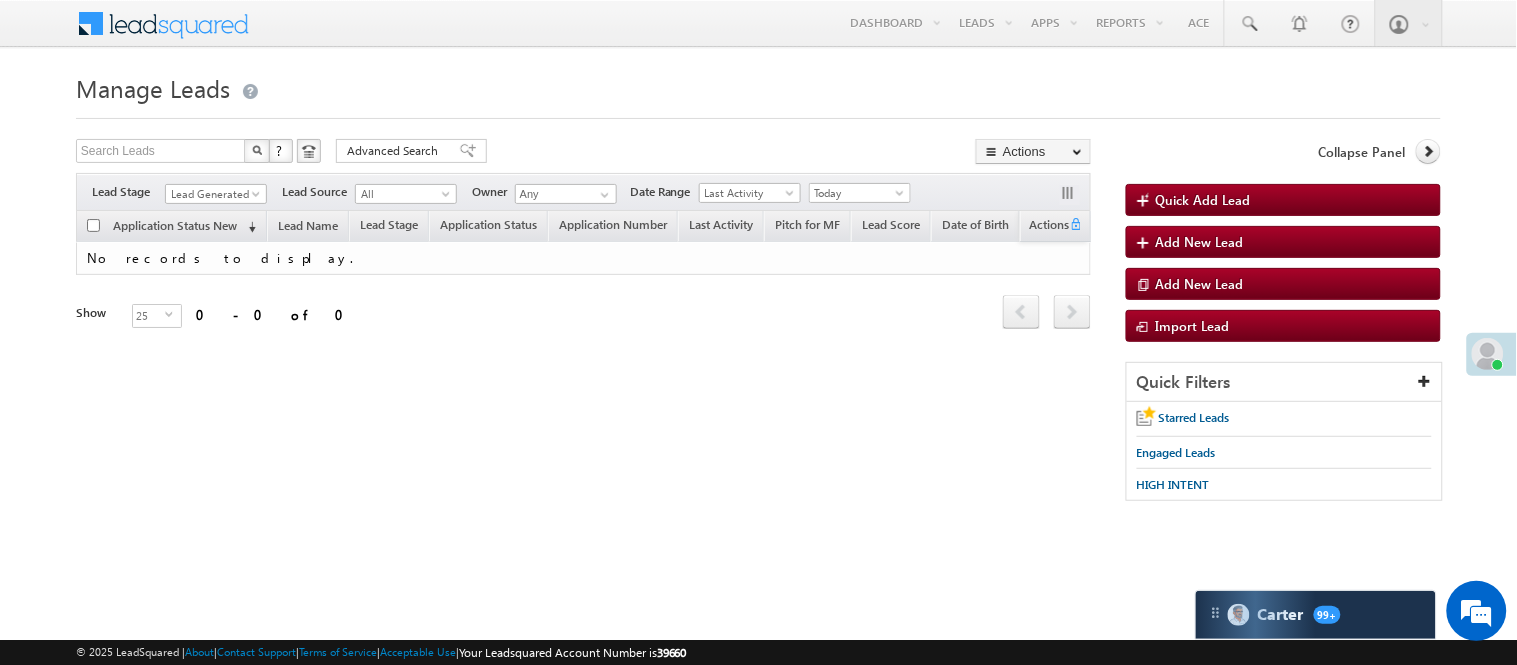 click on "Manage Leads
Quick Add Lead
Search Leads X ?   0 results found
Advanced Search
Advanced Search
Actions Actions" at bounding box center [758, 294] 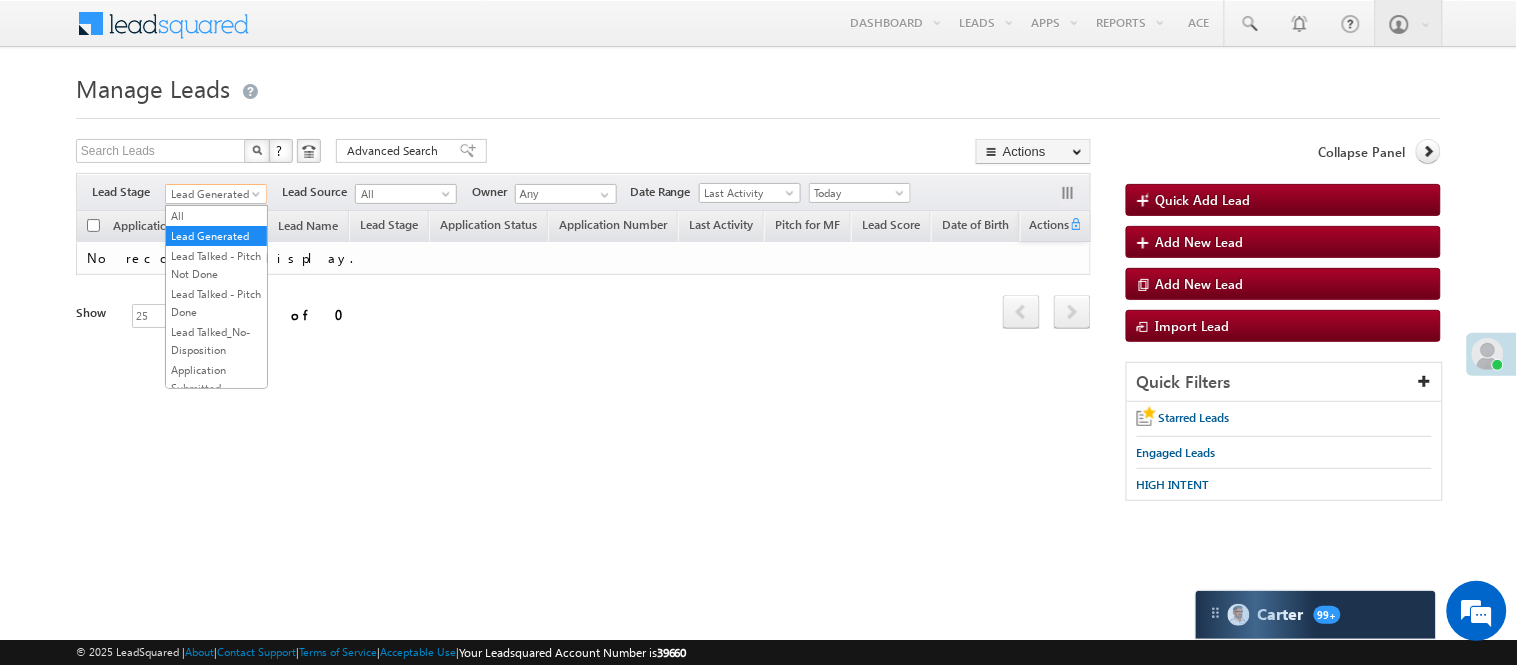click on "Lead Generated" at bounding box center (213, 194) 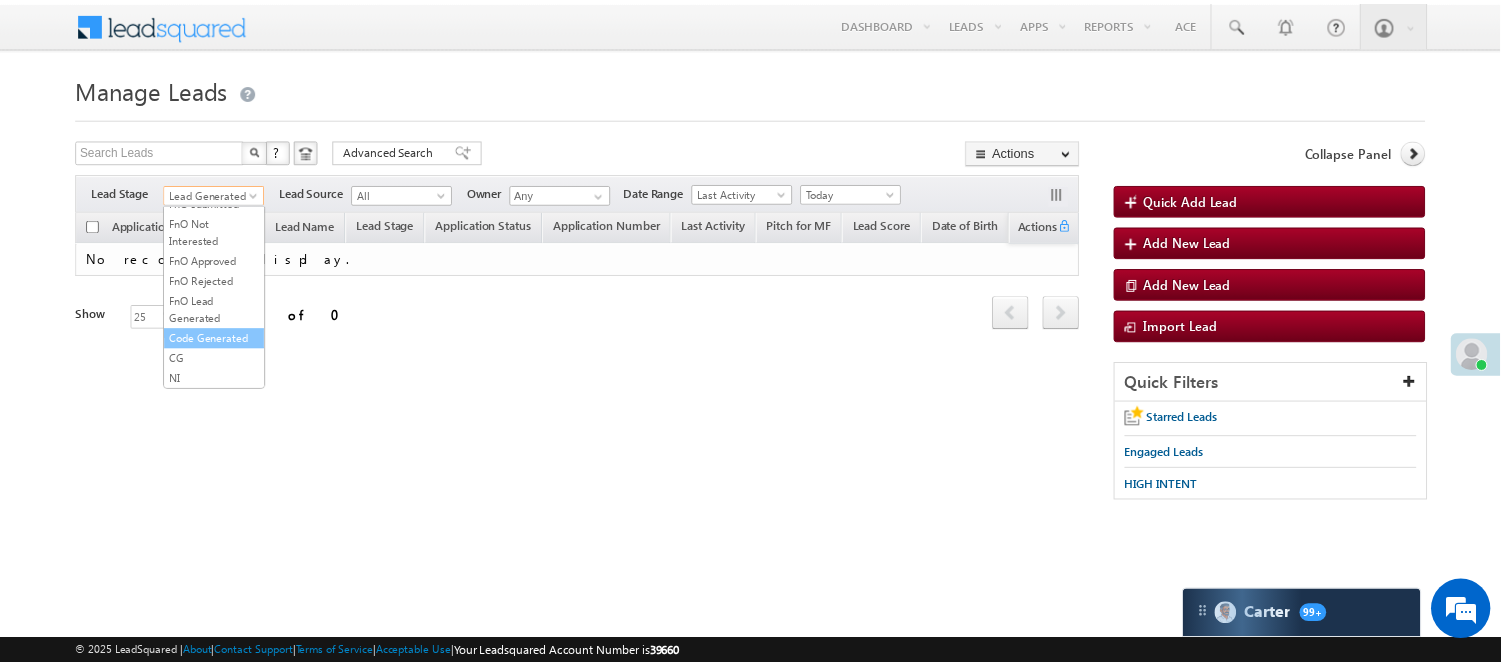 scroll, scrollTop: 496, scrollLeft: 0, axis: vertical 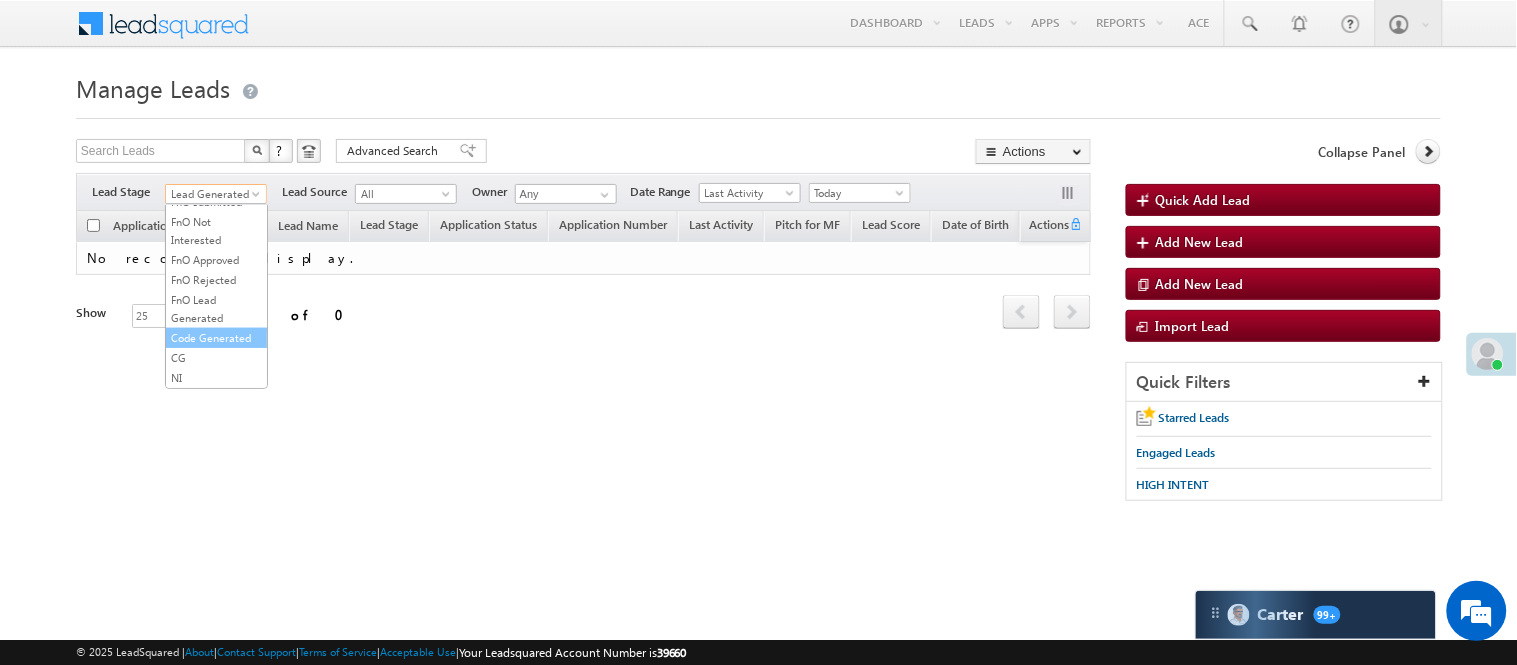 click on "Code Generated" at bounding box center [216, 338] 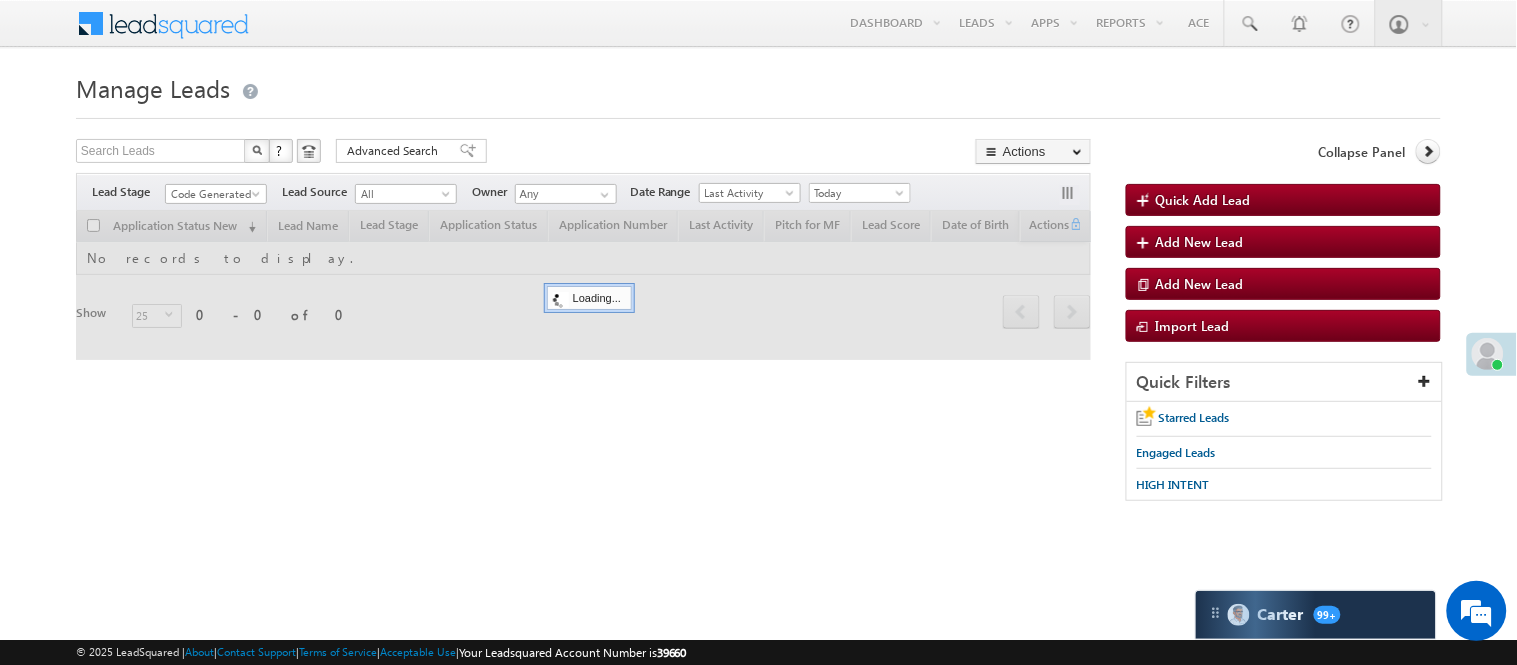 click on "Manage Leads" at bounding box center (758, 86) 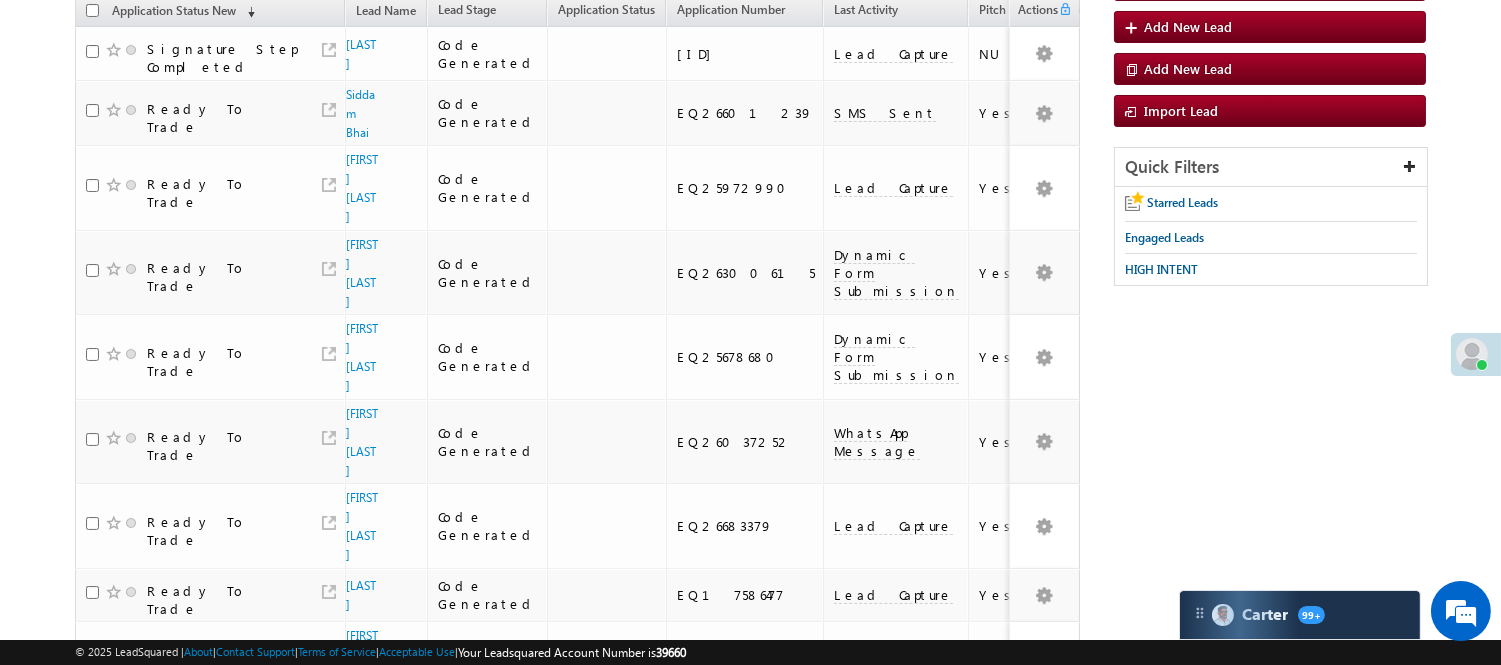 scroll, scrollTop: 0, scrollLeft: 0, axis: both 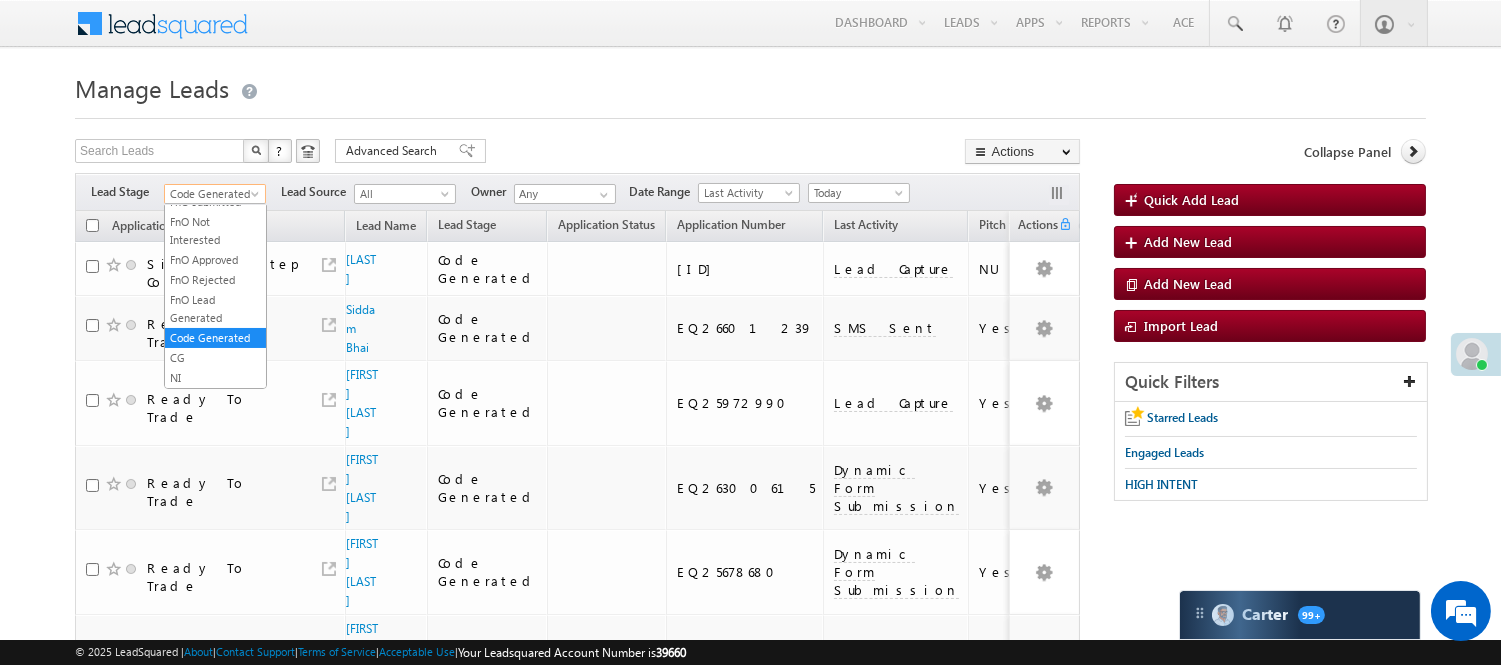 click on "Code Generated" at bounding box center [212, 194] 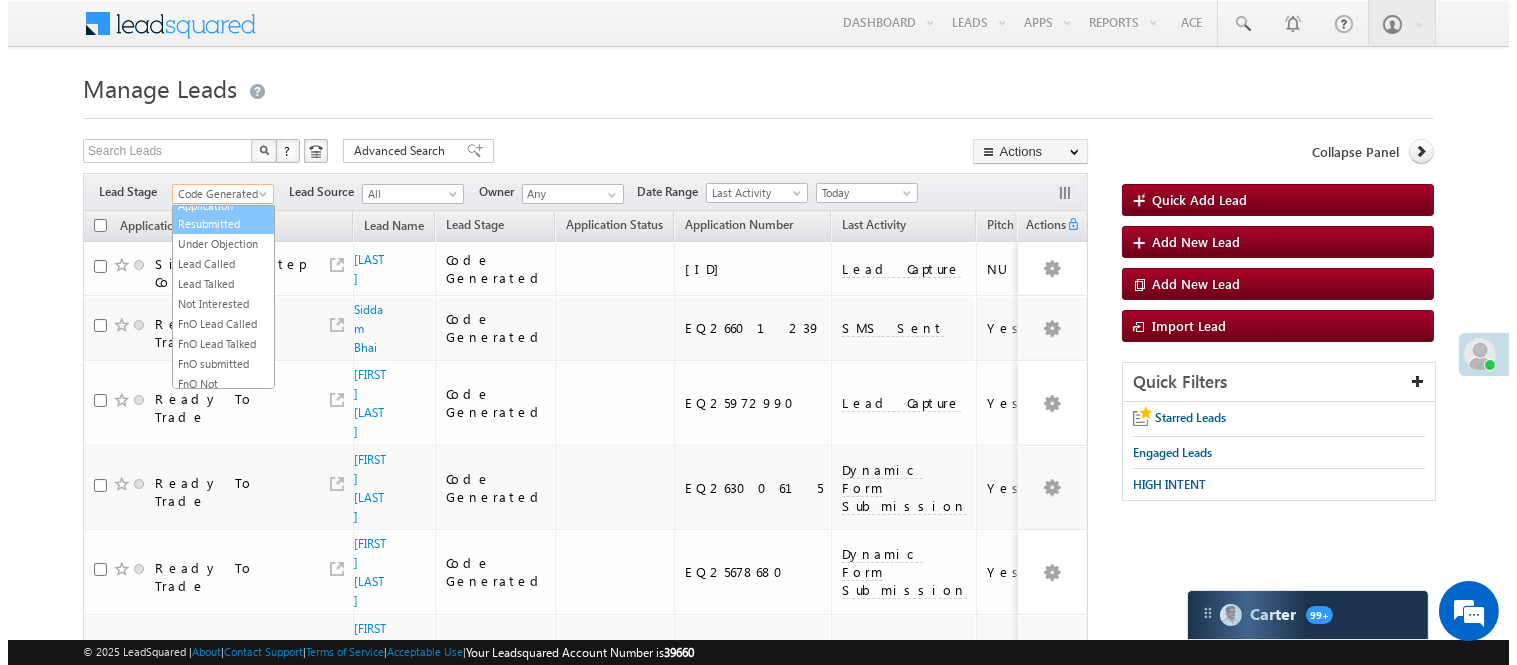 scroll, scrollTop: 0, scrollLeft: 0, axis: both 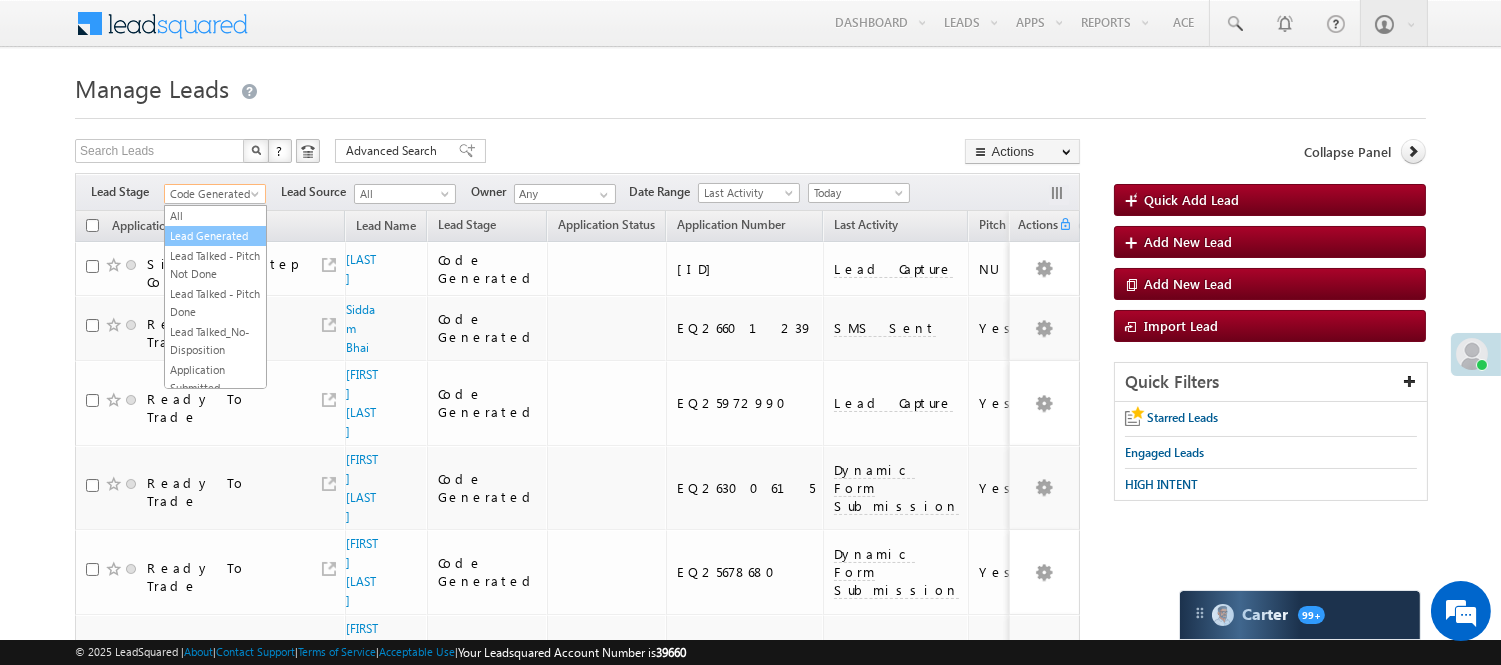 click on "Lead Generated" at bounding box center [215, 236] 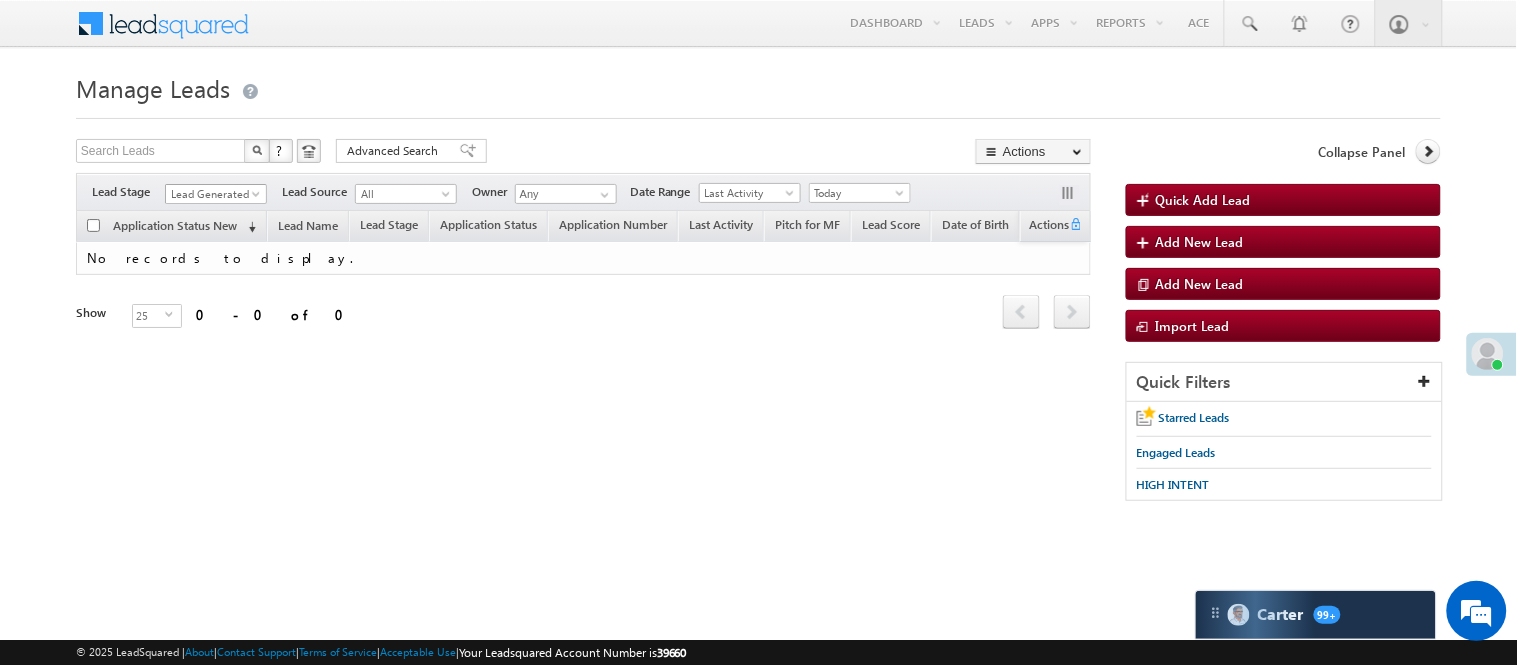 click on "Lead Generated" at bounding box center (216, 194) 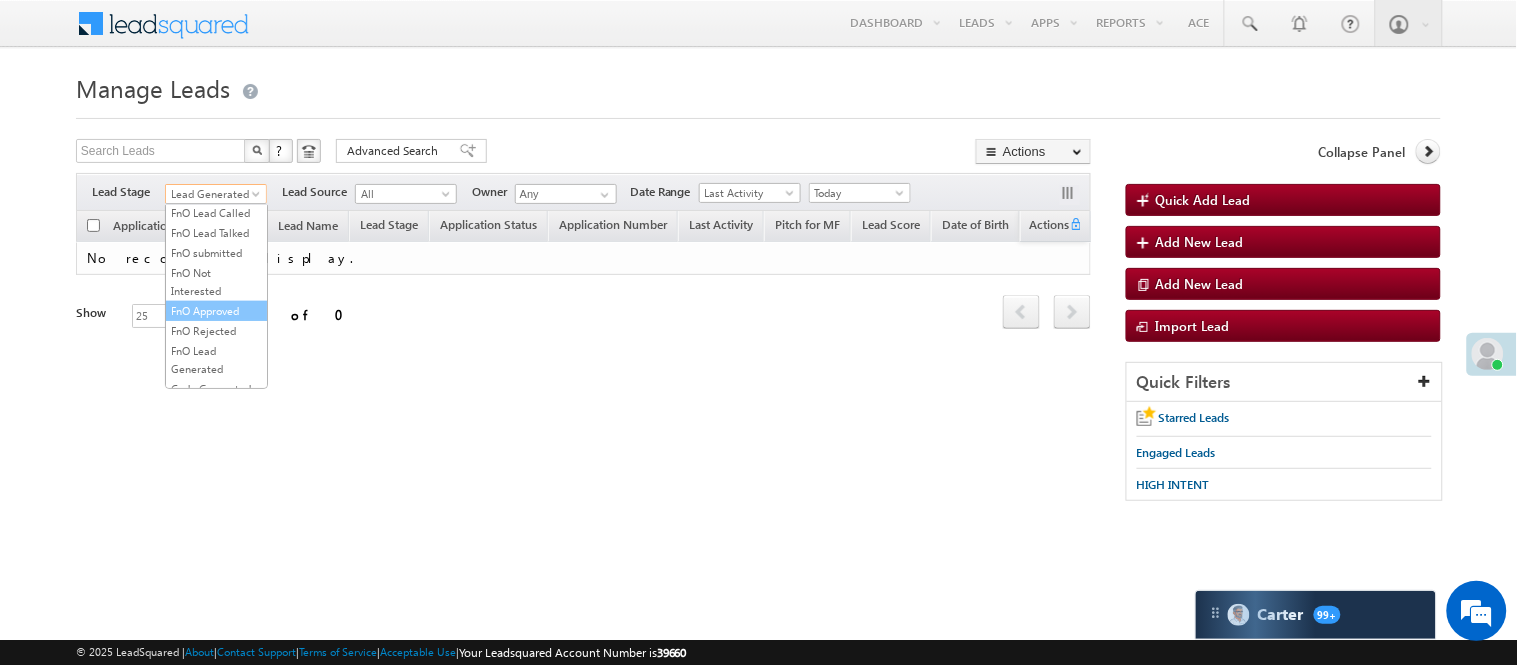 scroll, scrollTop: 496, scrollLeft: 0, axis: vertical 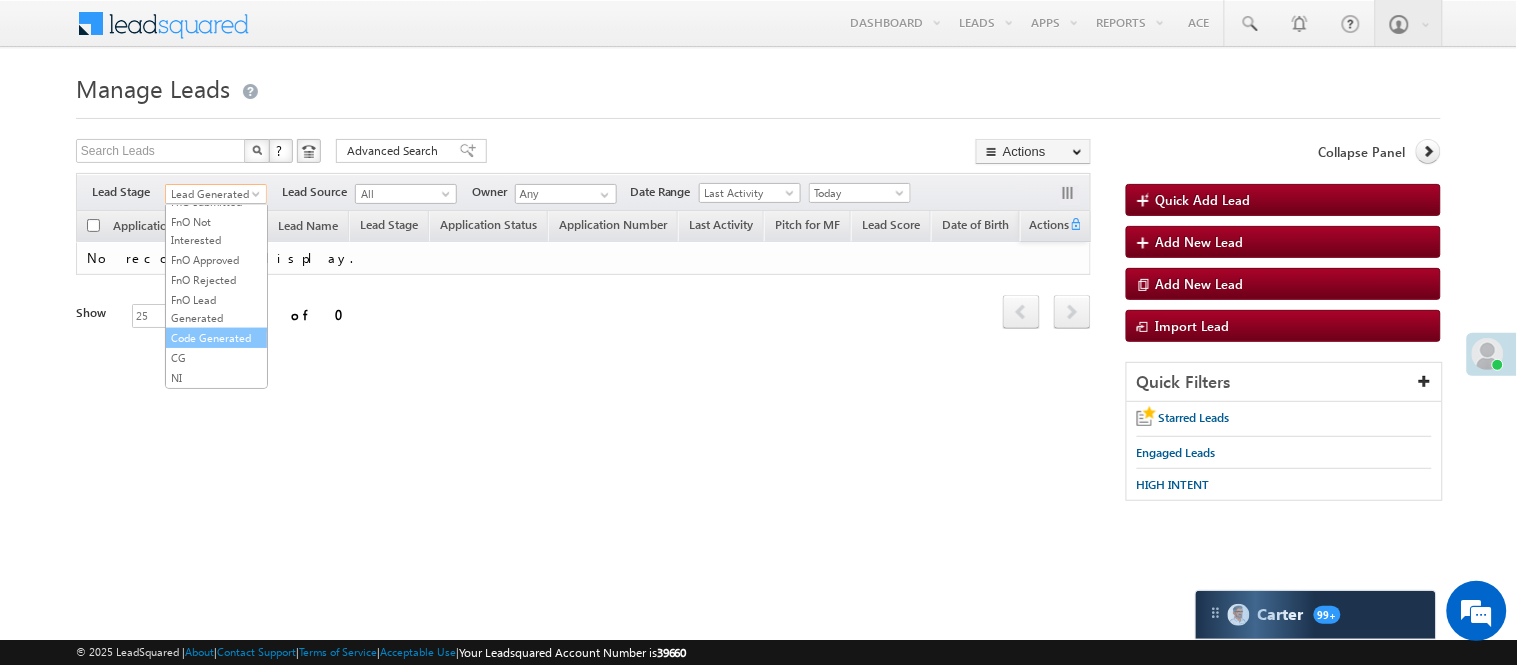 drag, startPoint x: 188, startPoint y: 338, endPoint x: 195, endPoint y: 291, distance: 47.518417 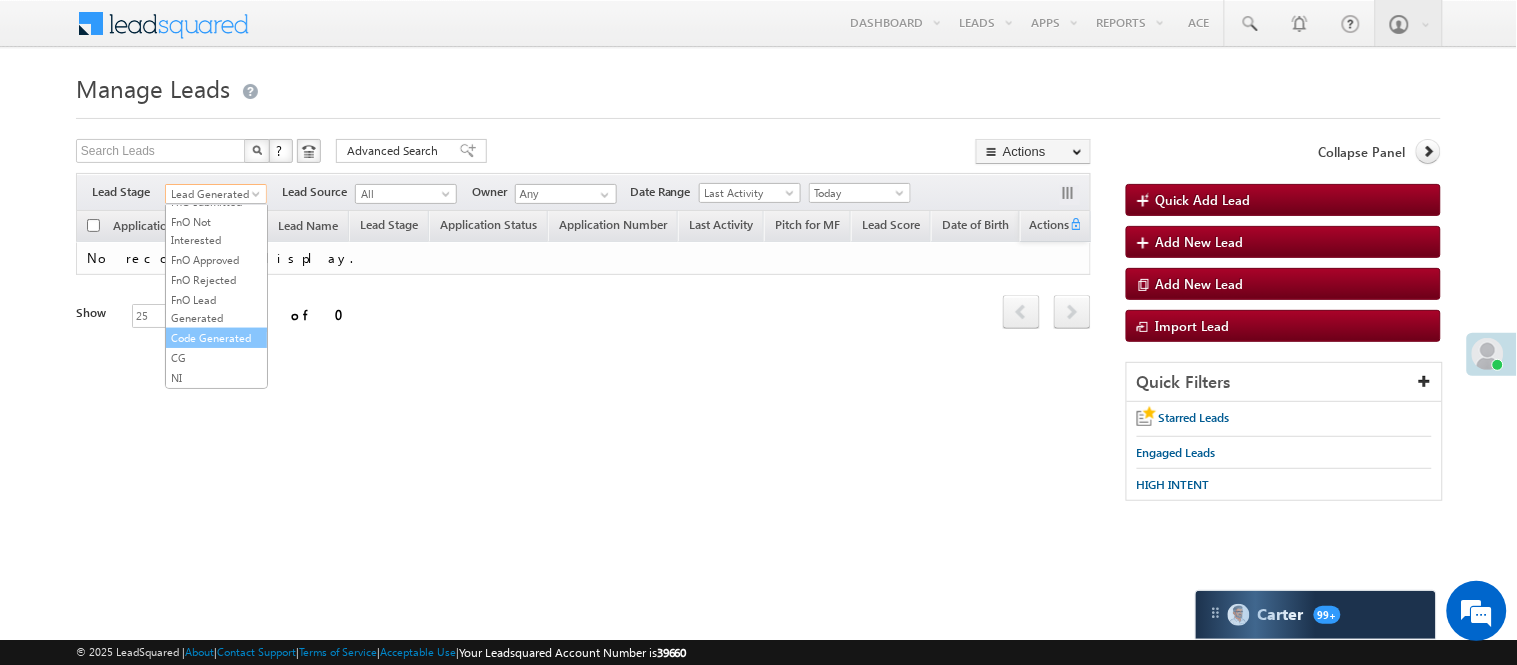 click on "All Lead Generated Lead Talked - Pitch Not Done Lead Talked - Pitch Done Lead Talked_No-Disposition Application Submitted Payment Done Application Resubmitted Under Objection Lead Called Lead Talked Not Interested FnO Lead Called FnO Lead Talked FnO submitted FnO Not Interested FnO Approved FnO Rejected FnO Lead Generated Code Generated CG NI" at bounding box center [216, 297] 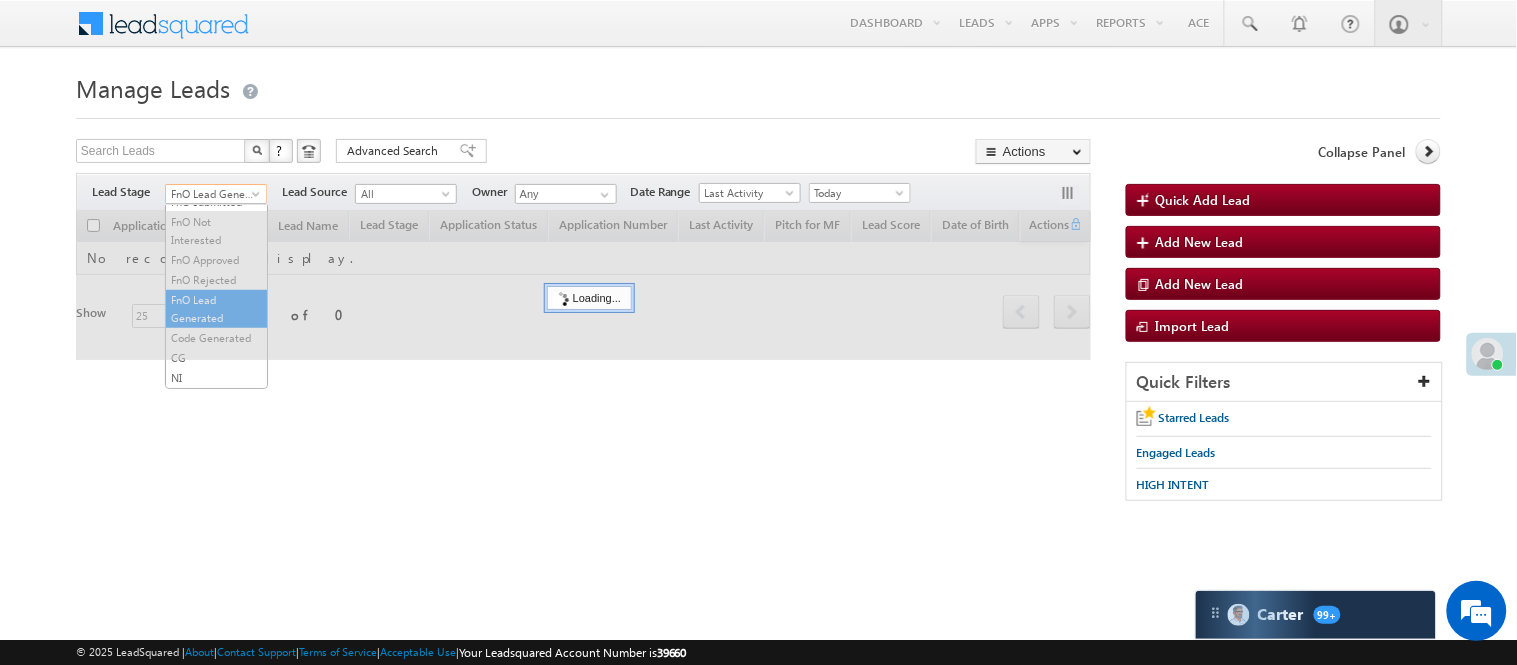 click on "FnO Lead Generated" at bounding box center (213, 194) 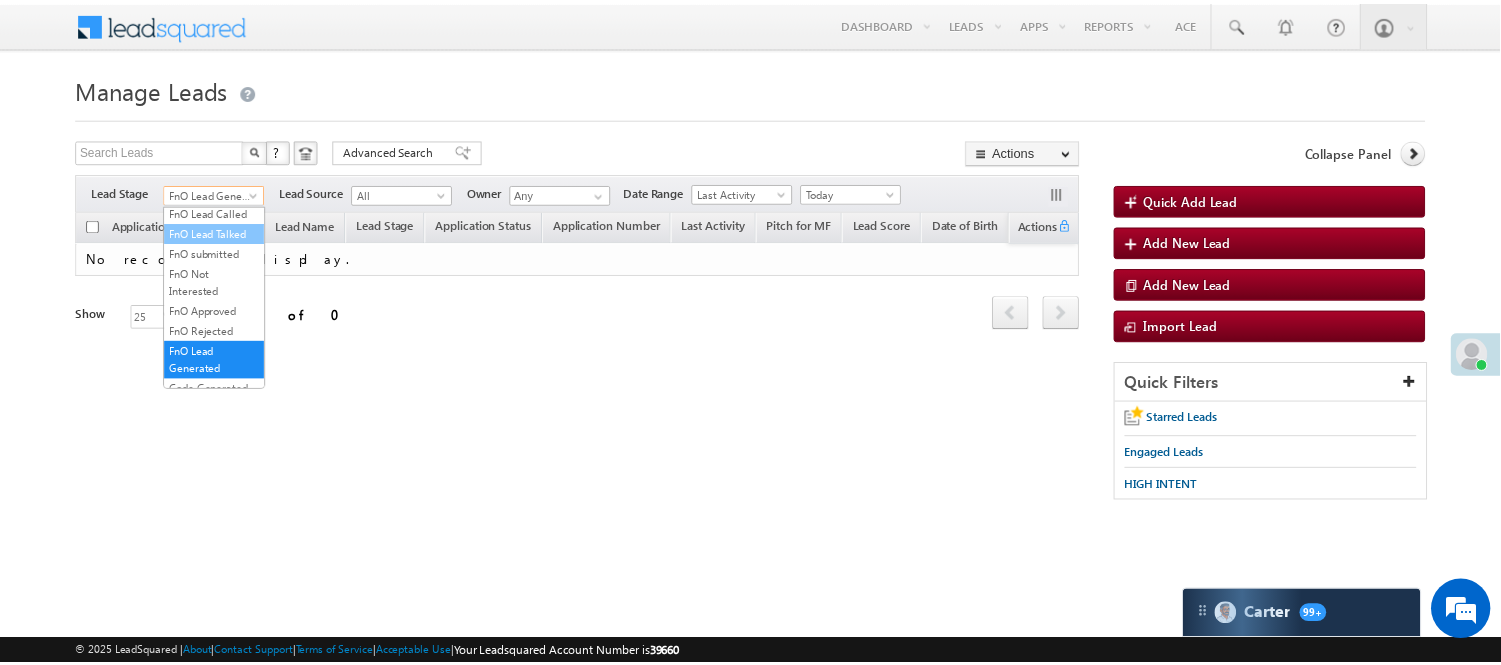 scroll, scrollTop: 222, scrollLeft: 0, axis: vertical 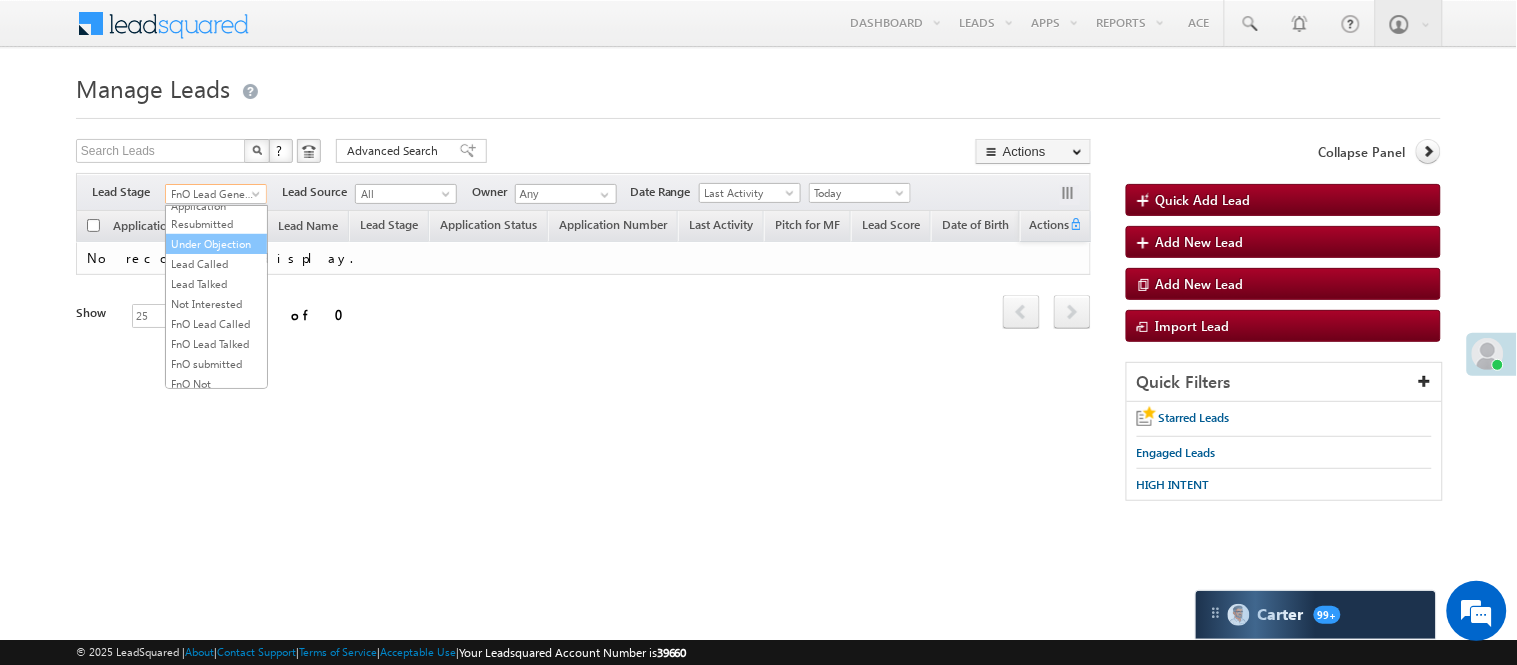 click on "Under Objection" at bounding box center (216, 244) 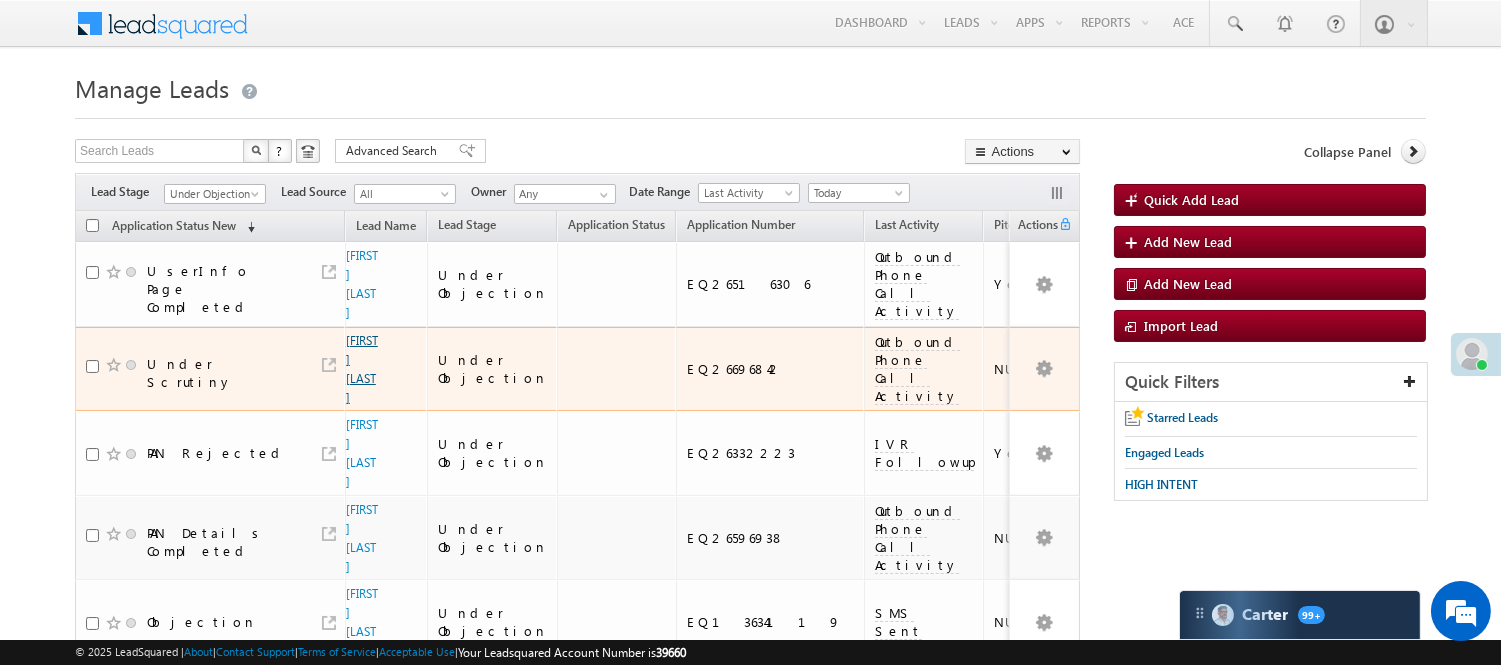 click on "[FIRST] [LAST]" at bounding box center [362, 369] 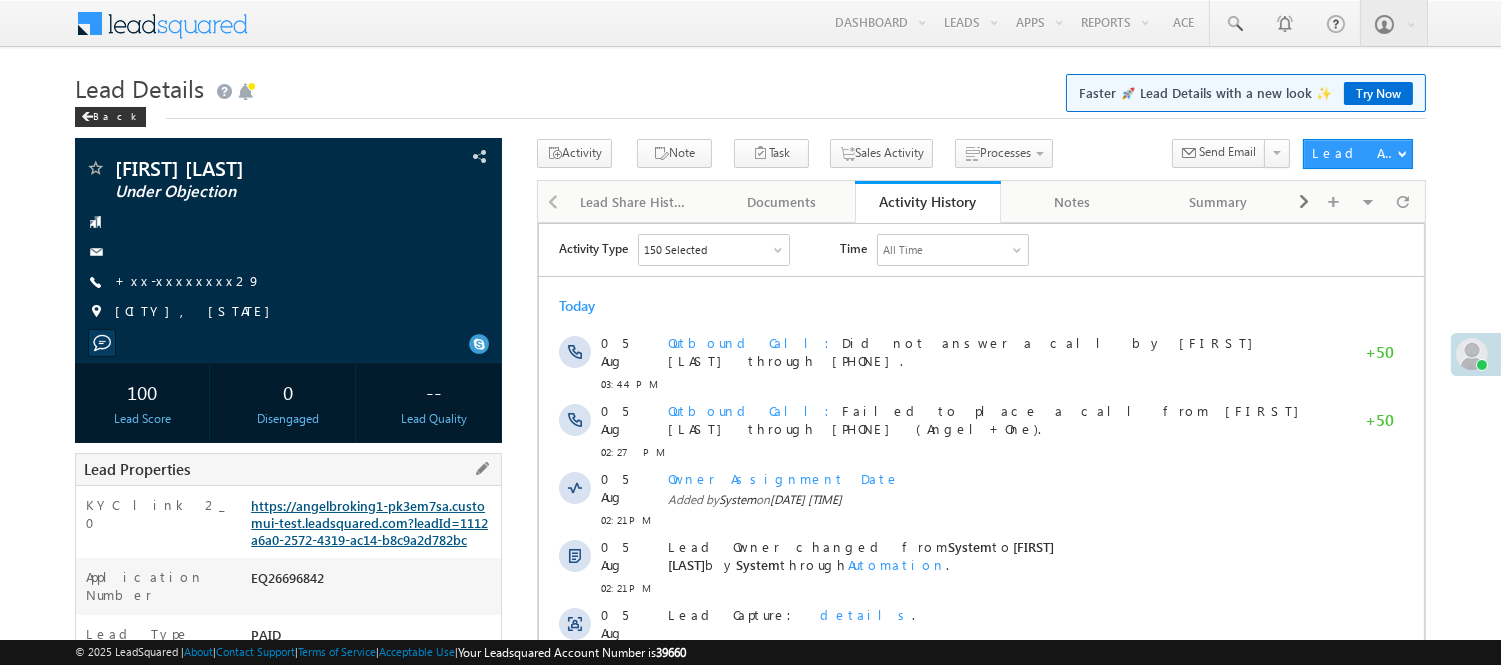 scroll, scrollTop: 0, scrollLeft: 0, axis: both 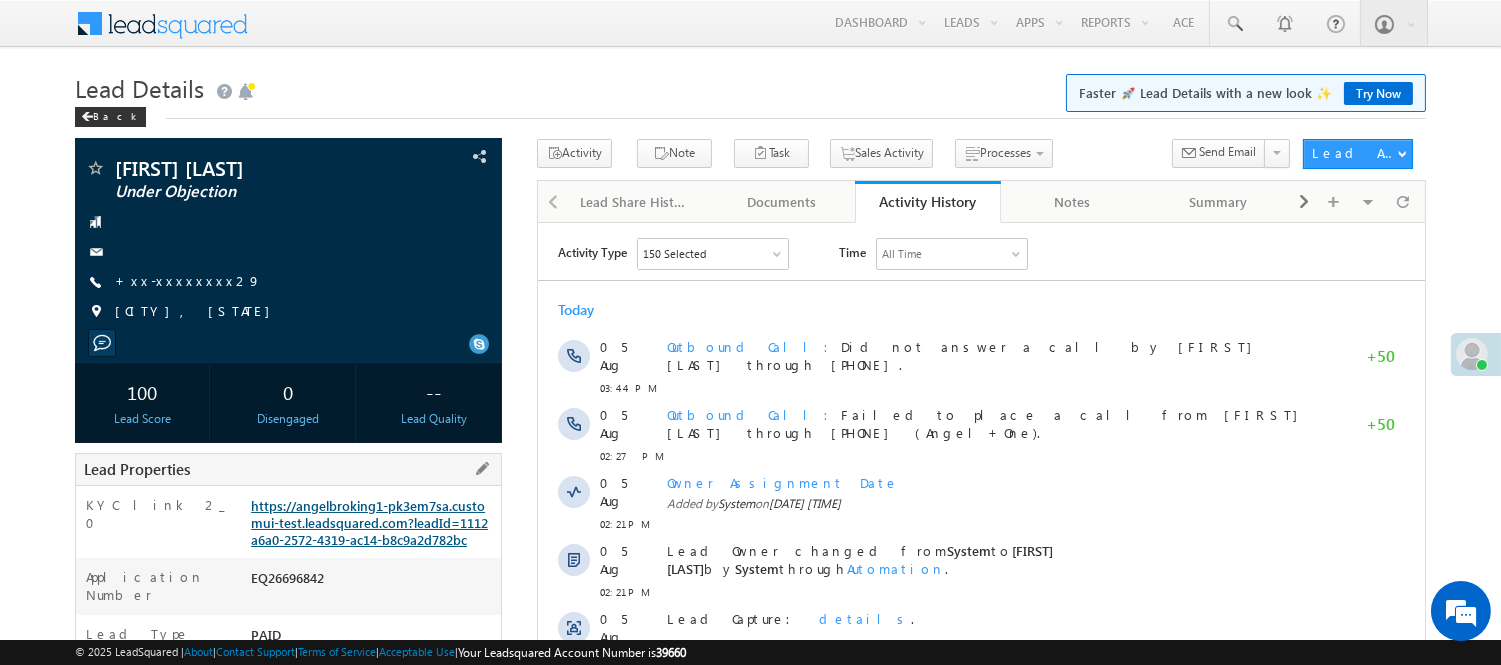 click on "https://angelbroking1-pk3em7sa.customui-test.leadsquared.com?leadId=1112a6a0-2572-4319-ac14-b8c9a2d782bc" at bounding box center (369, 522) 